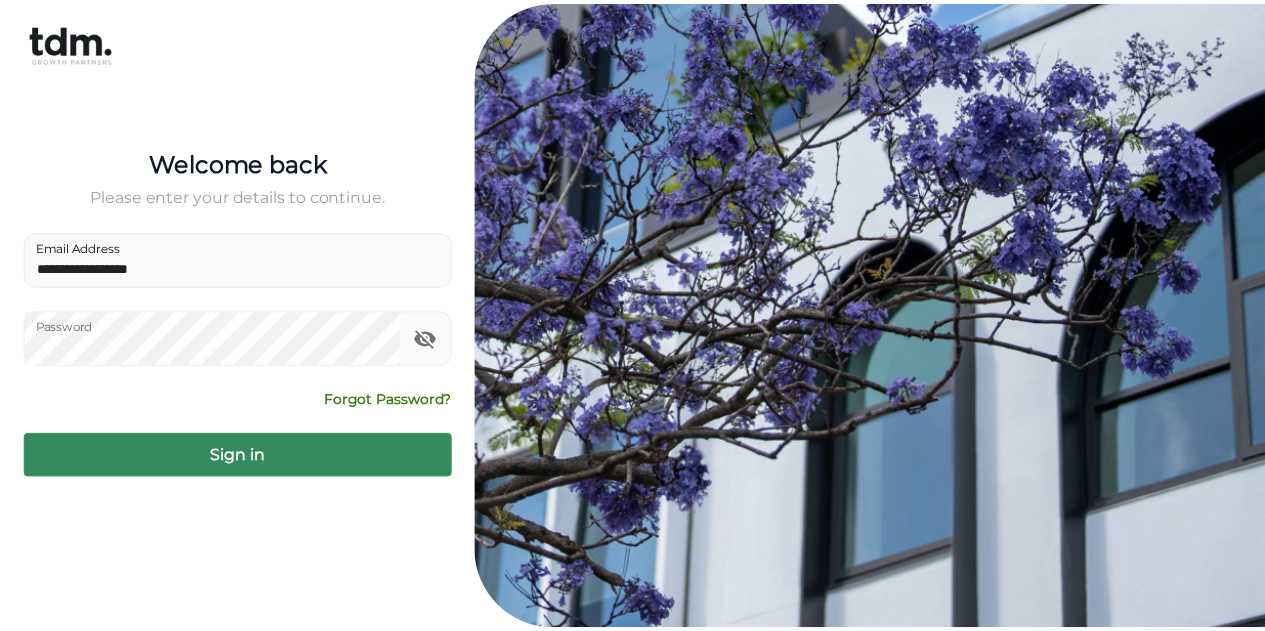 scroll, scrollTop: 0, scrollLeft: 0, axis: both 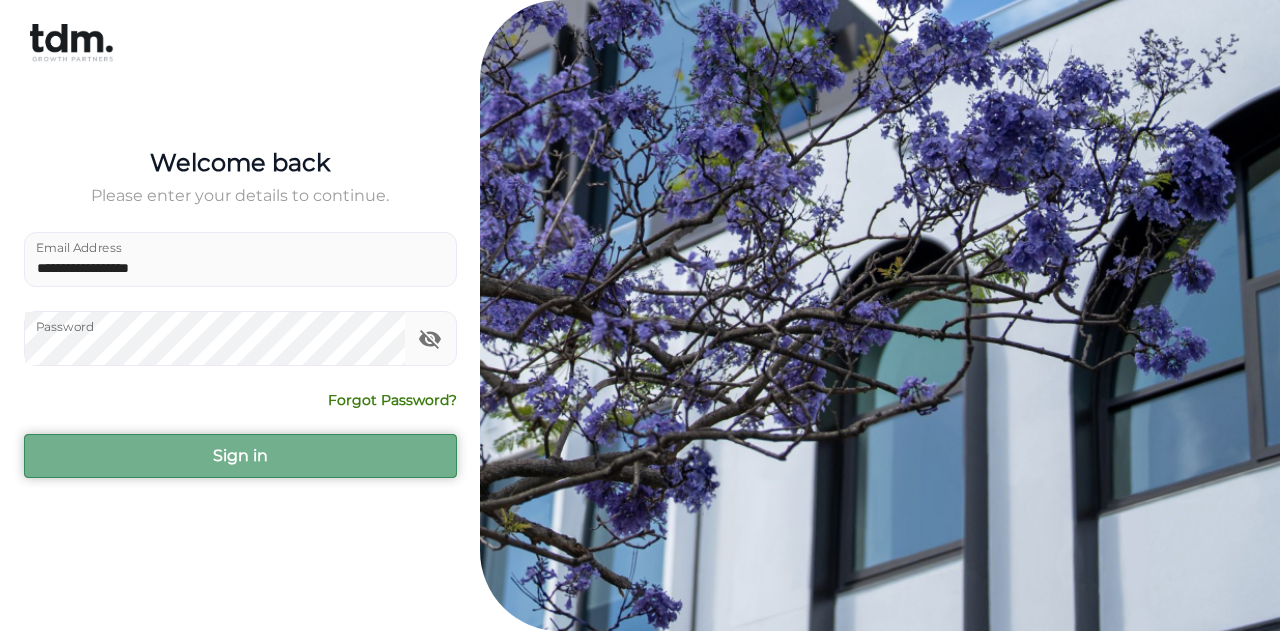 click on "Sign in" at bounding box center (240, 456) 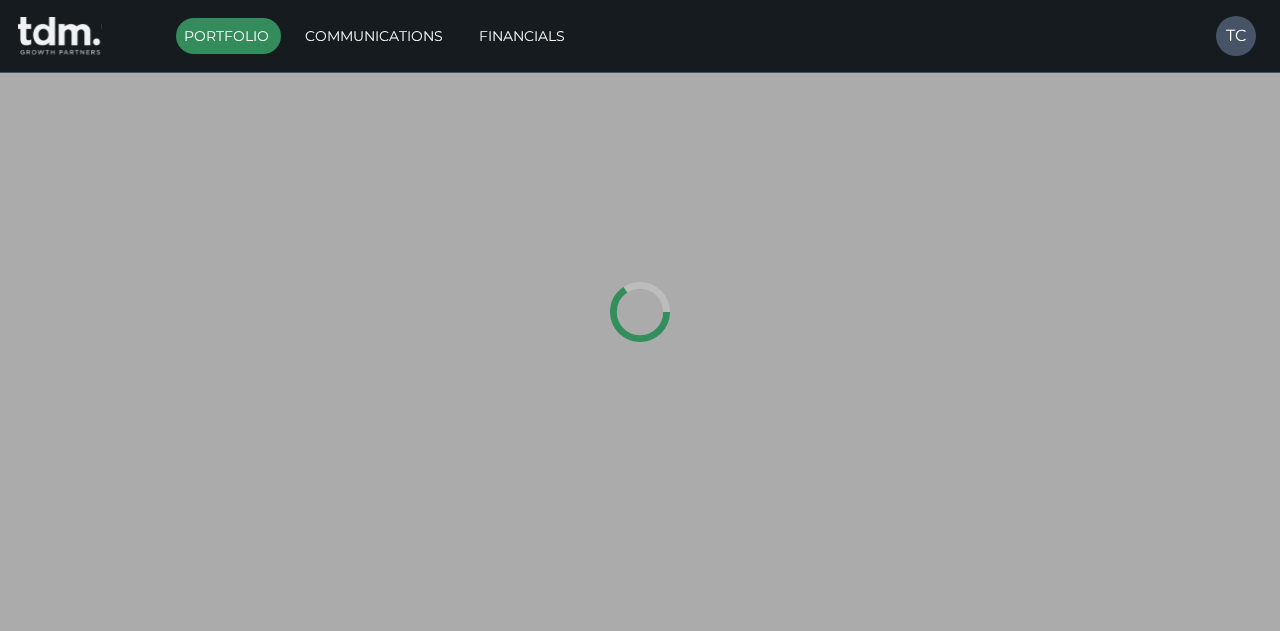 type on "*********" 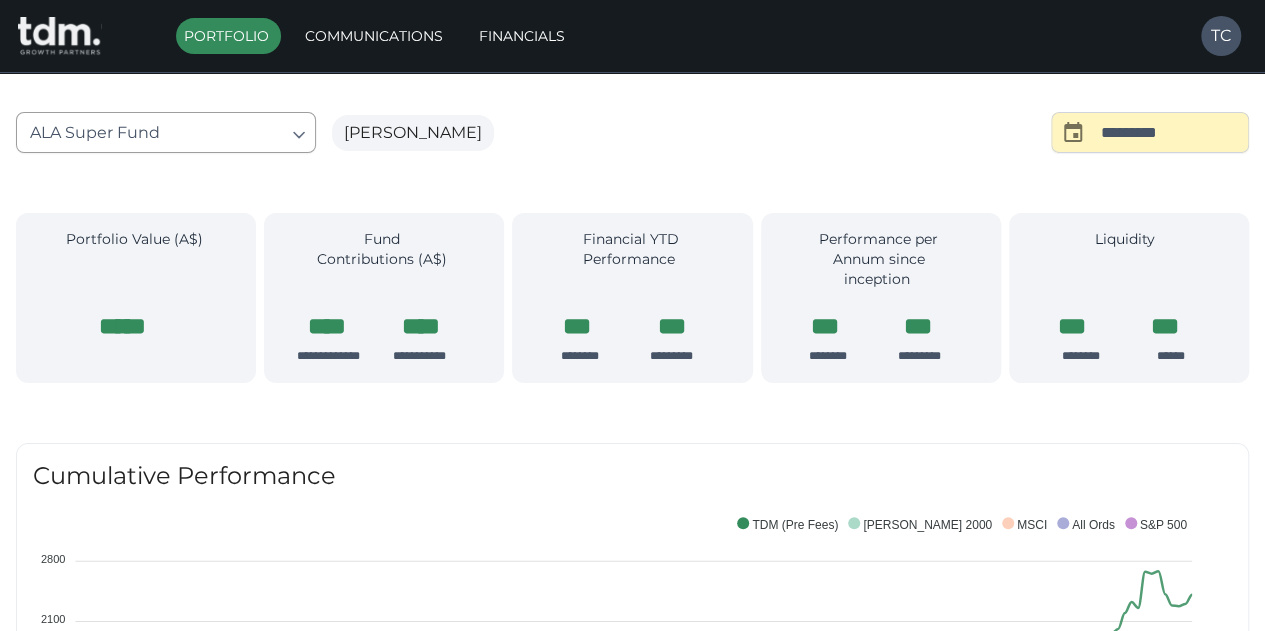click on "**********" at bounding box center (632, 1453) 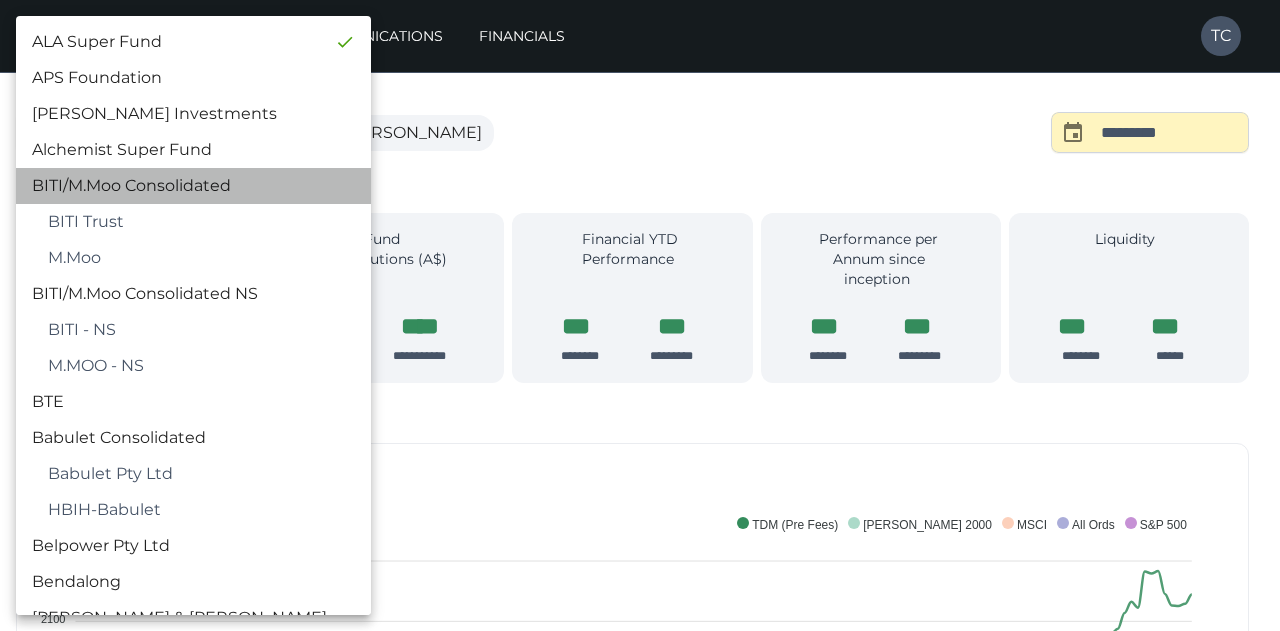 click on "BITI/M.Moo Consolidated" at bounding box center [193, 186] 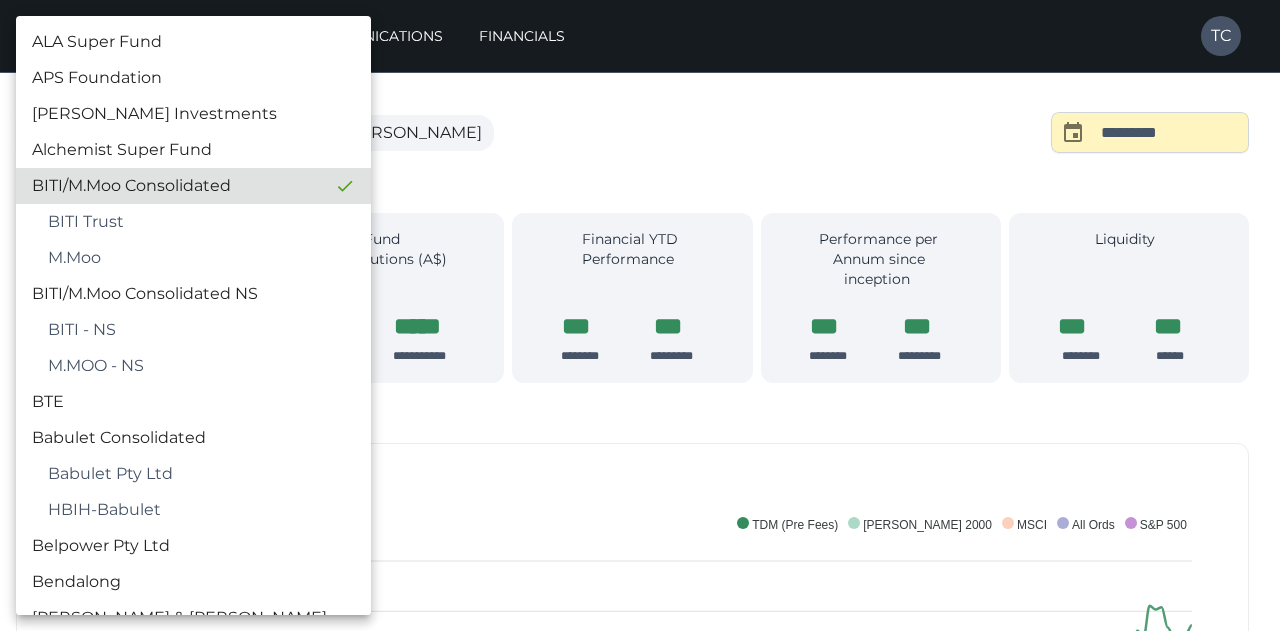 click at bounding box center [640, 315] 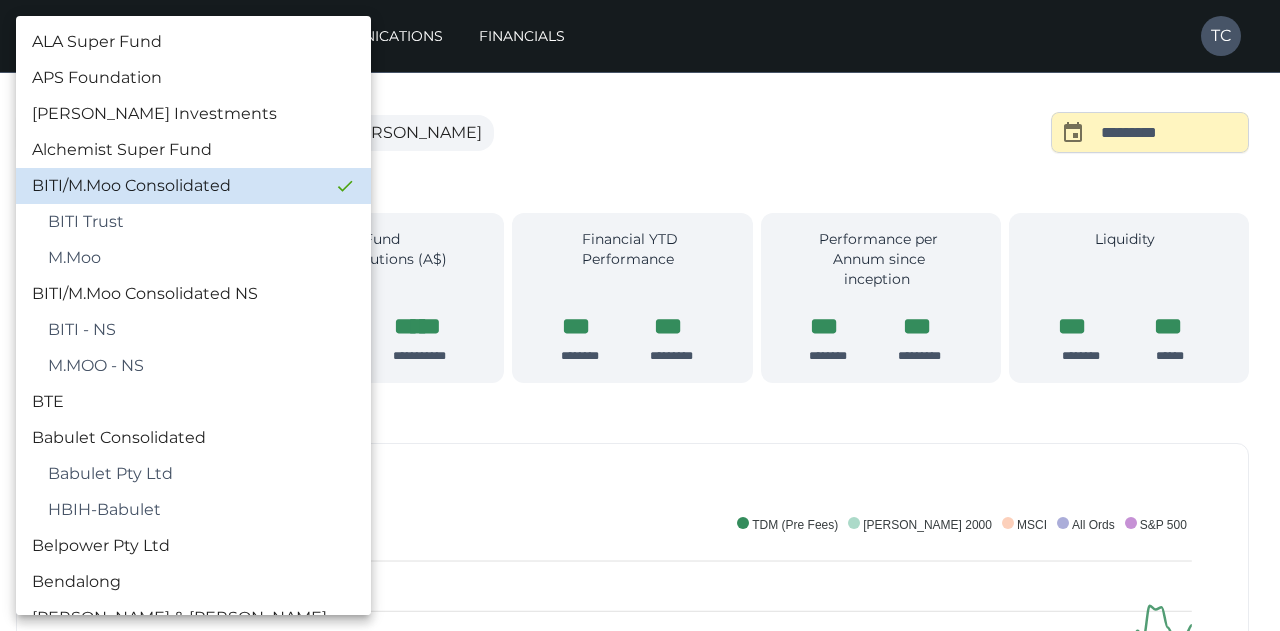 type 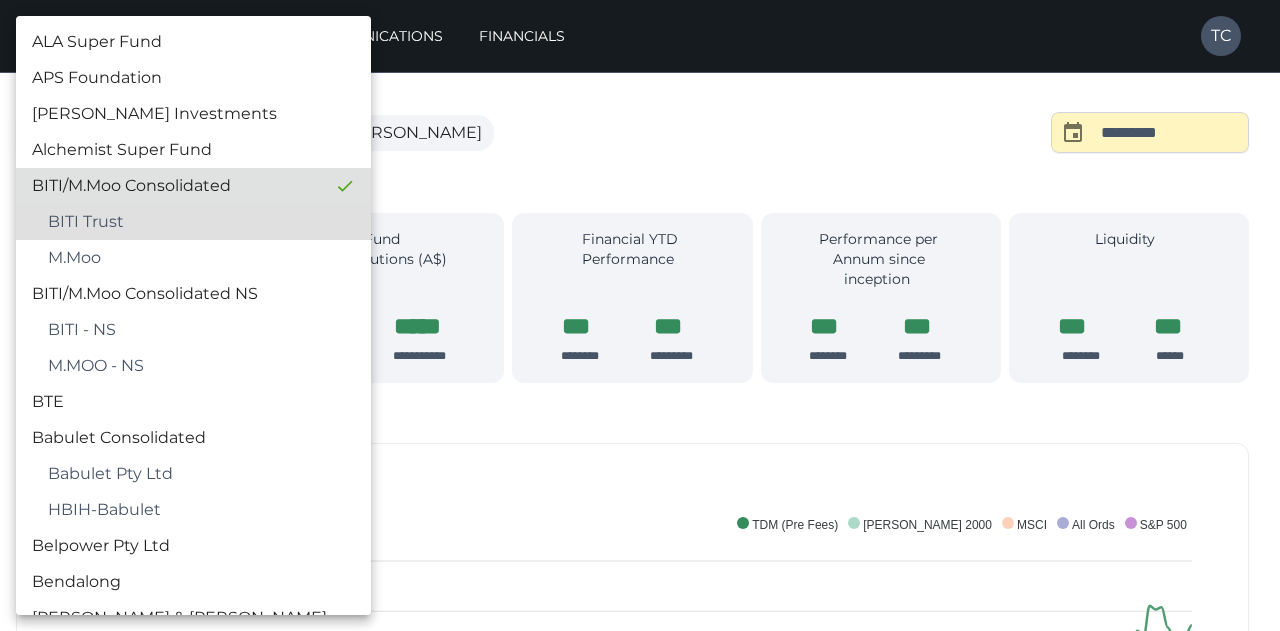 type 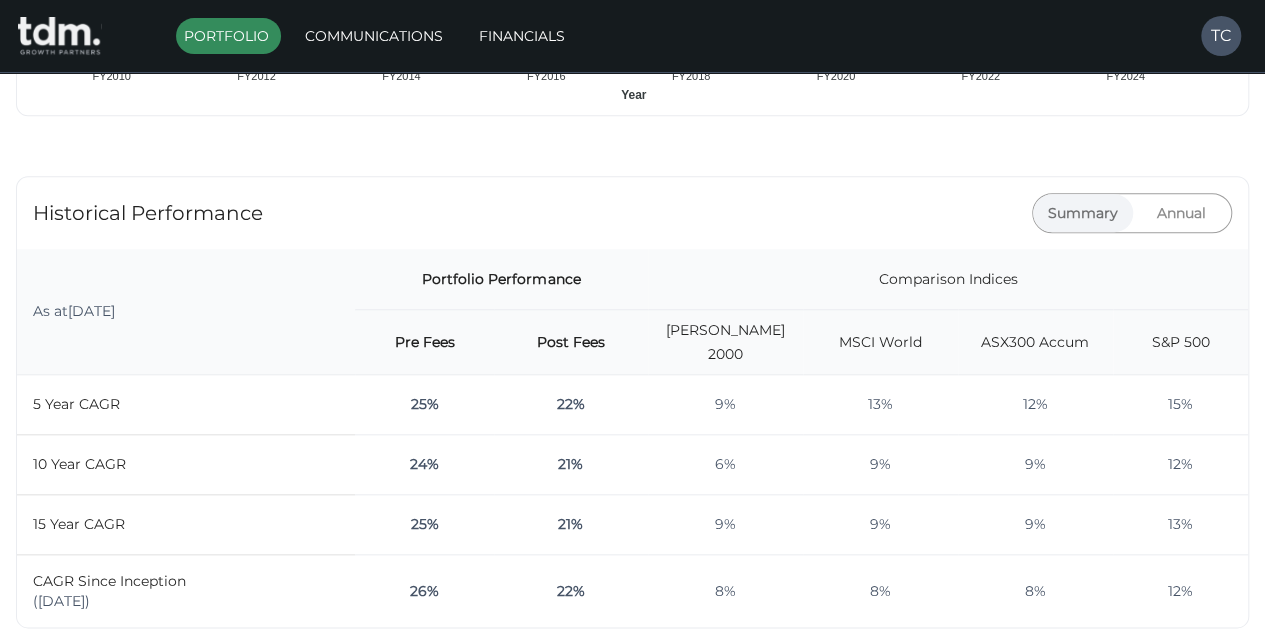 scroll, scrollTop: 828, scrollLeft: 0, axis: vertical 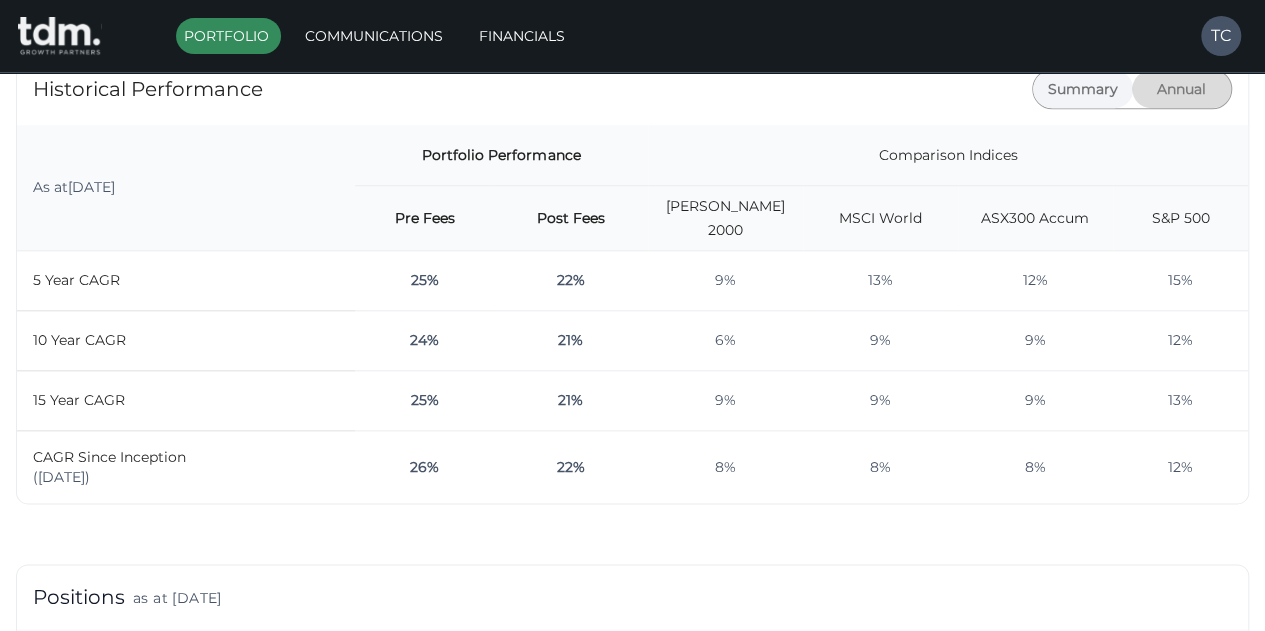 click on "Annual" at bounding box center (1182, 89) 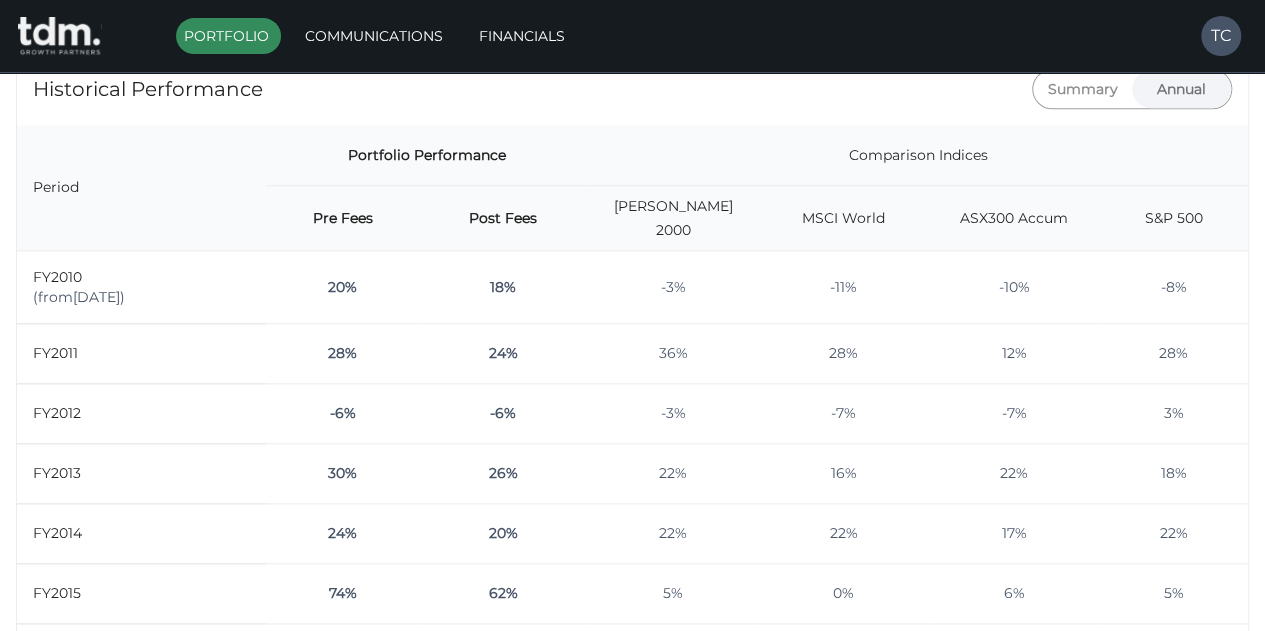 click on "18%" at bounding box center (503, 286) 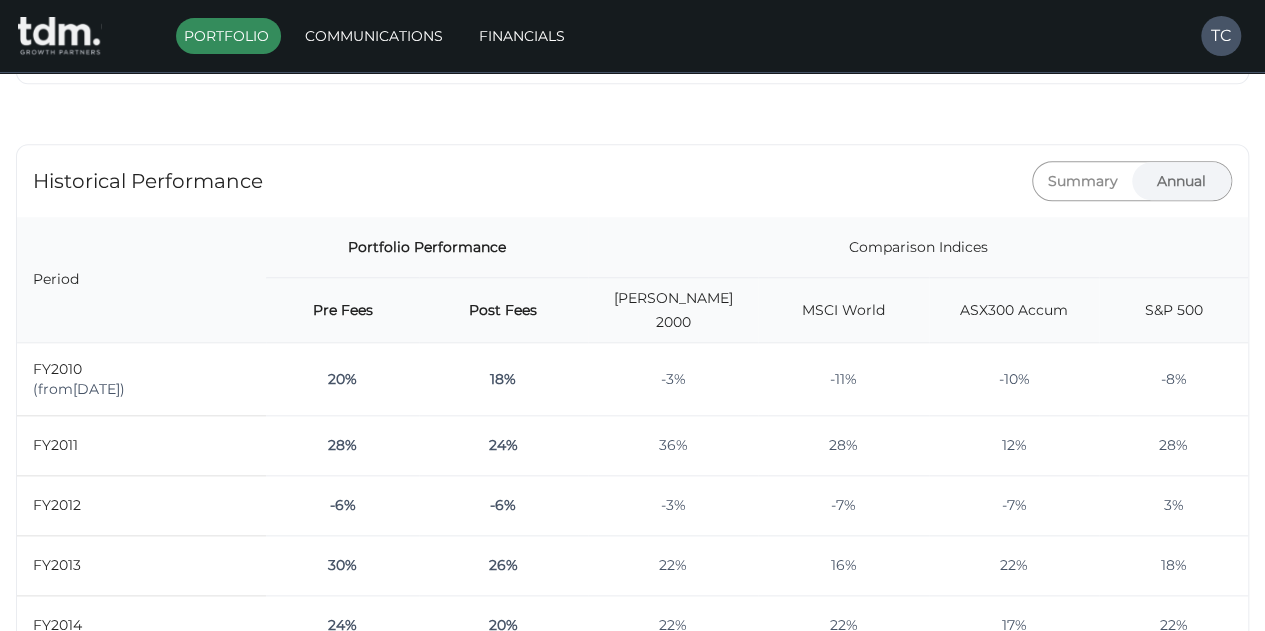 scroll, scrollTop: 852, scrollLeft: 0, axis: vertical 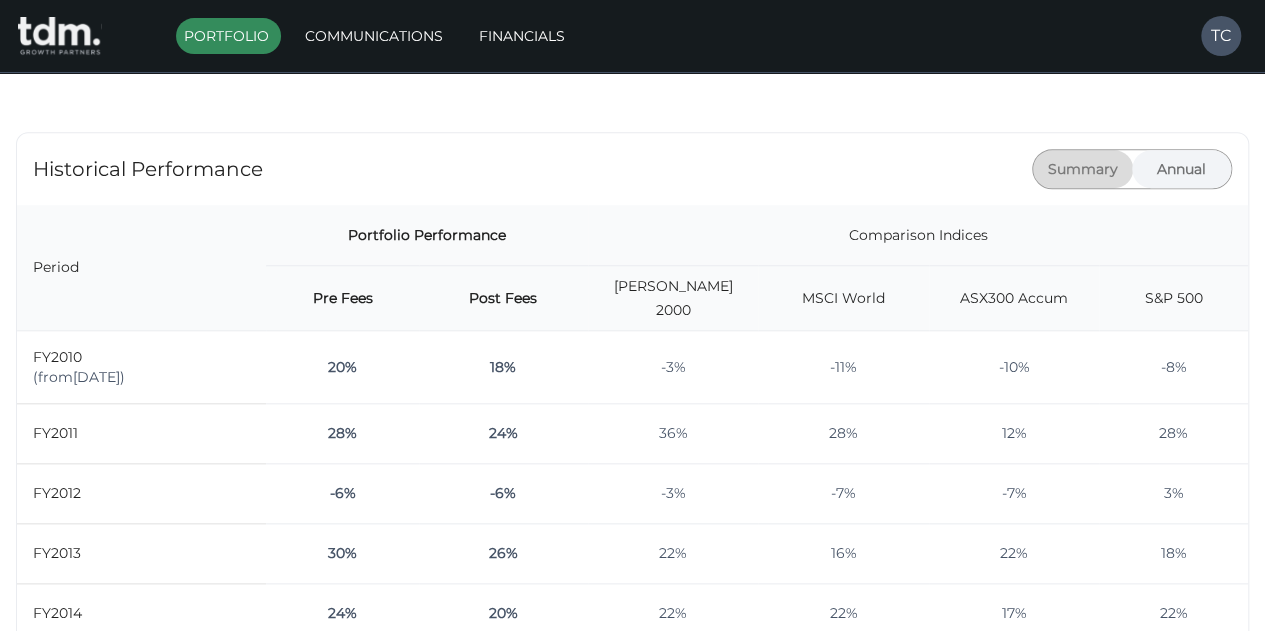 click on "Summary" at bounding box center [1083, 169] 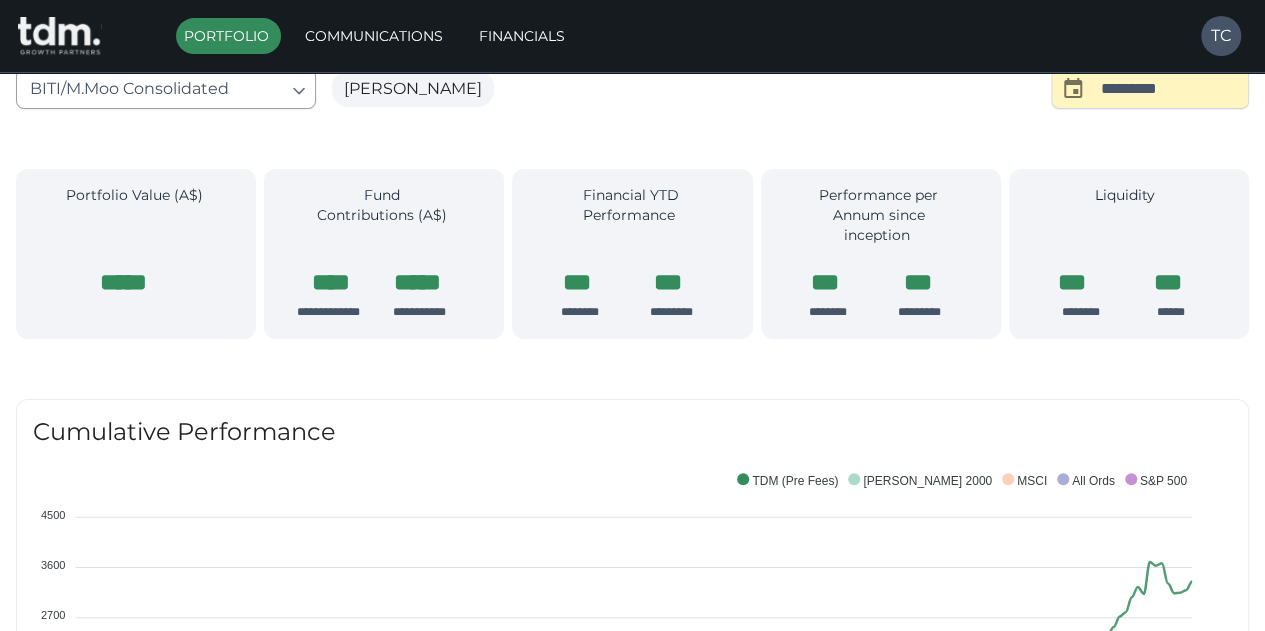 scroll, scrollTop: 0, scrollLeft: 0, axis: both 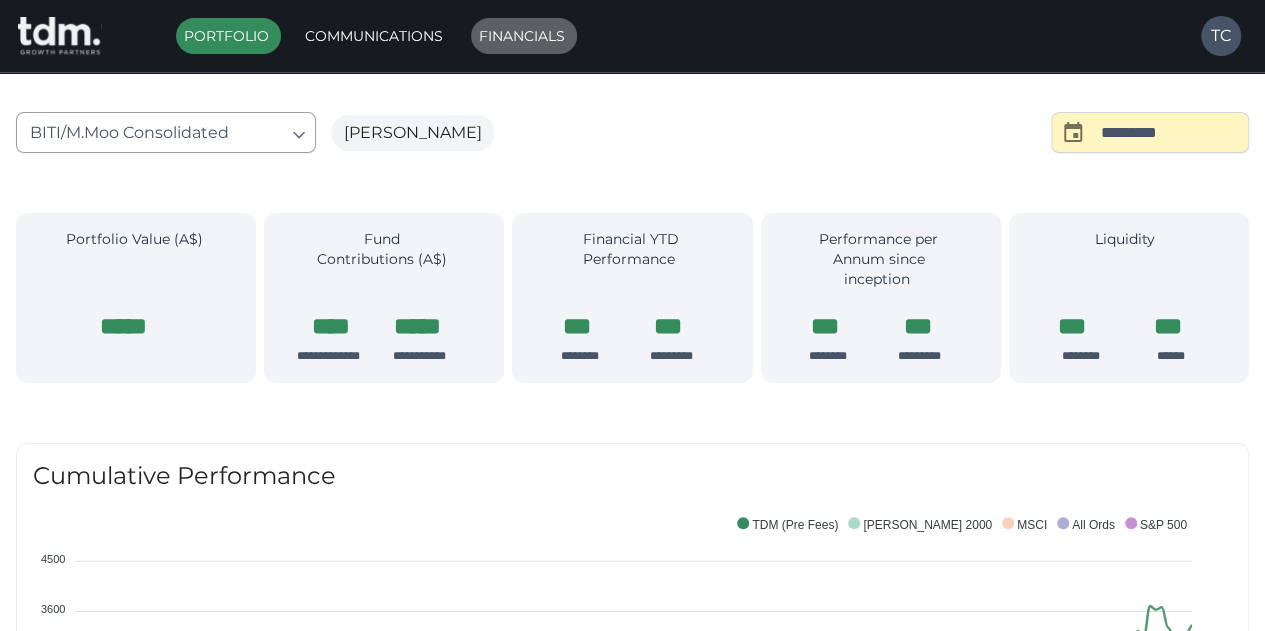 click on "Financials" at bounding box center (524, 36) 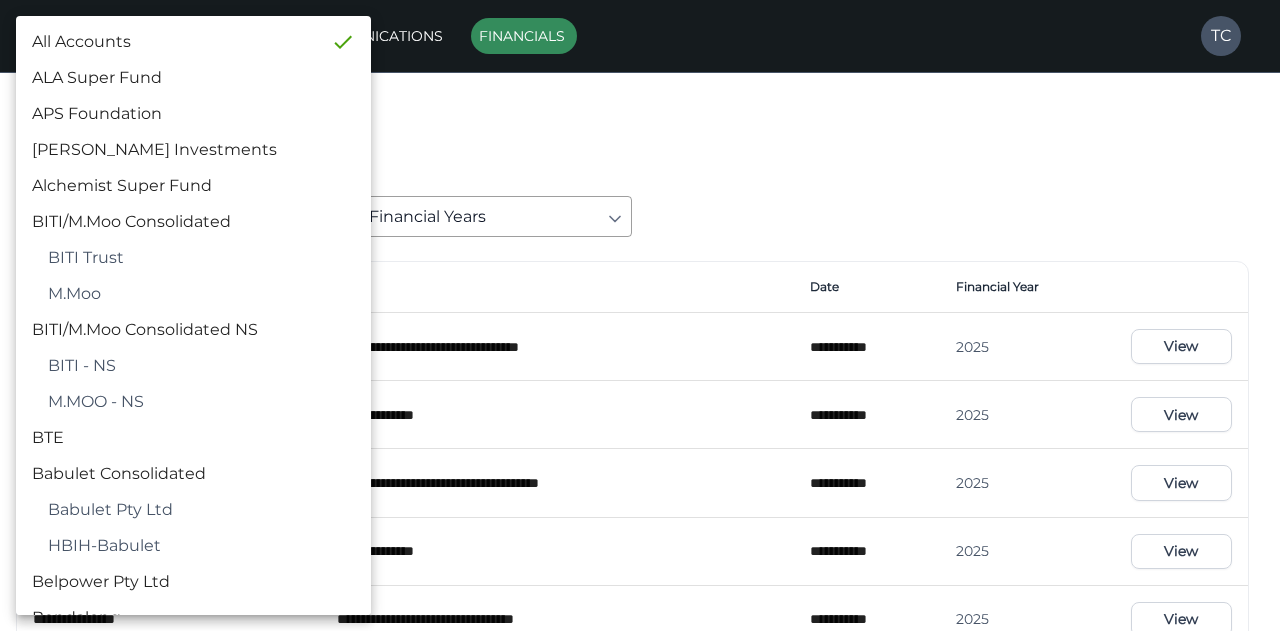 click on "**********" at bounding box center [640, 923] 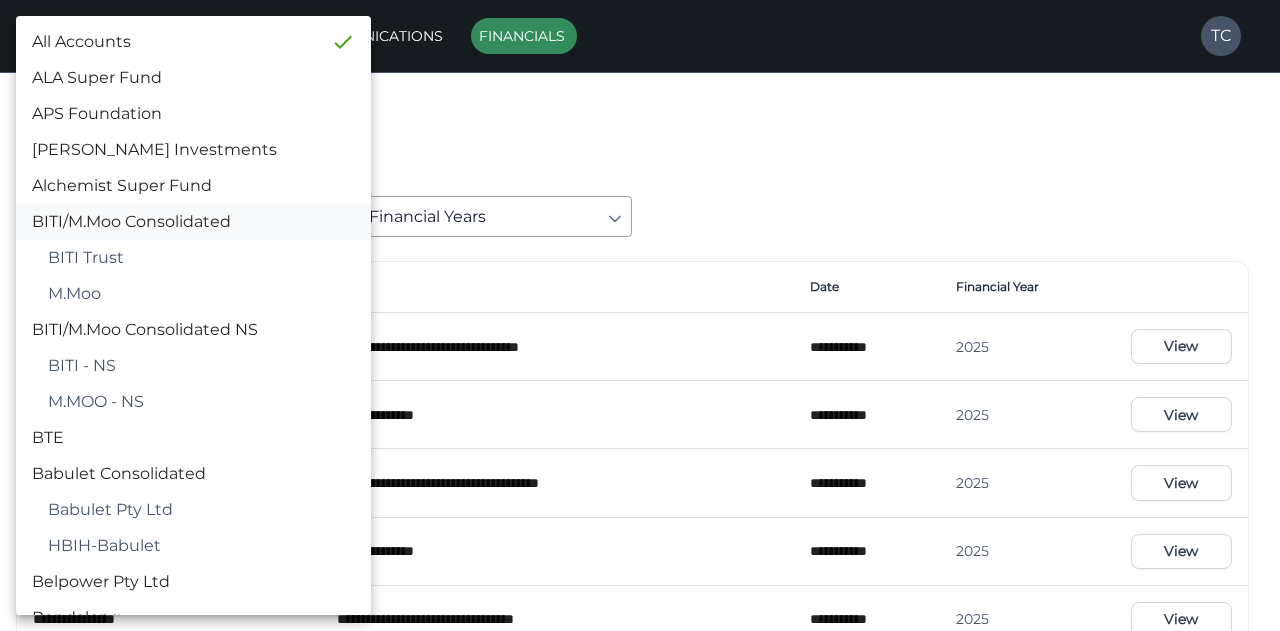 click on "BITI/M.Moo Consolidated" at bounding box center [193, 222] 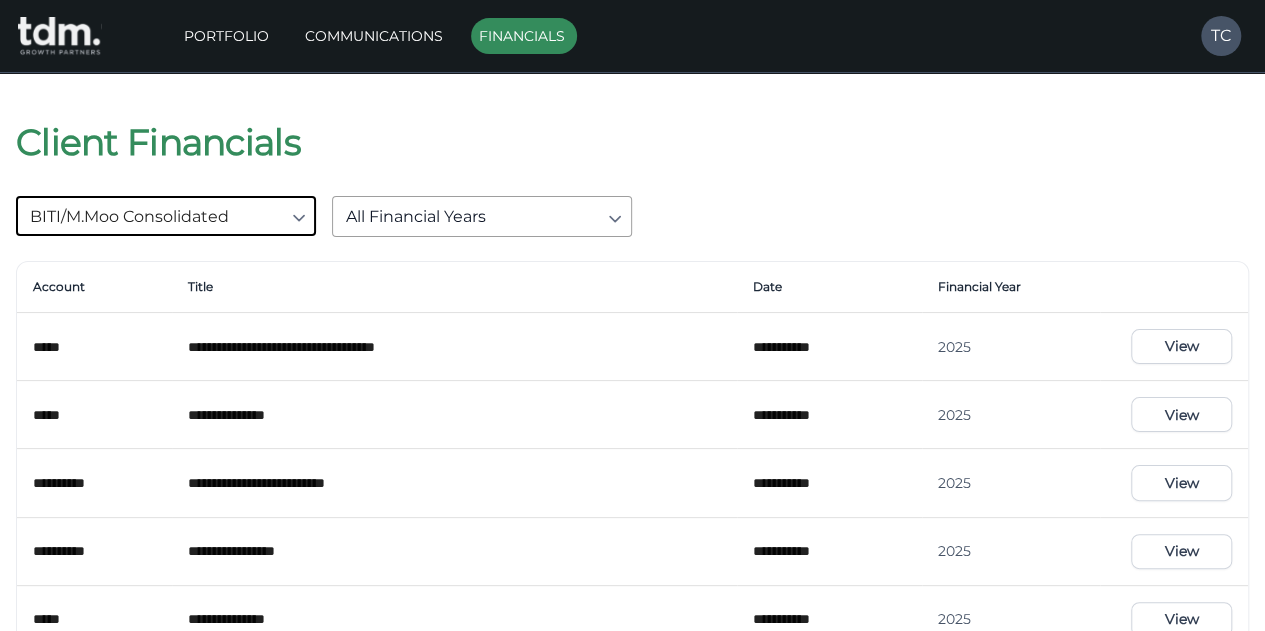 click on "View" at bounding box center (1181, 346) 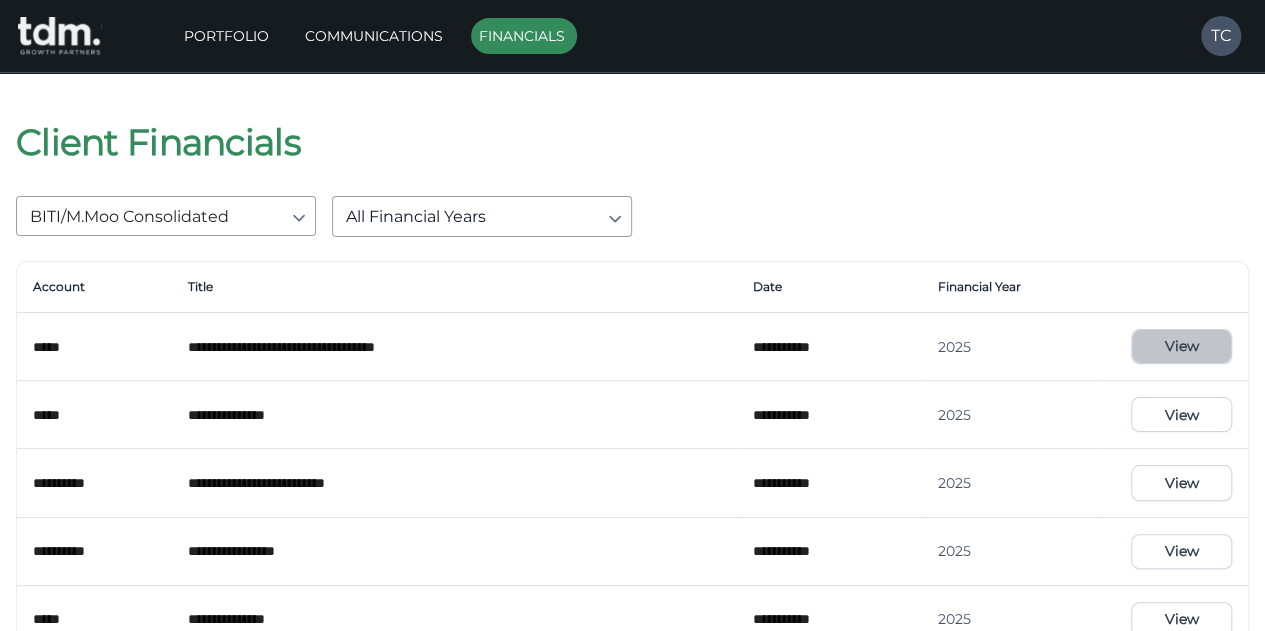 click on "View" at bounding box center (1181, 346) 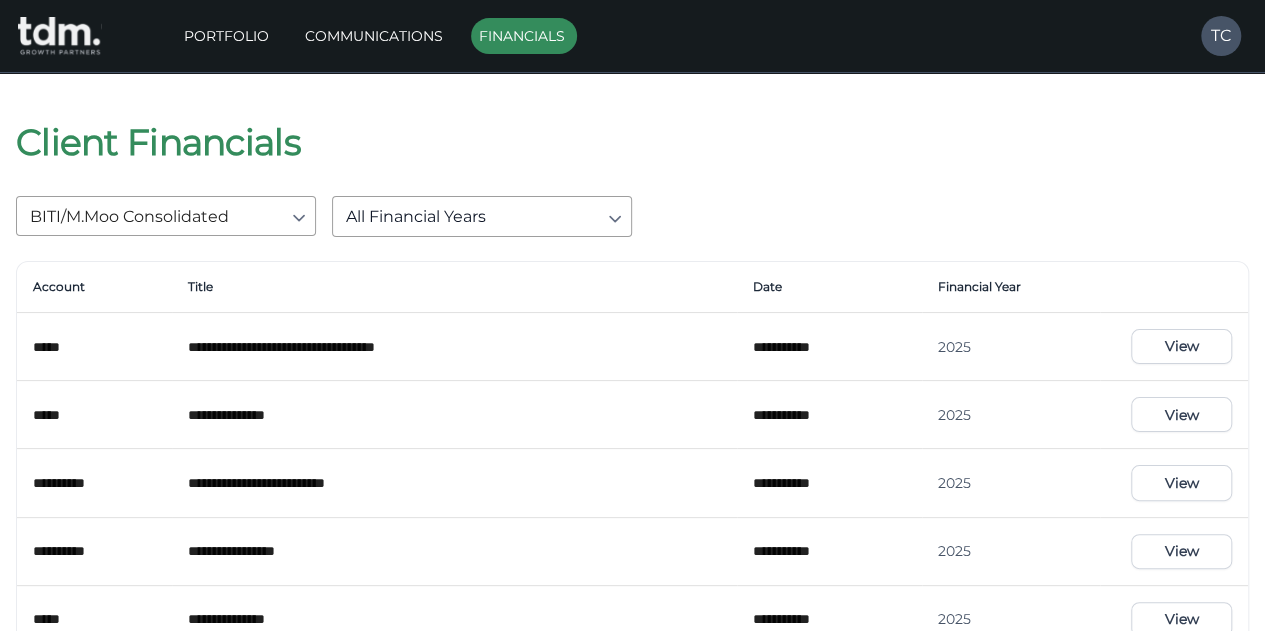 click on "View" at bounding box center [1181, 414] 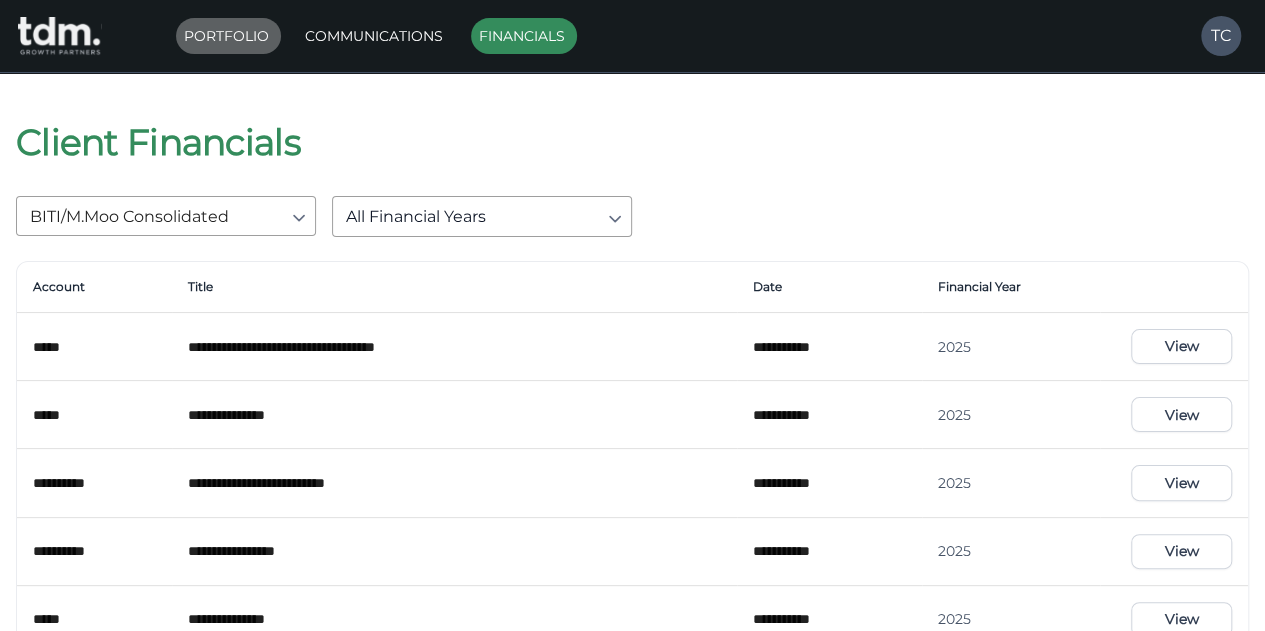 click on "Portfolio" at bounding box center [228, 36] 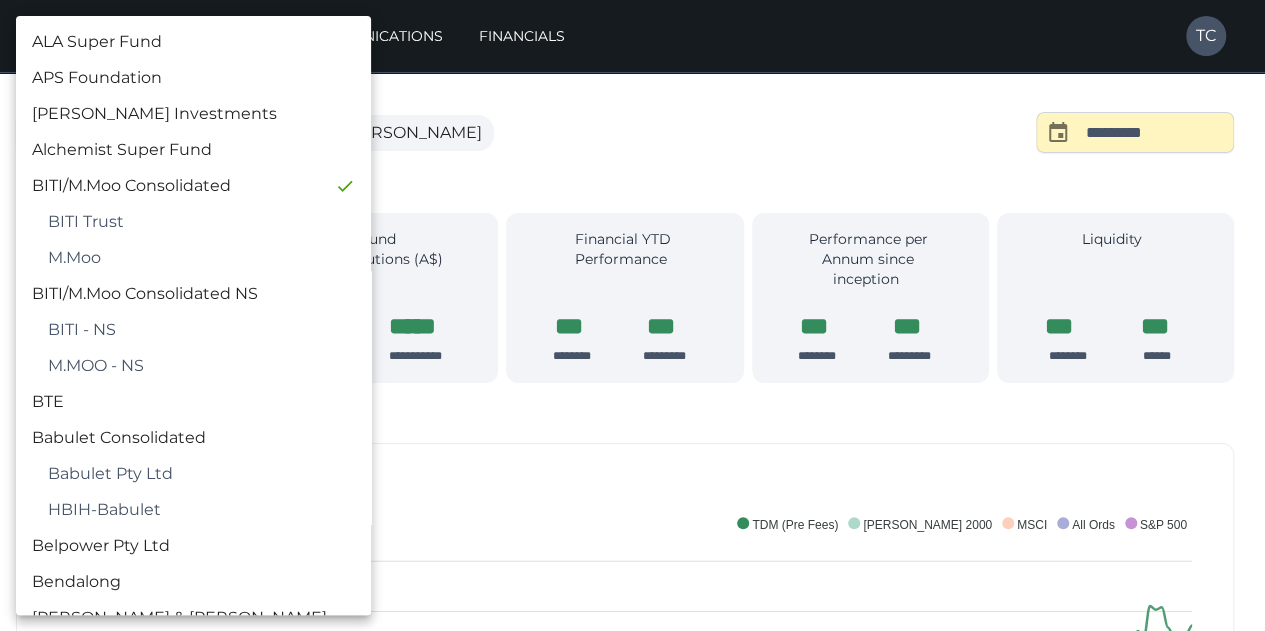 click on "**********" at bounding box center [632, 1513] 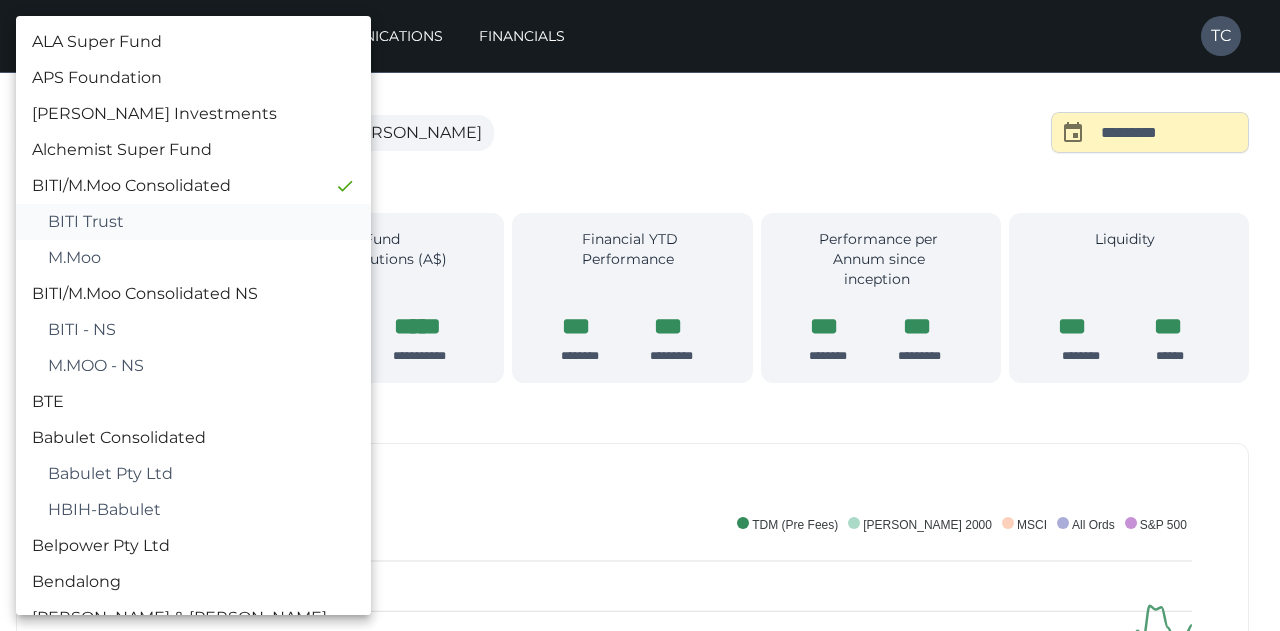 click on "BITI Trust" at bounding box center (201, 222) 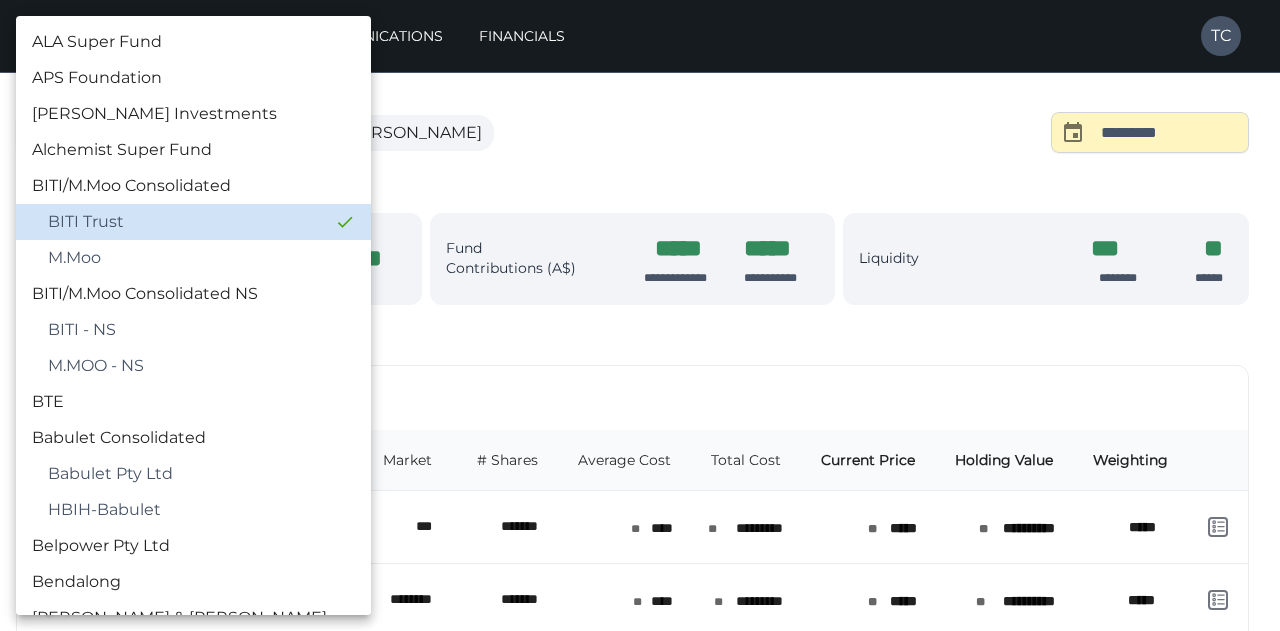 type 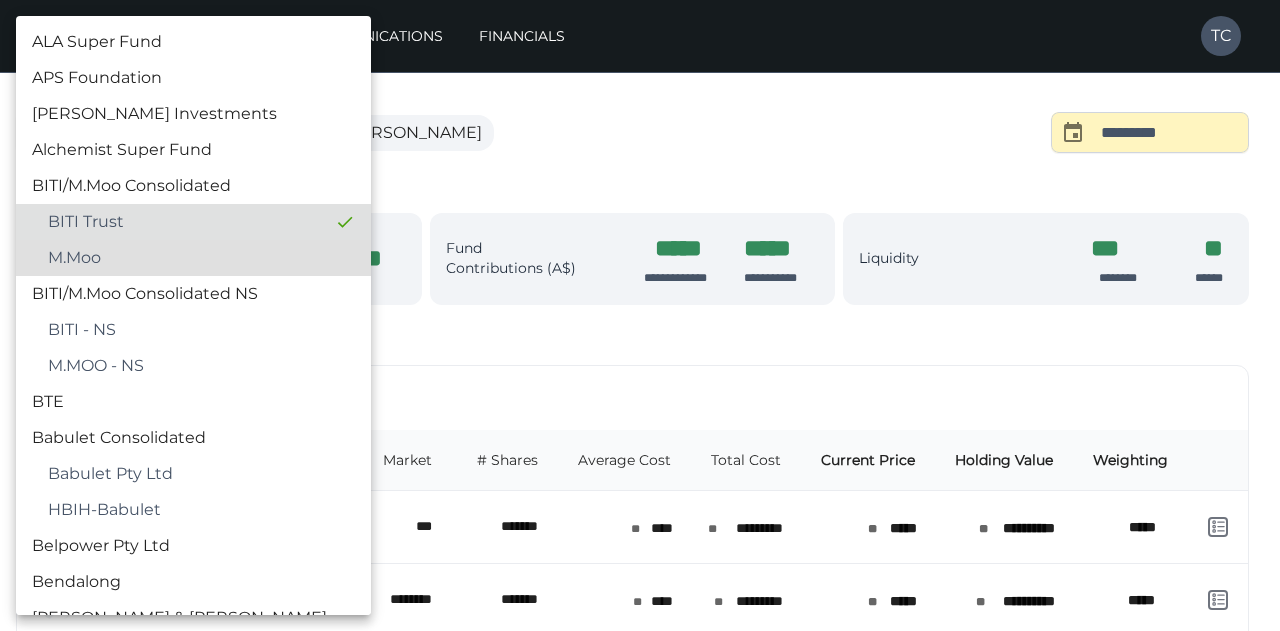 type 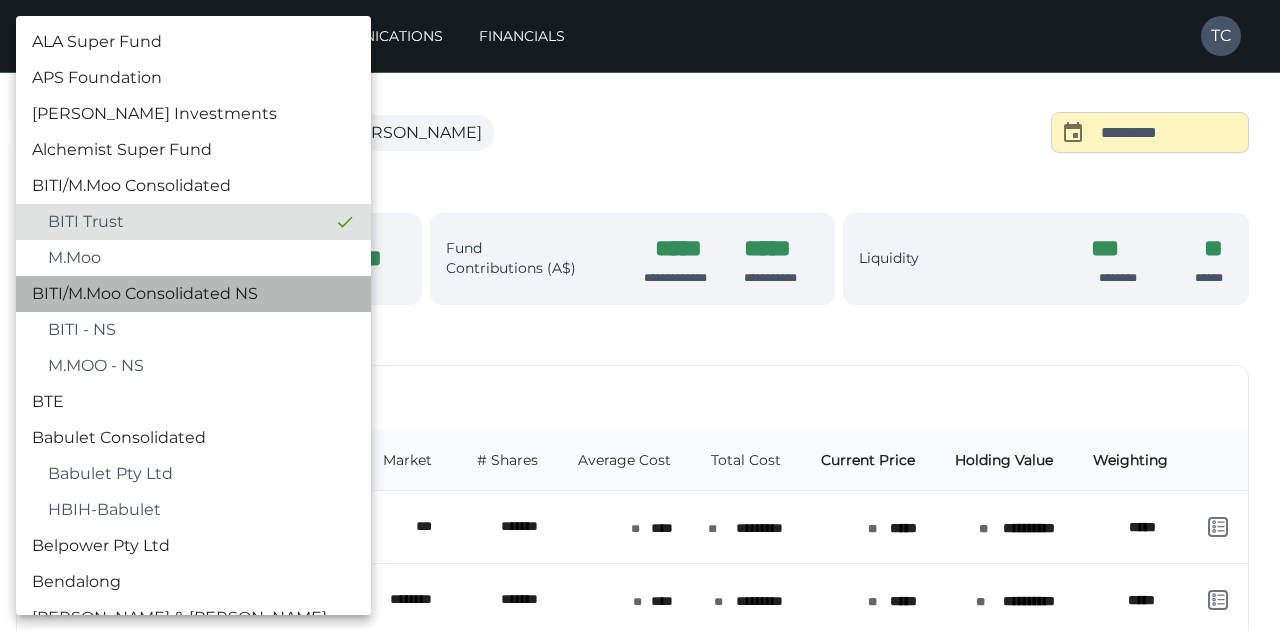 click on "BITI/M.Moo Consolidated NS" at bounding box center [193, 294] 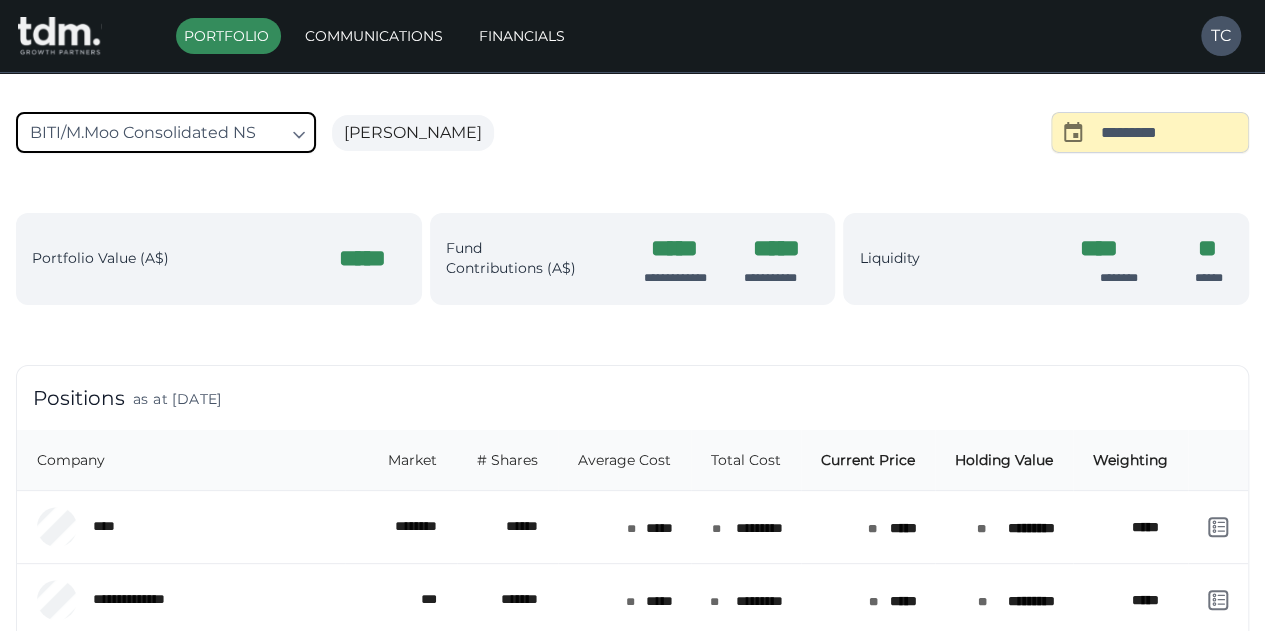 click on "**********" at bounding box center (632, 801) 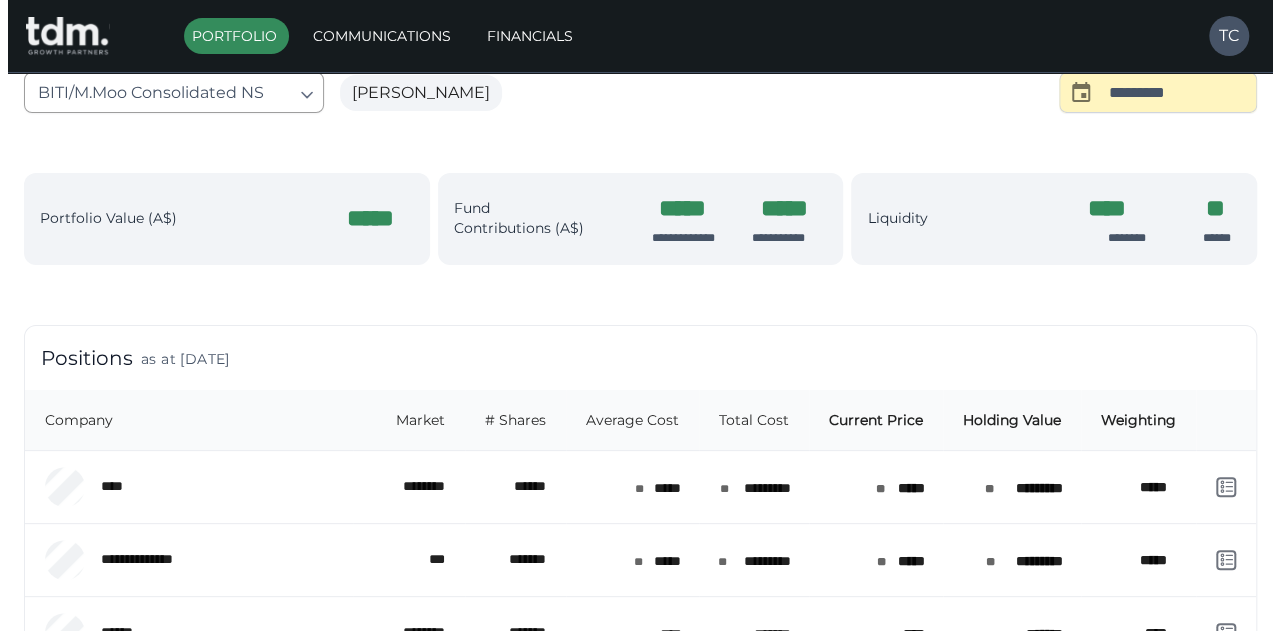 scroll, scrollTop: 0, scrollLeft: 0, axis: both 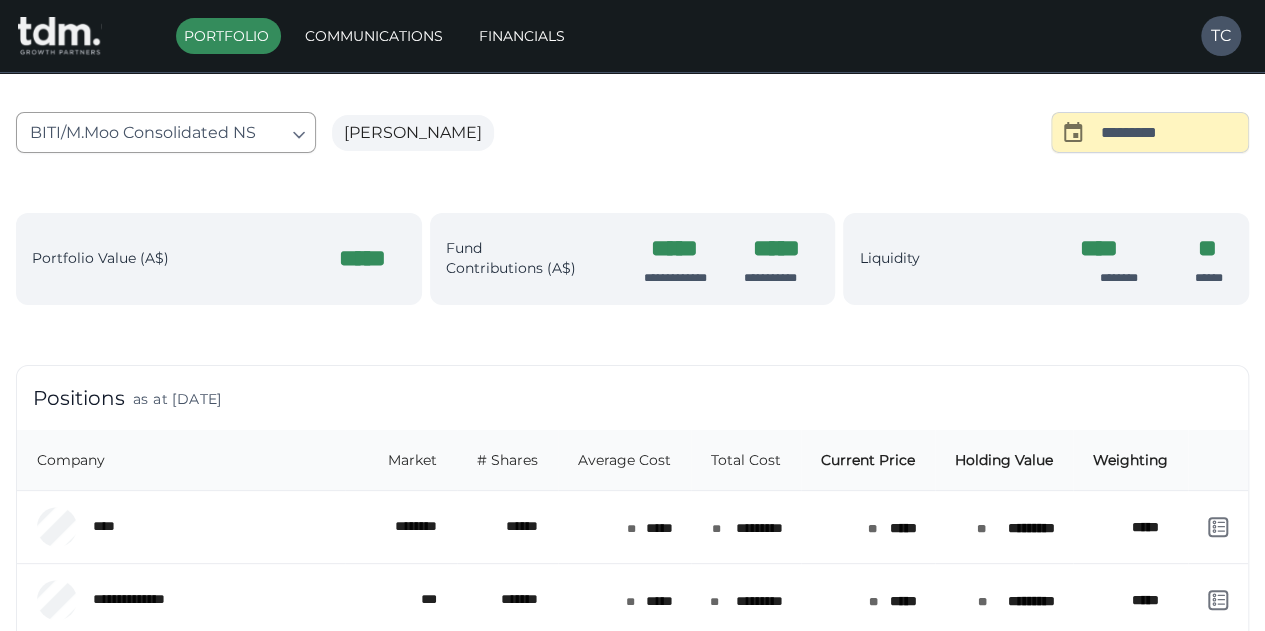 click on "Financials" at bounding box center [524, 36] 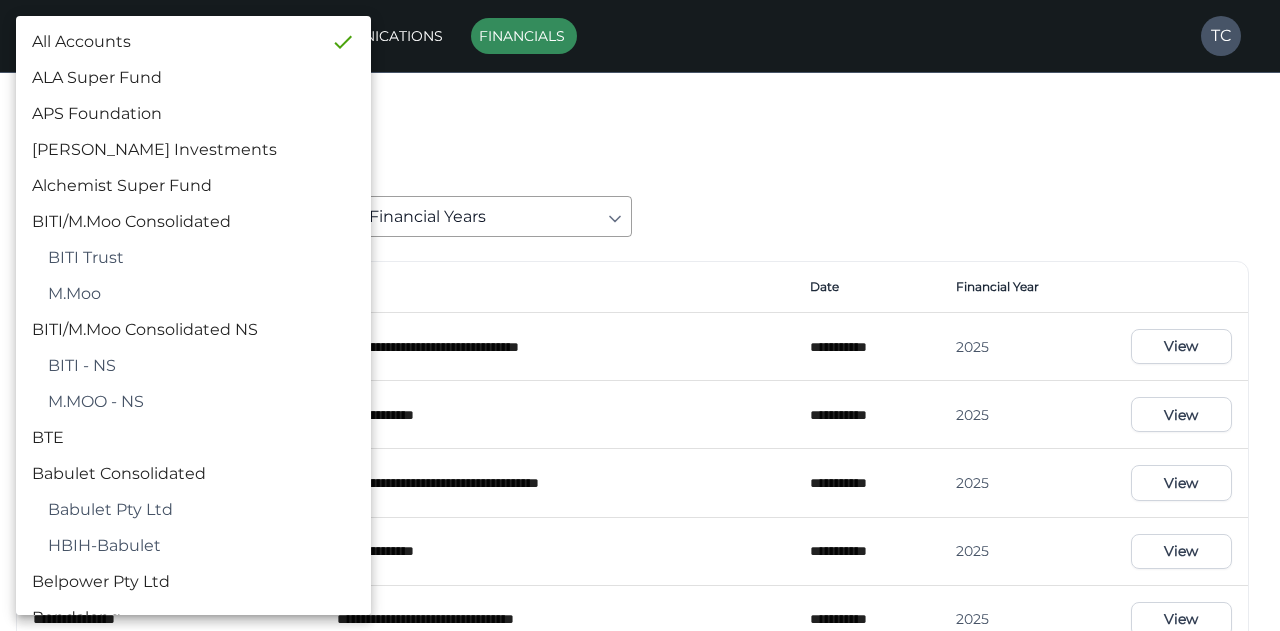 click on "**********" at bounding box center [640, 923] 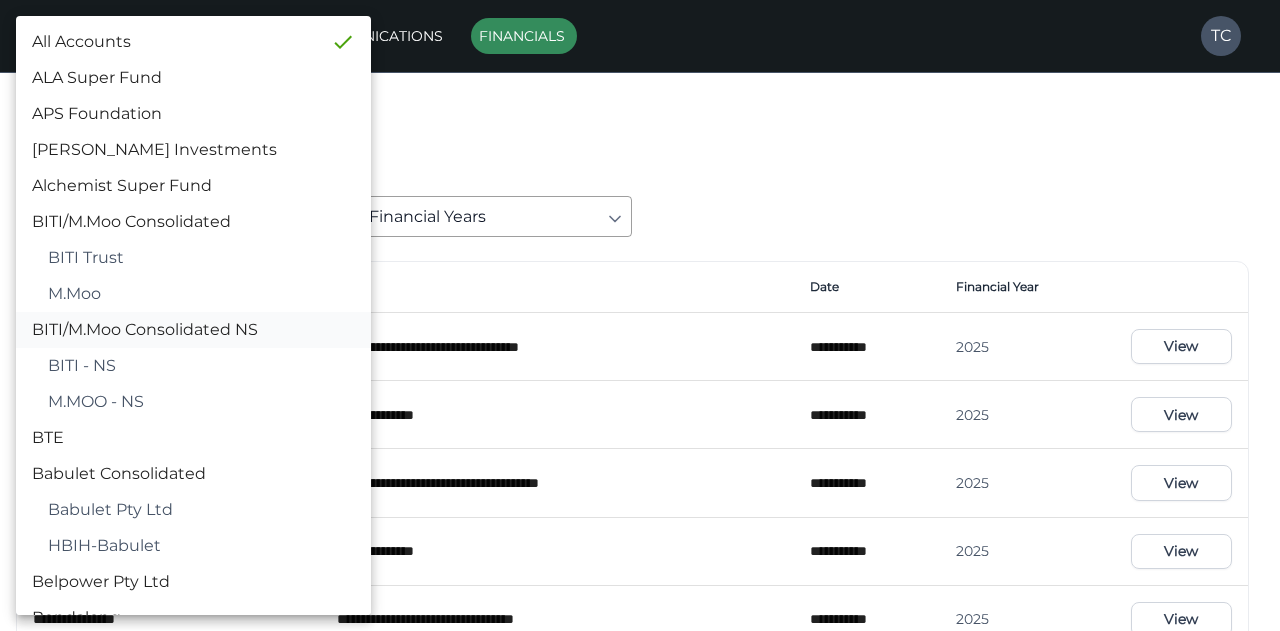 click on "BITI/M.Moo Consolidated NS" at bounding box center (193, 330) 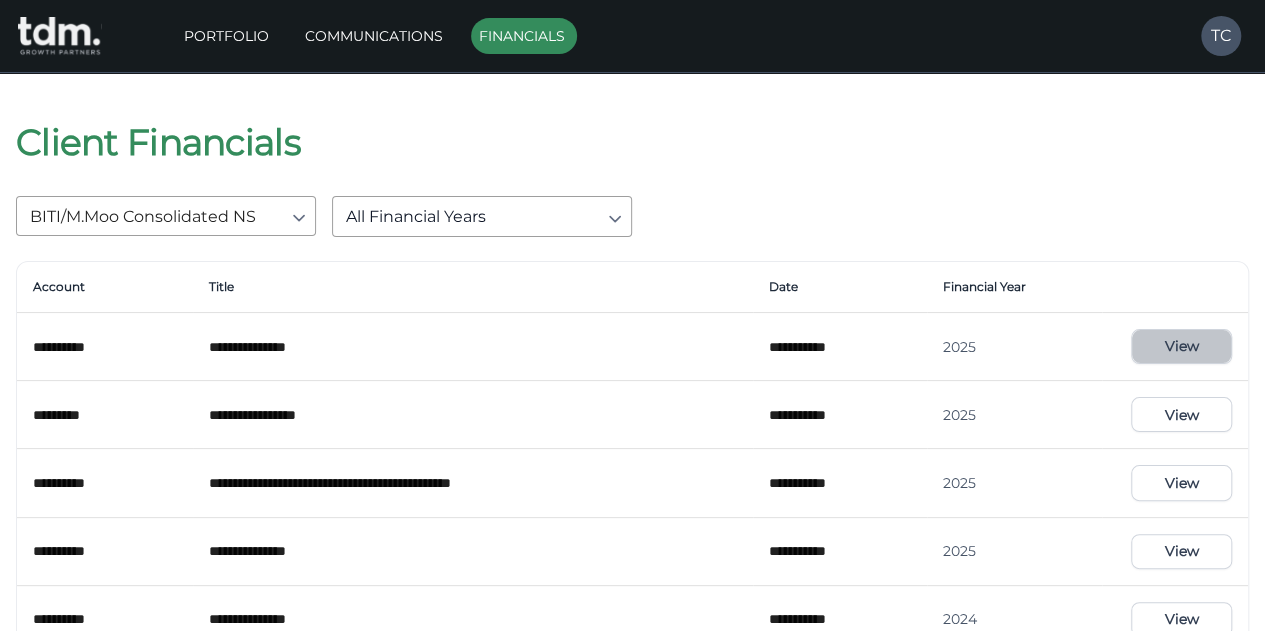 click on "View" at bounding box center (1181, 346) 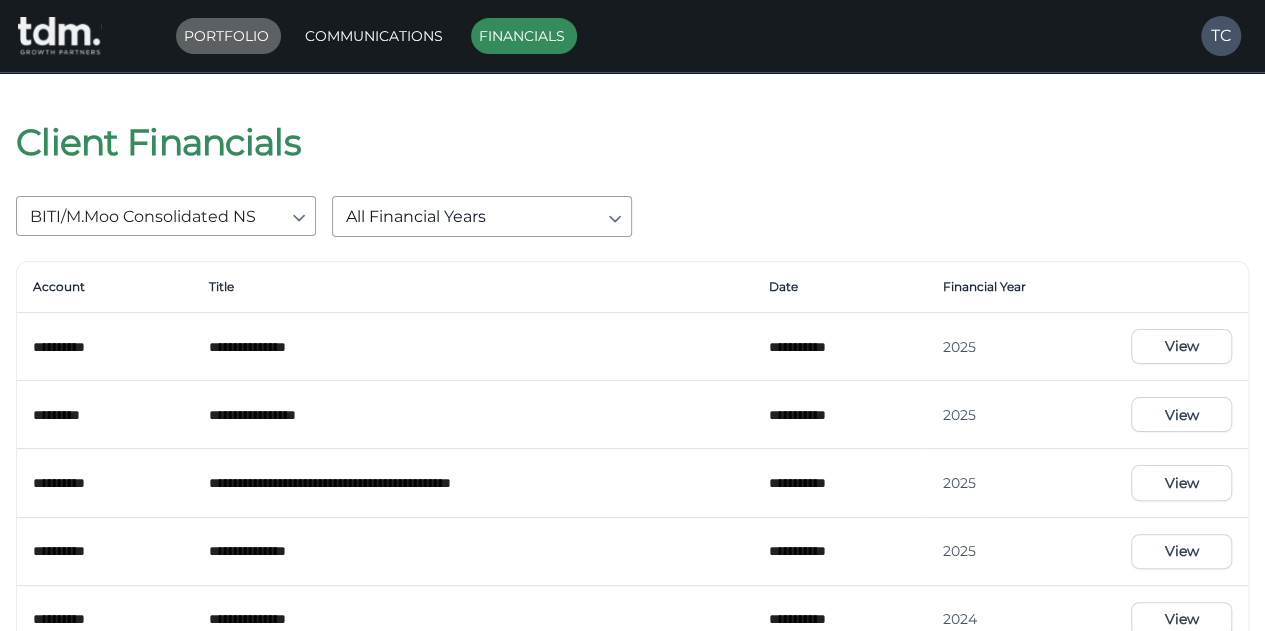 click on "Portfolio" at bounding box center (228, 36) 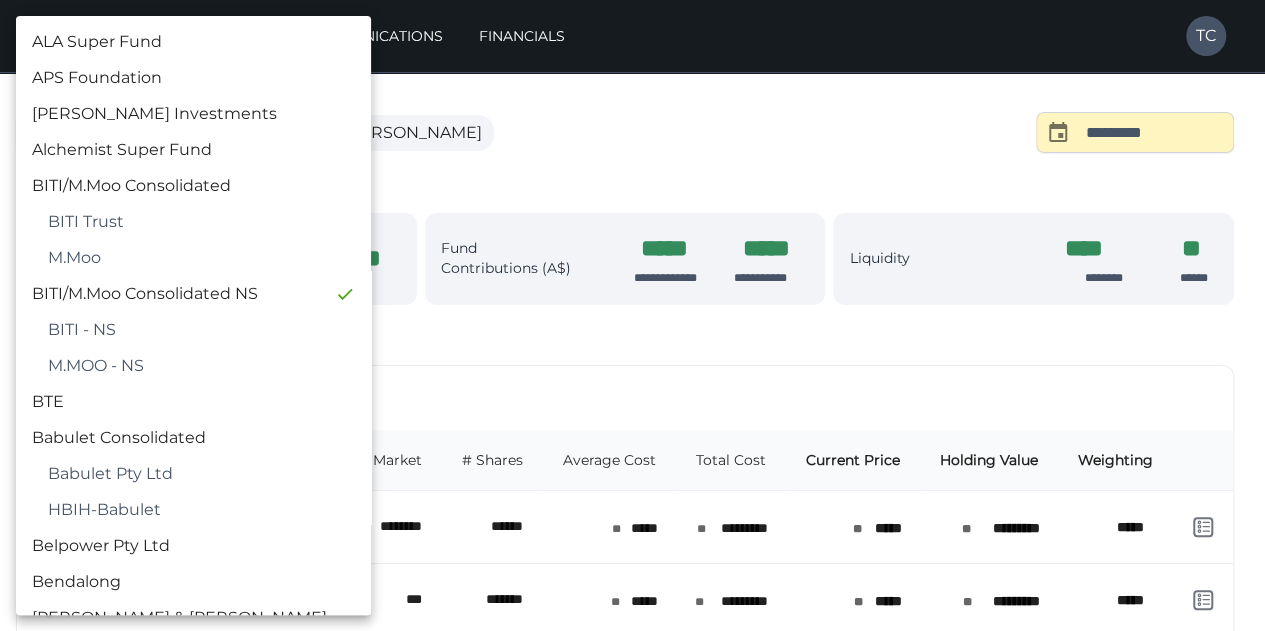click on "**********" at bounding box center (632, 765) 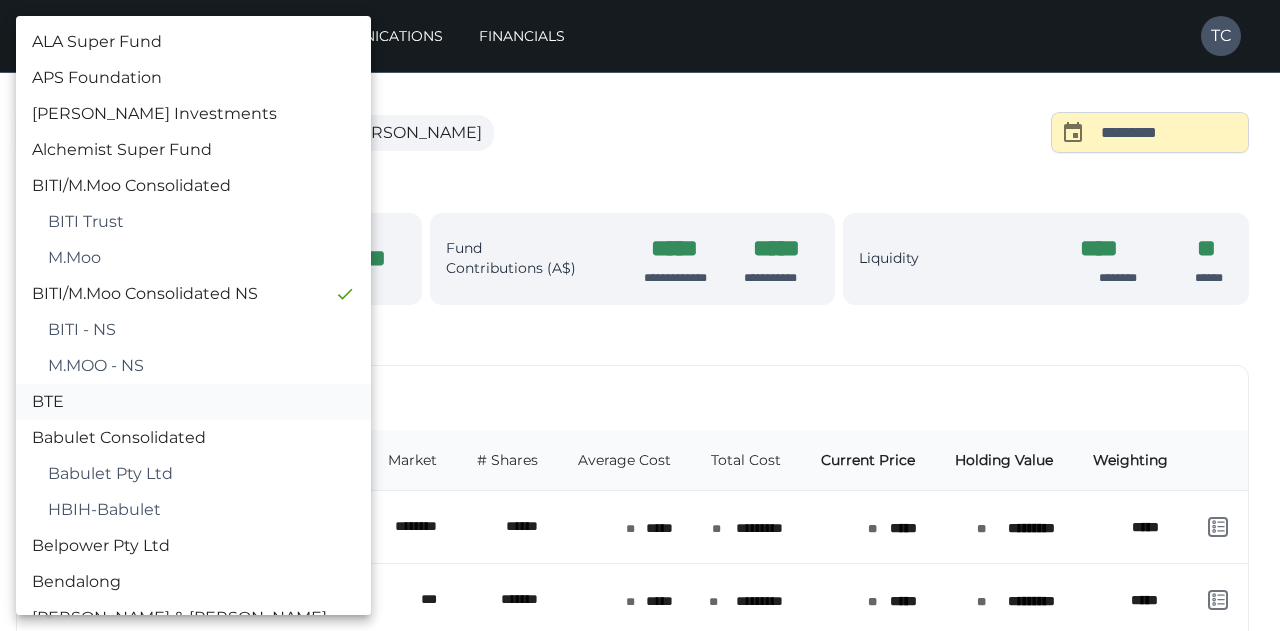 click on "BTE" at bounding box center (193, 402) 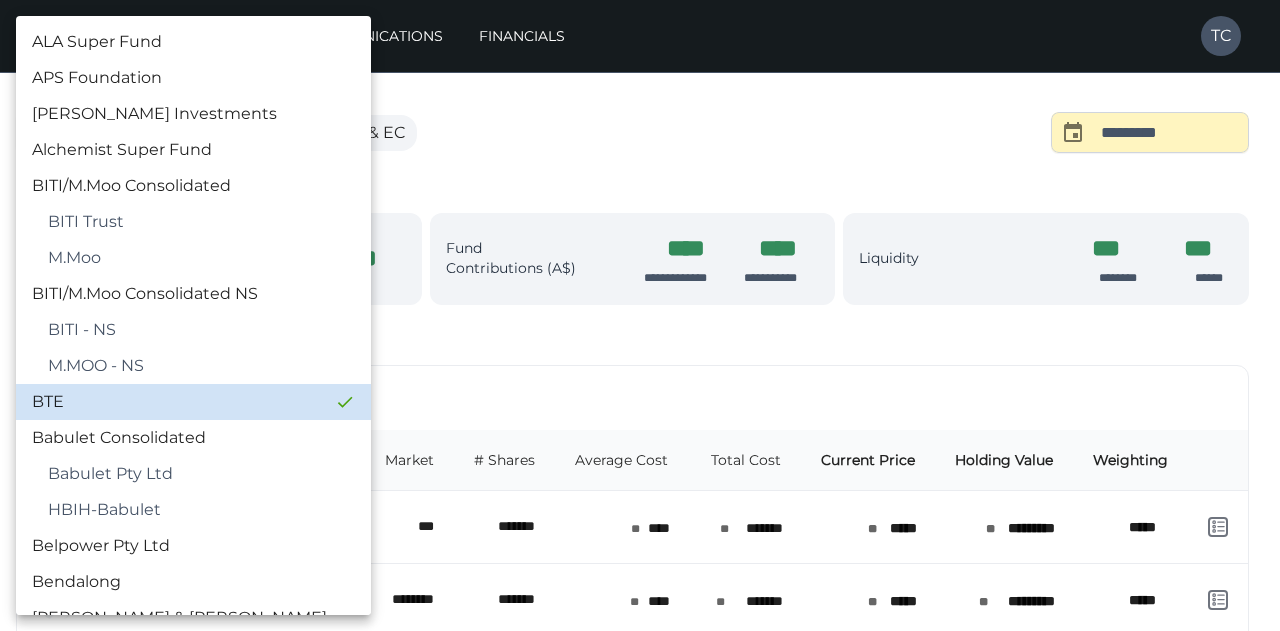 type 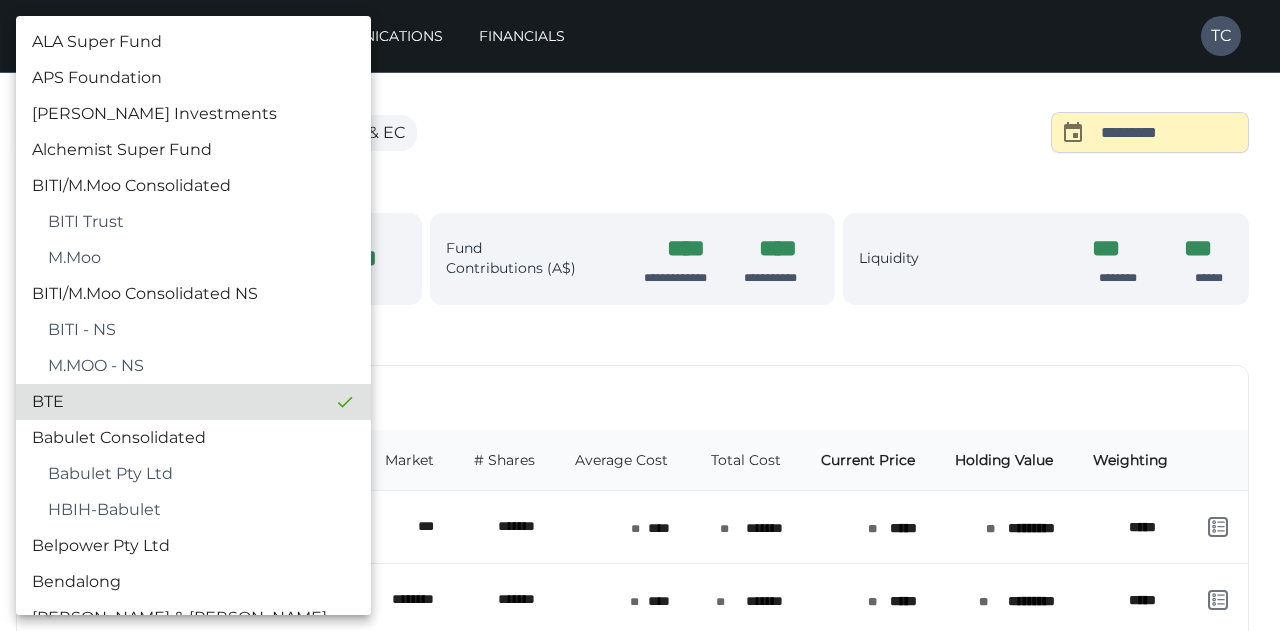 click at bounding box center (640, 315) 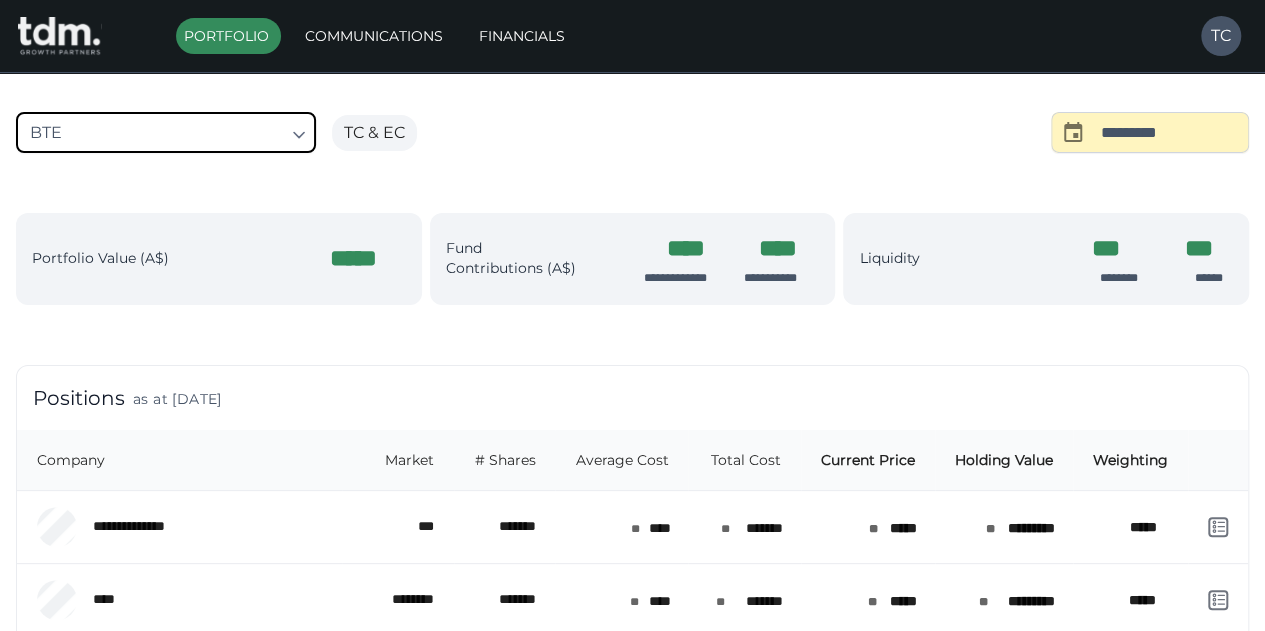 click on "**********" at bounding box center [632, 858] 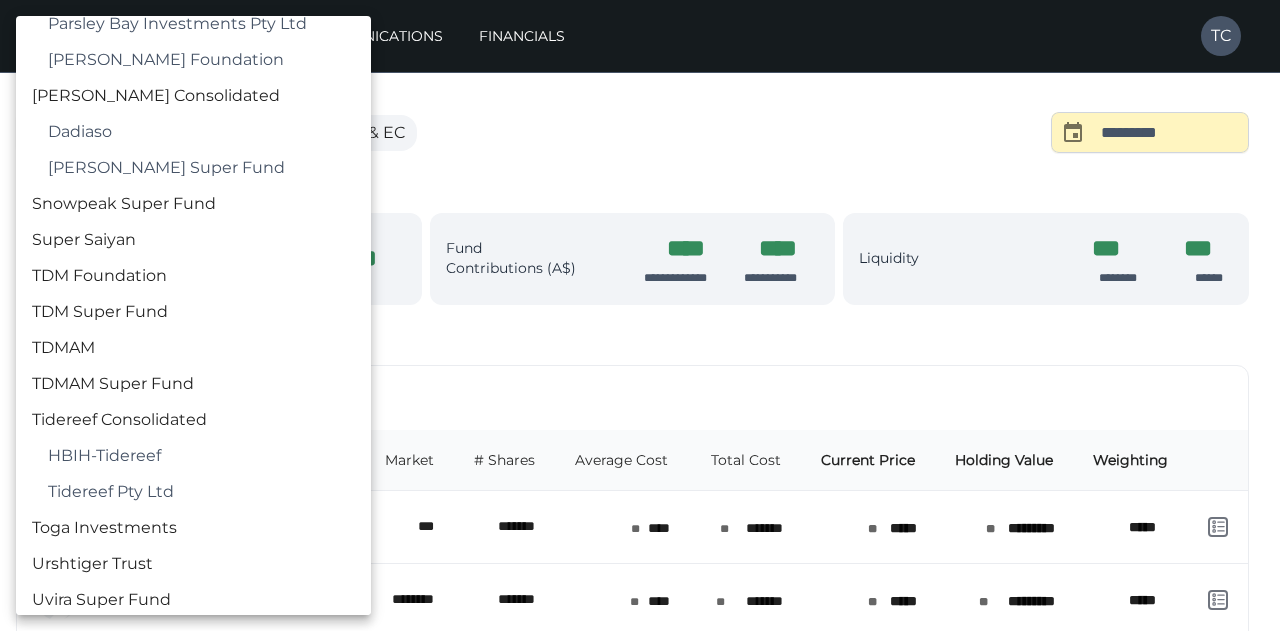 scroll, scrollTop: 5067, scrollLeft: 0, axis: vertical 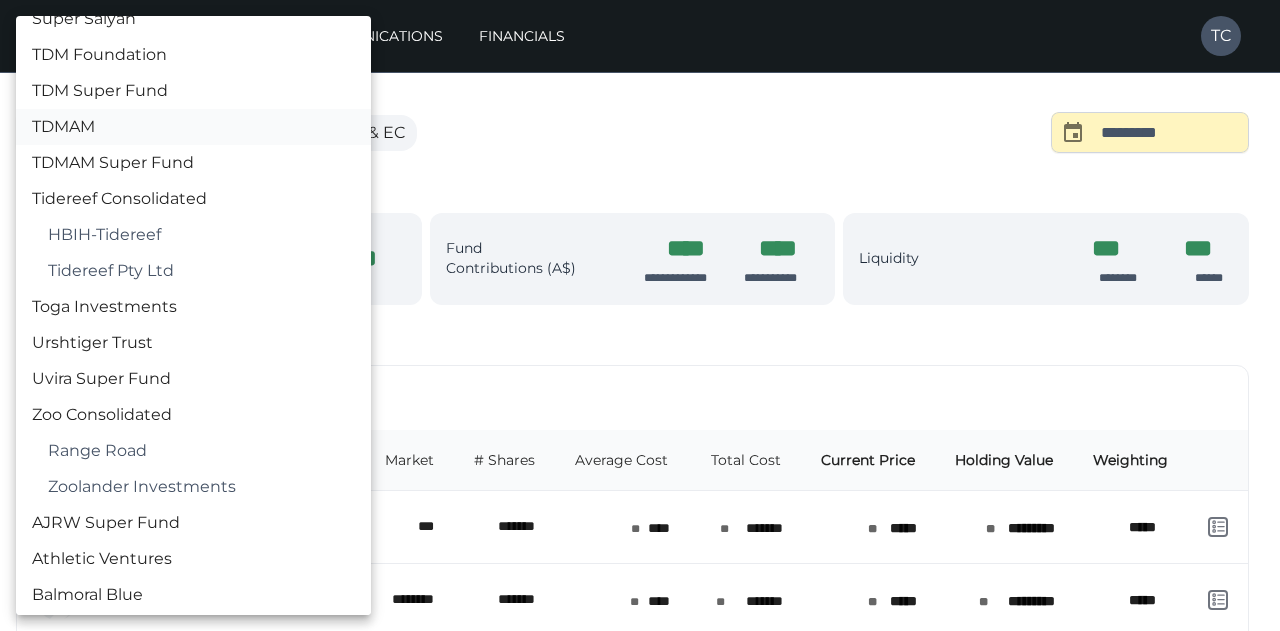 click on "TDMAM" at bounding box center [193, 127] 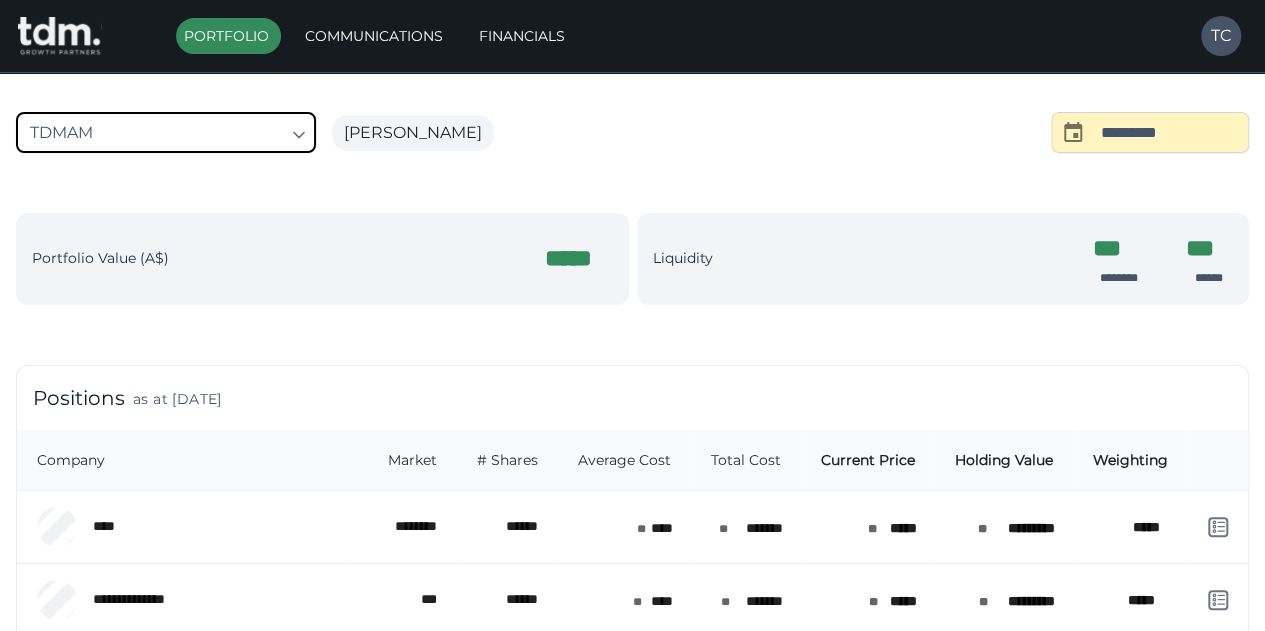 click on "**********" at bounding box center [632, 858] 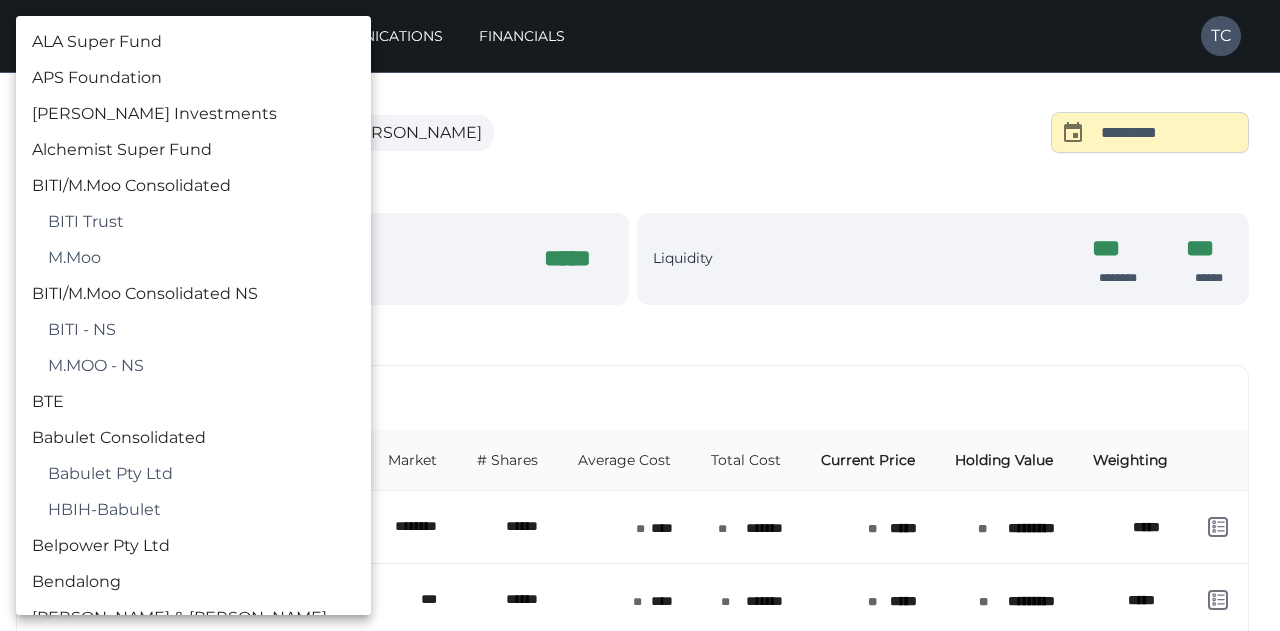 scroll, scrollTop: 3002, scrollLeft: 0, axis: vertical 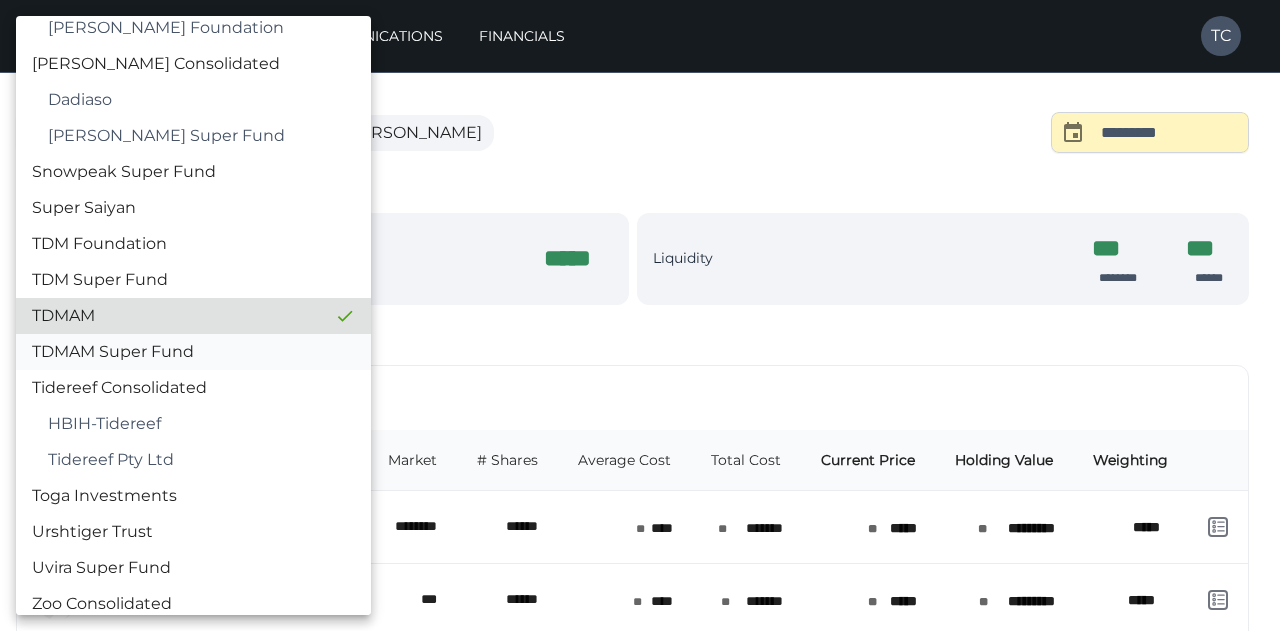 click on "TDMAM Super Fund" at bounding box center [193, 352] 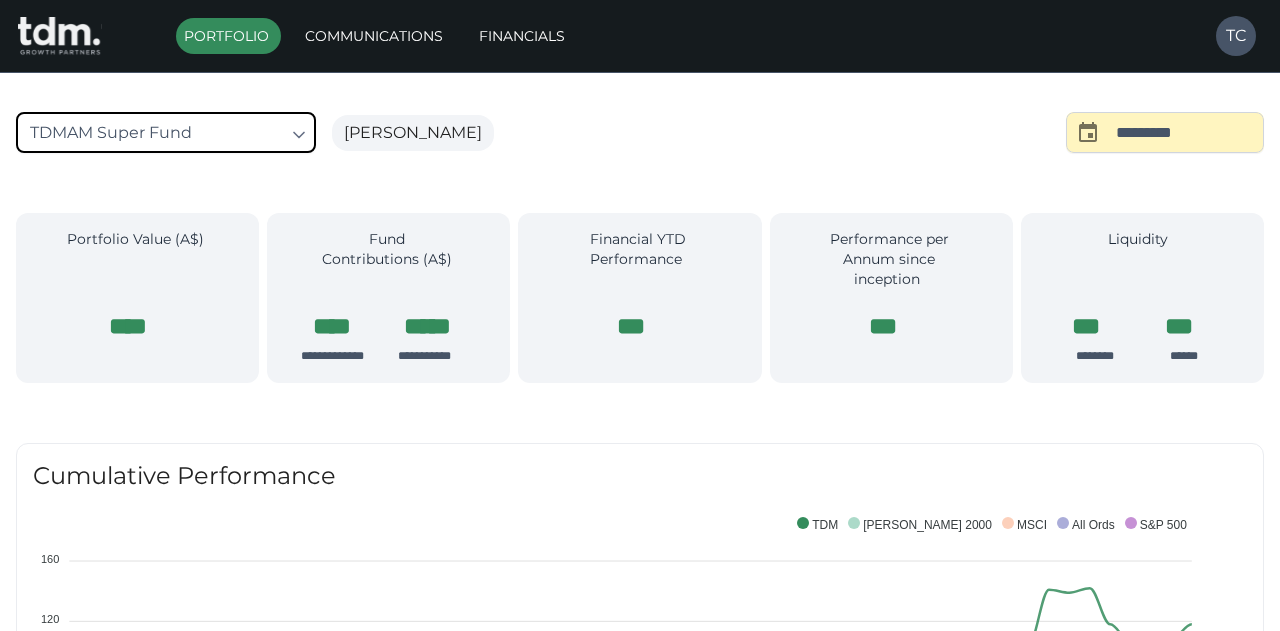 click on "**********" at bounding box center (640, 1361) 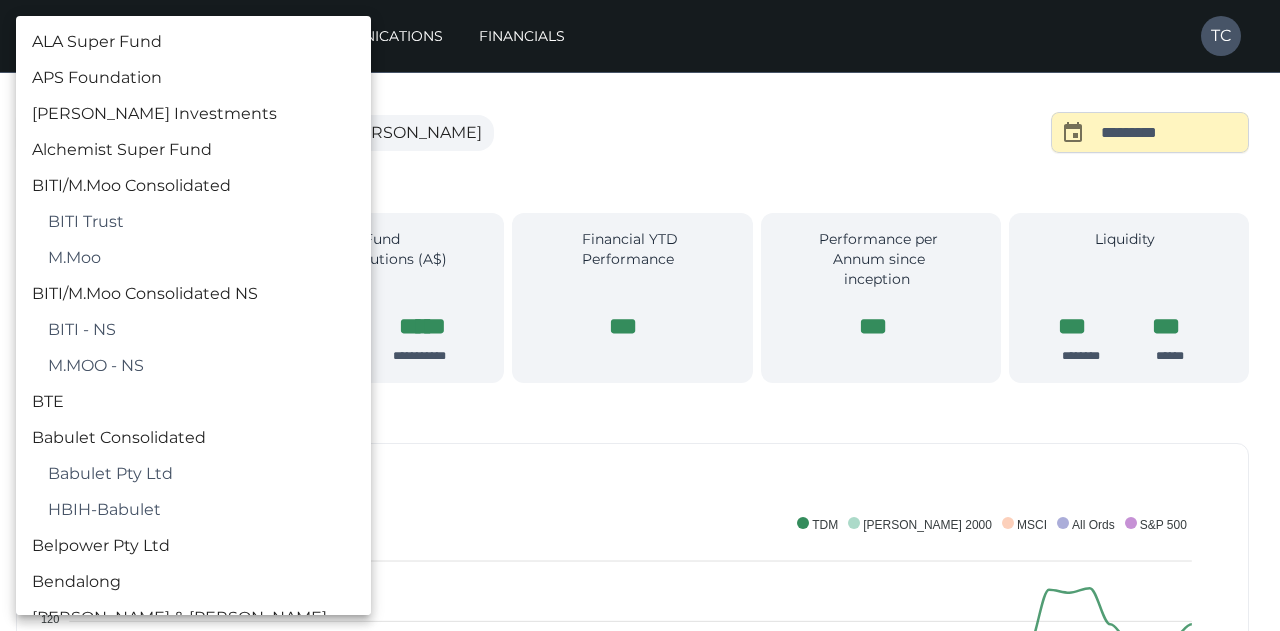 scroll, scrollTop: 3038, scrollLeft: 0, axis: vertical 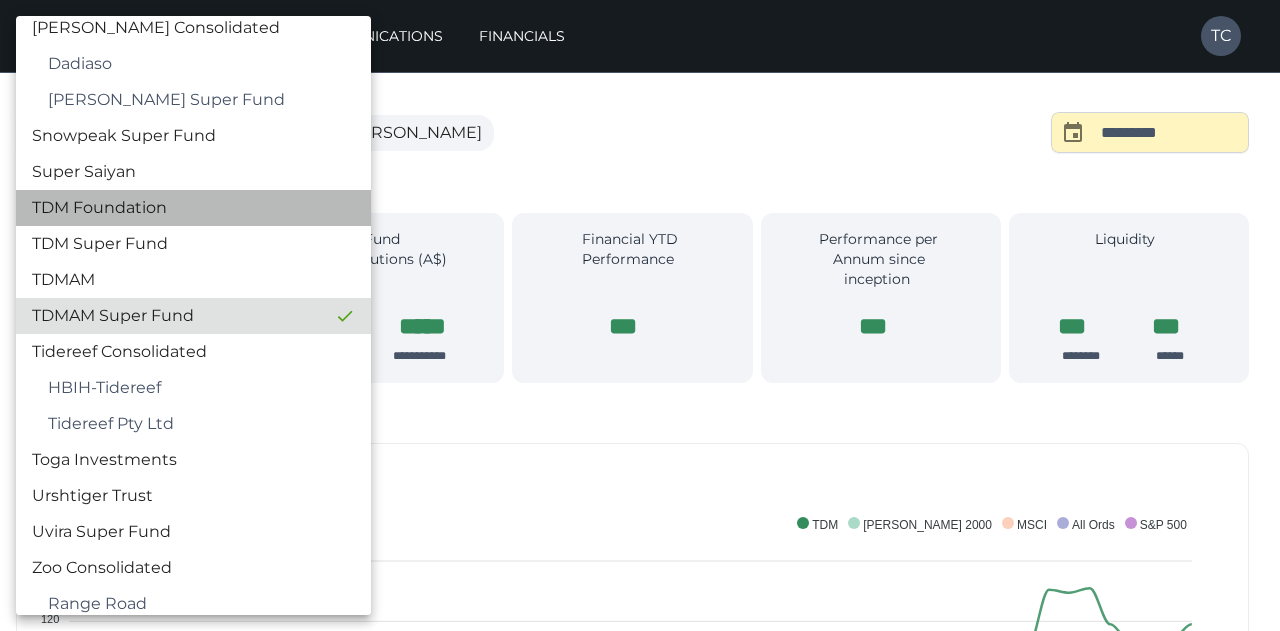 click on "TDM Foundation" at bounding box center [193, 208] 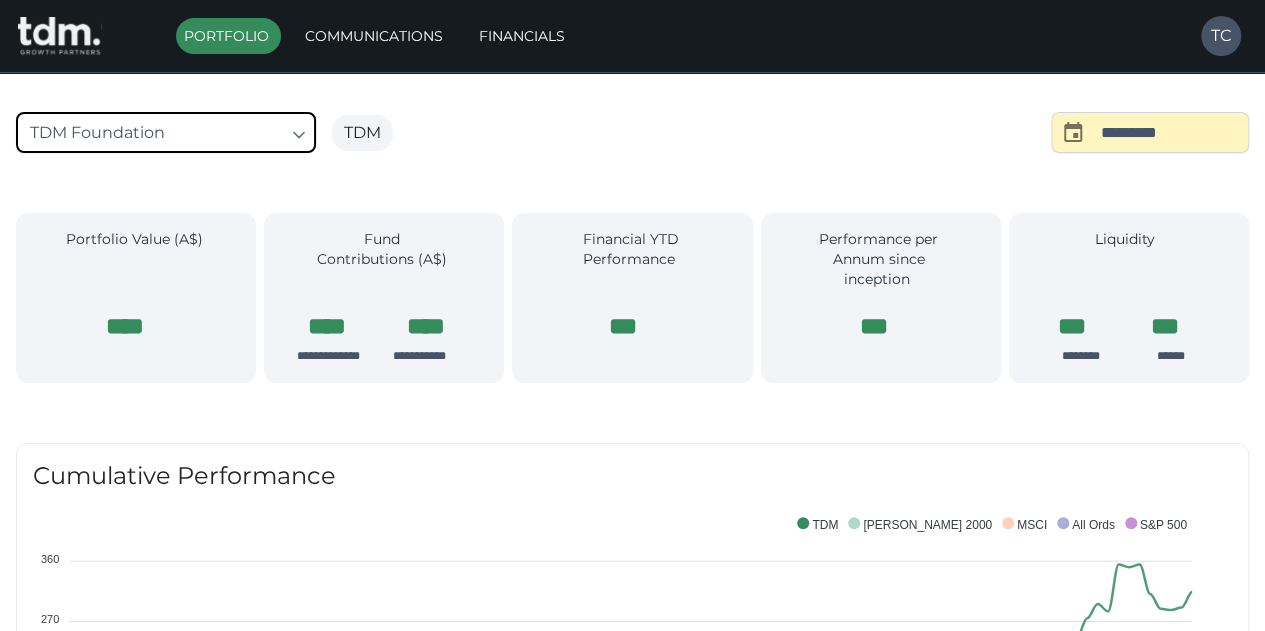 click on "**********" at bounding box center [632, 1391] 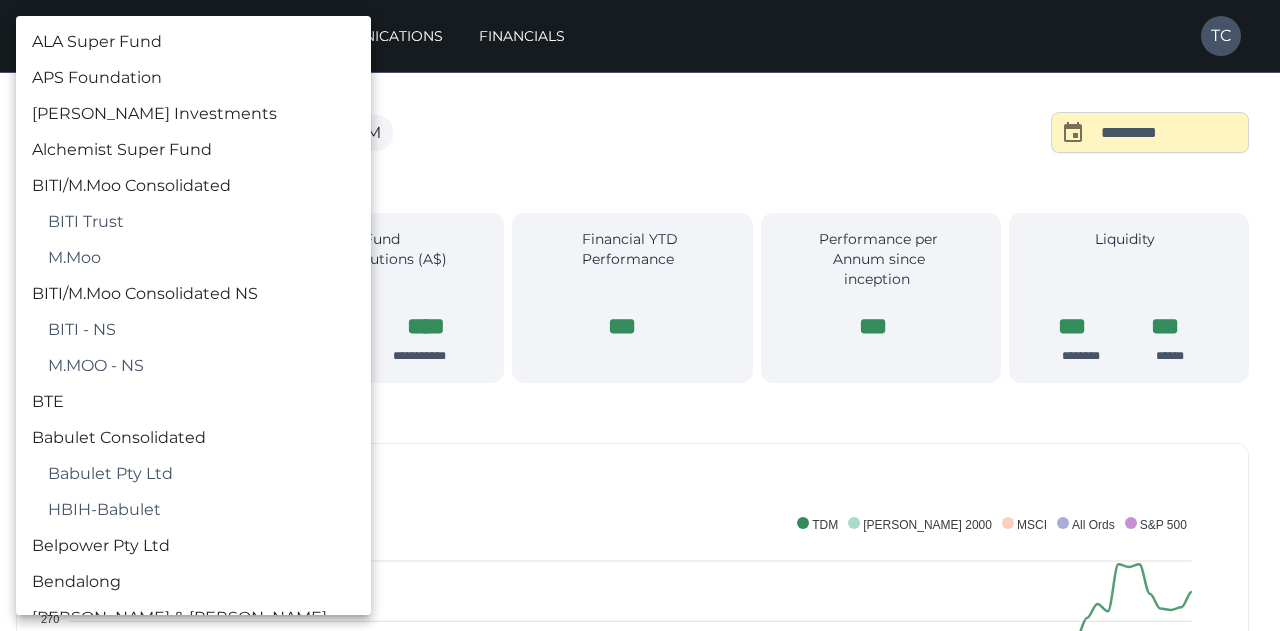 scroll, scrollTop: 2930, scrollLeft: 0, axis: vertical 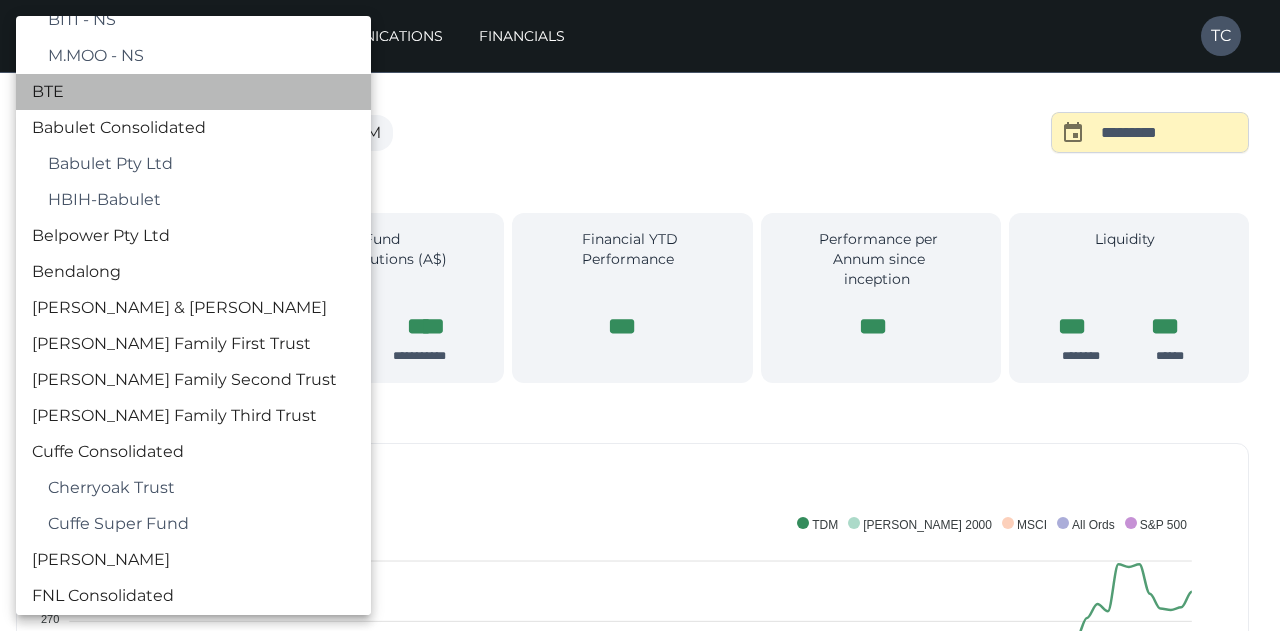 click on "BTE" at bounding box center [193, 92] 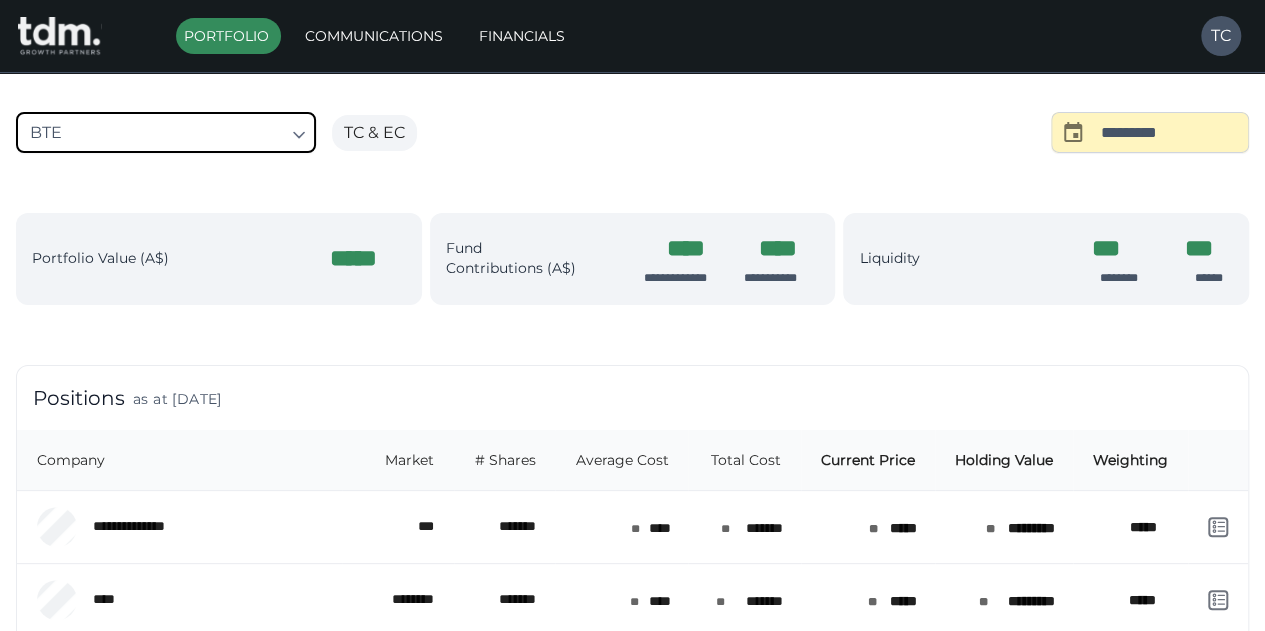 click on "*******" at bounding box center (504, 526) 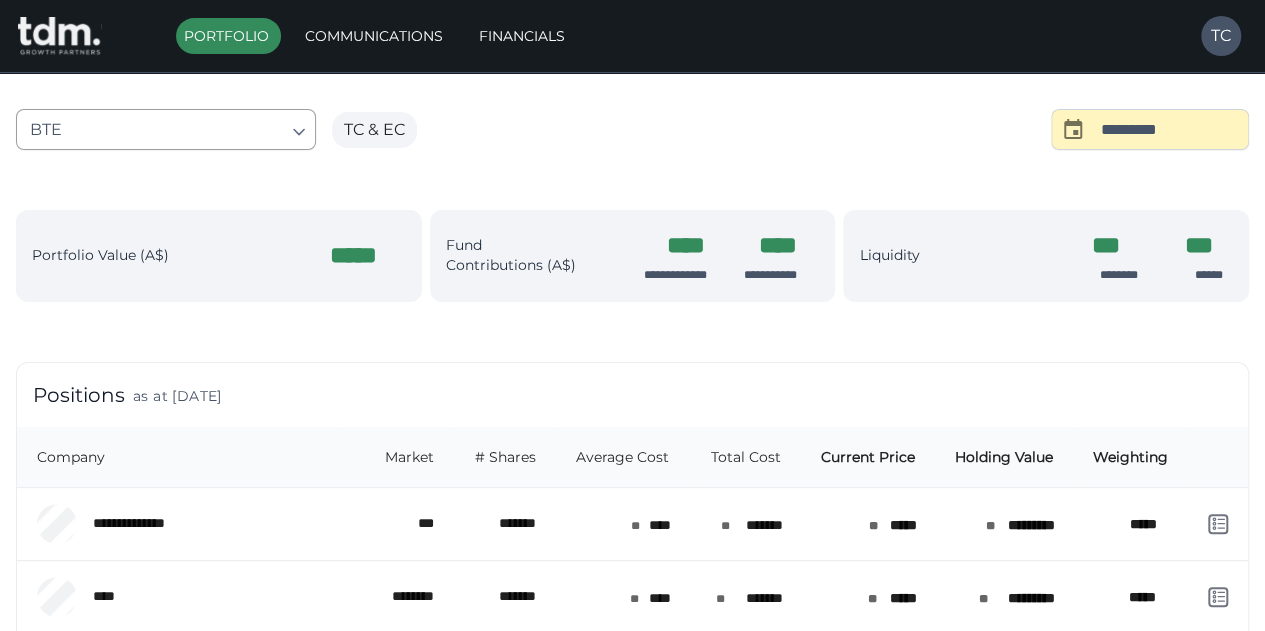 scroll, scrollTop: 0, scrollLeft: 0, axis: both 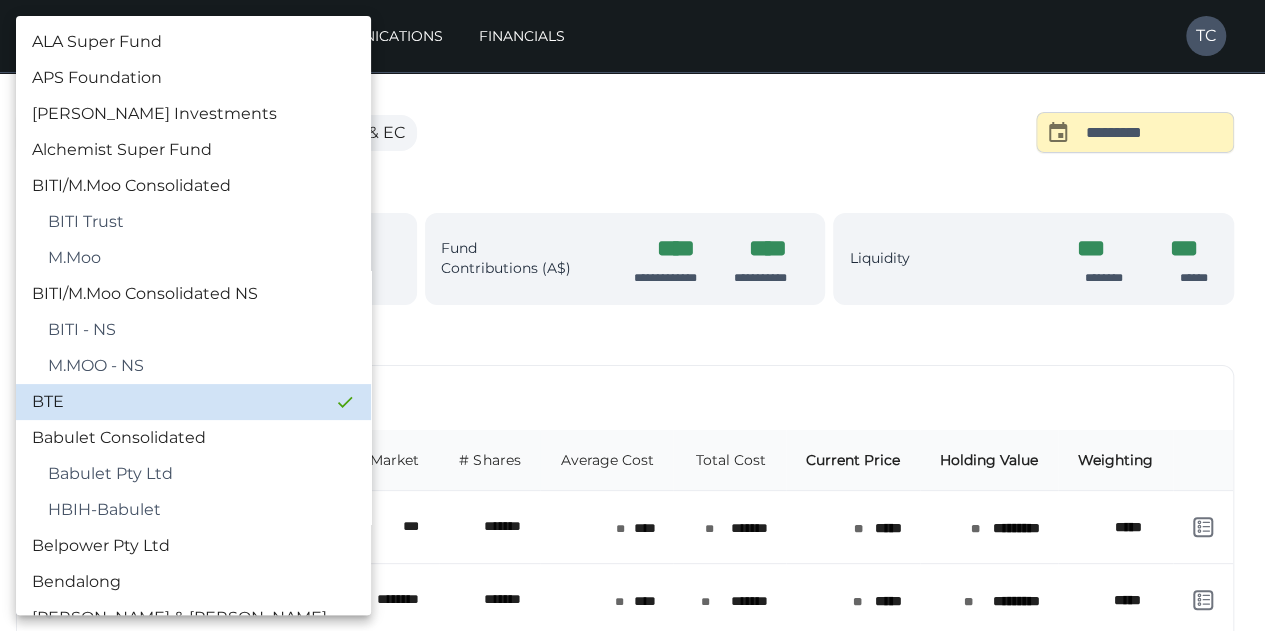click on "**********" at bounding box center [632, 858] 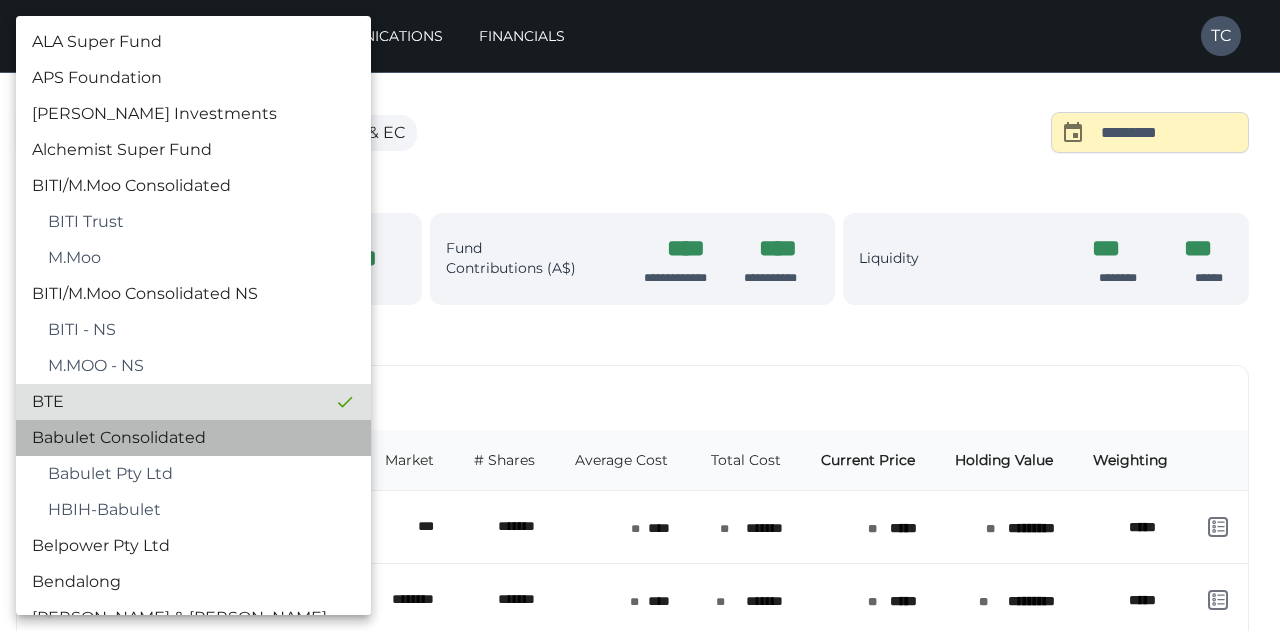 click on "Babulet Consolidated" at bounding box center (193, 438) 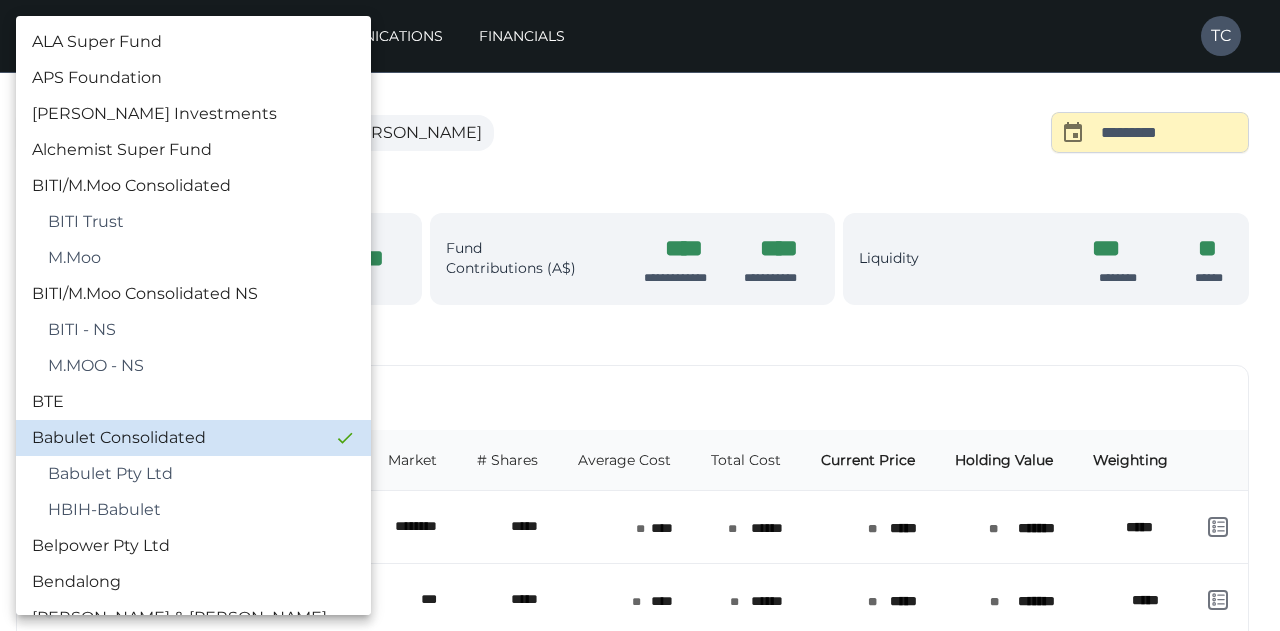 type 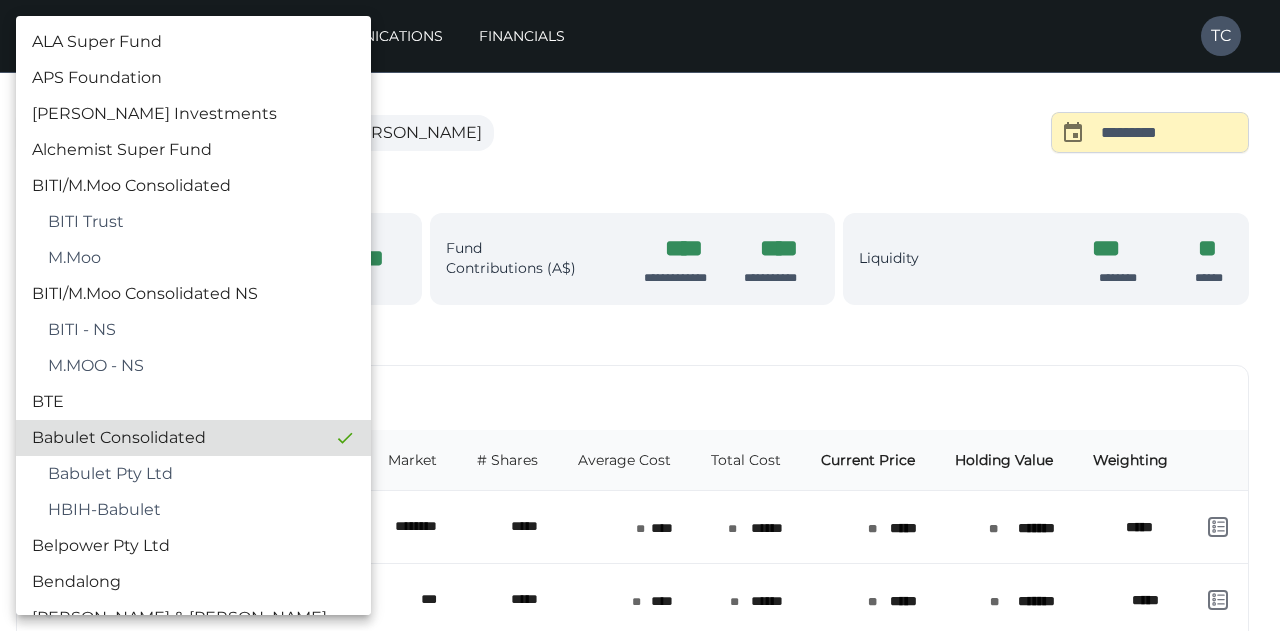 click at bounding box center (640, 315) 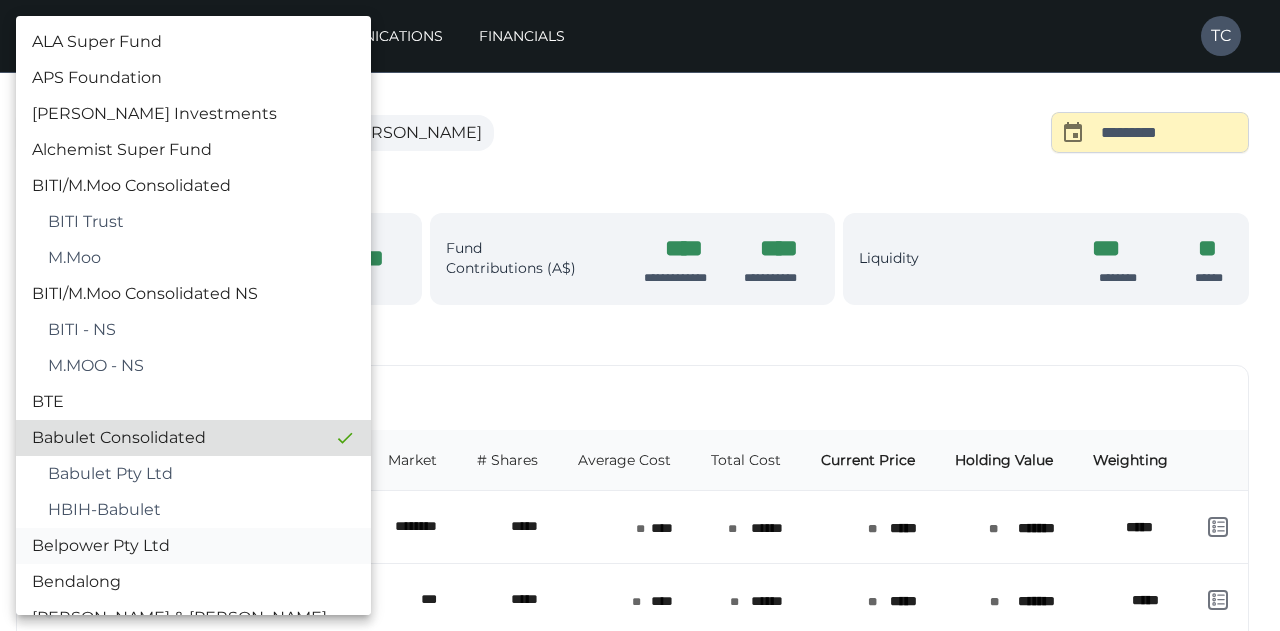 click on "Belpower Pty Ltd" at bounding box center [193, 546] 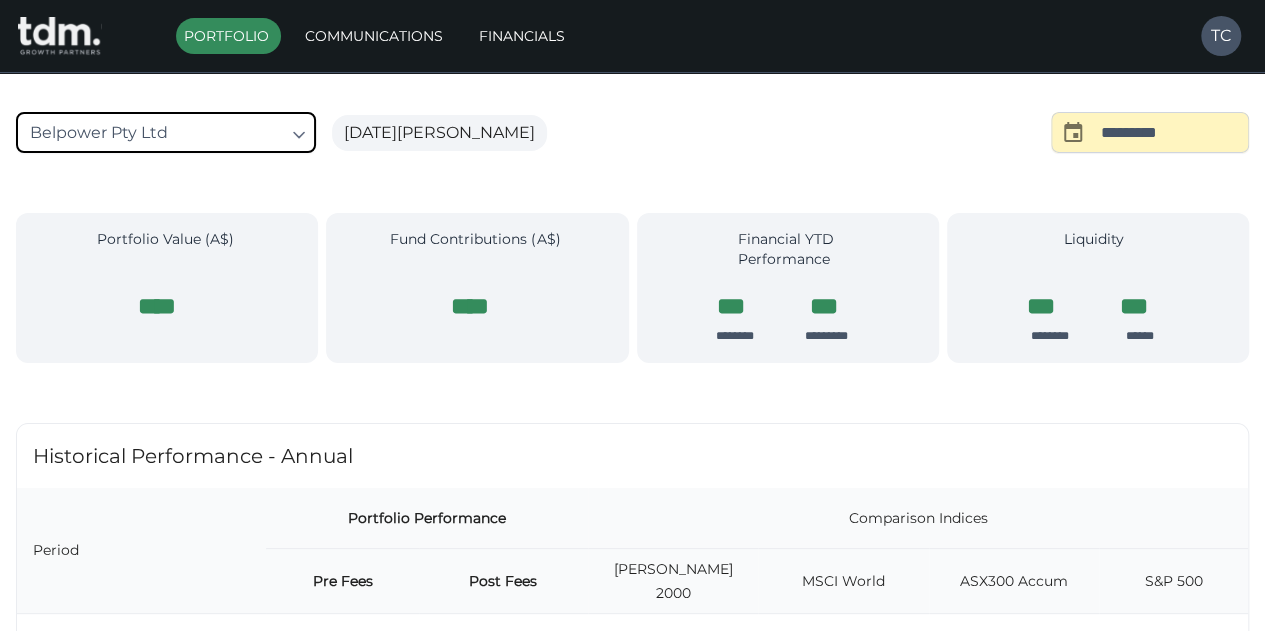 click on "**********" at bounding box center (632, 1065) 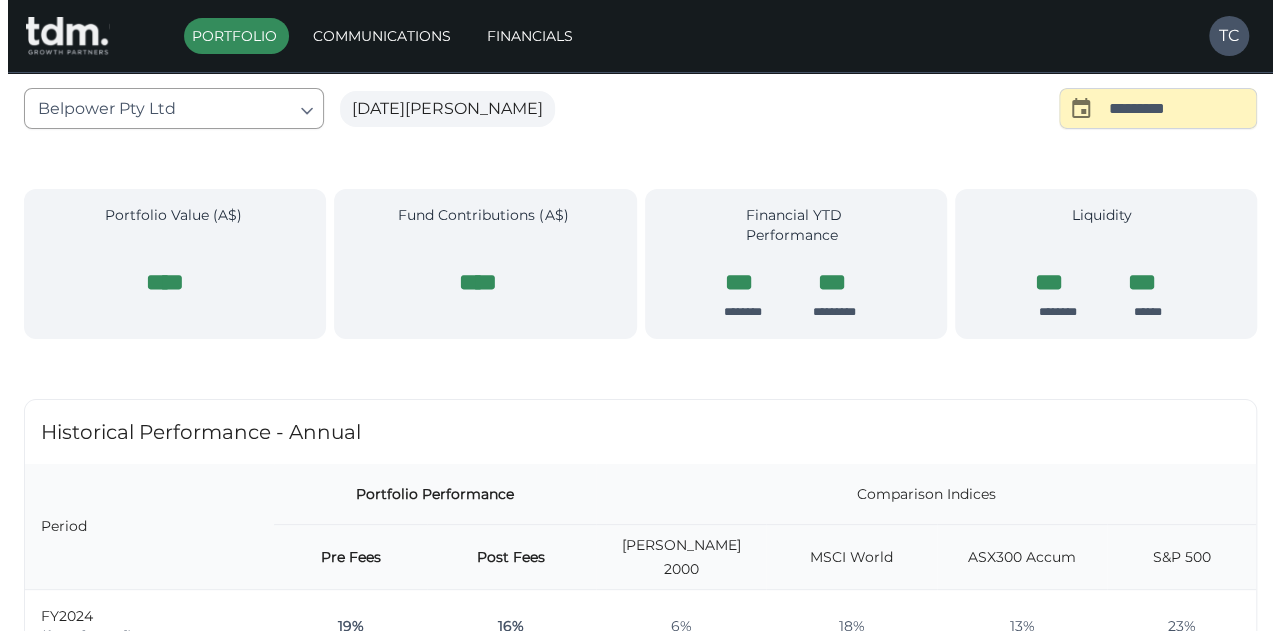 scroll, scrollTop: 0, scrollLeft: 0, axis: both 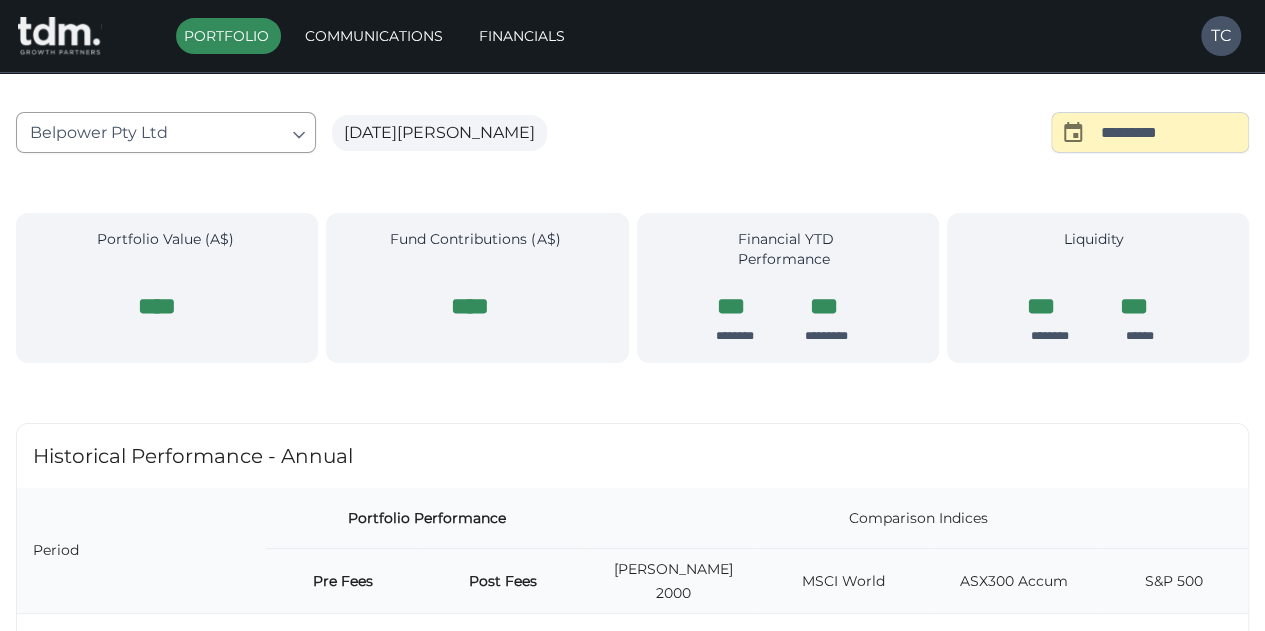 click on "**********" at bounding box center (632, 1029) 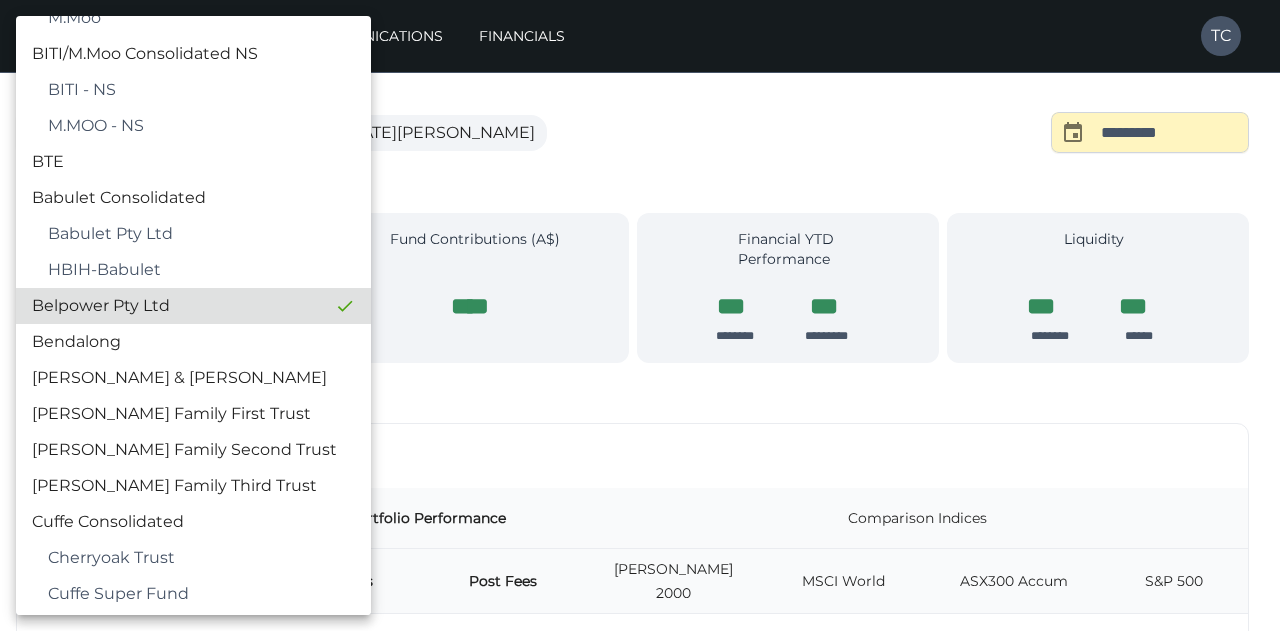 scroll, scrollTop: 280, scrollLeft: 0, axis: vertical 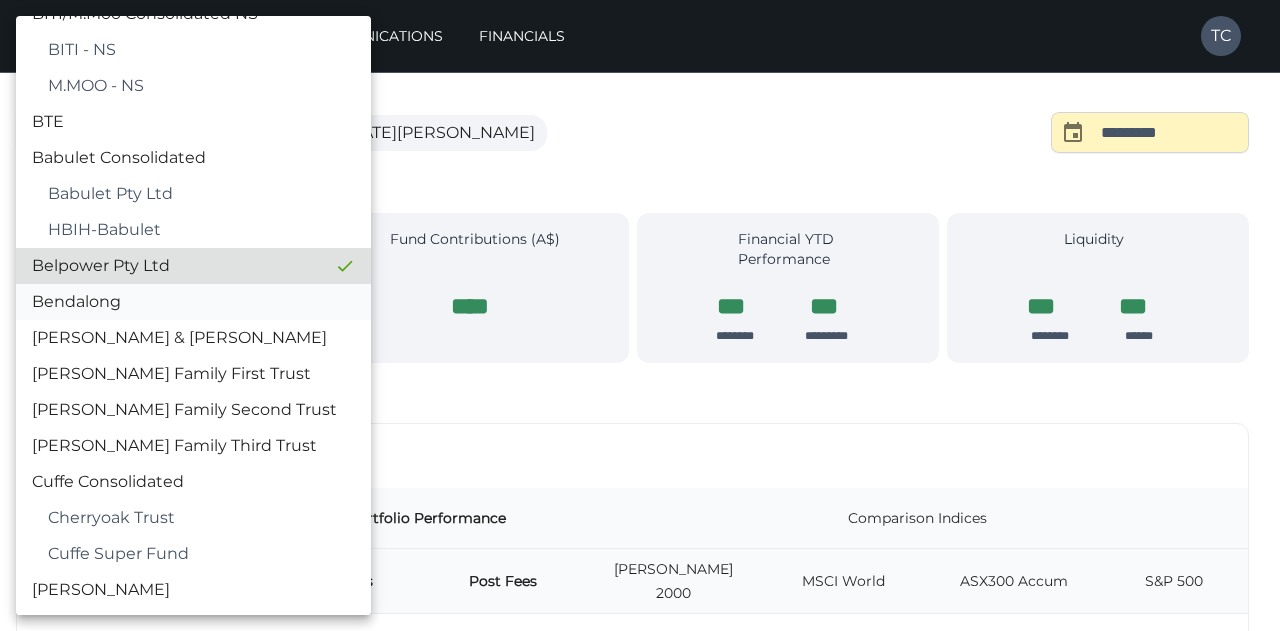 click on "Bendalong" at bounding box center (193, 302) 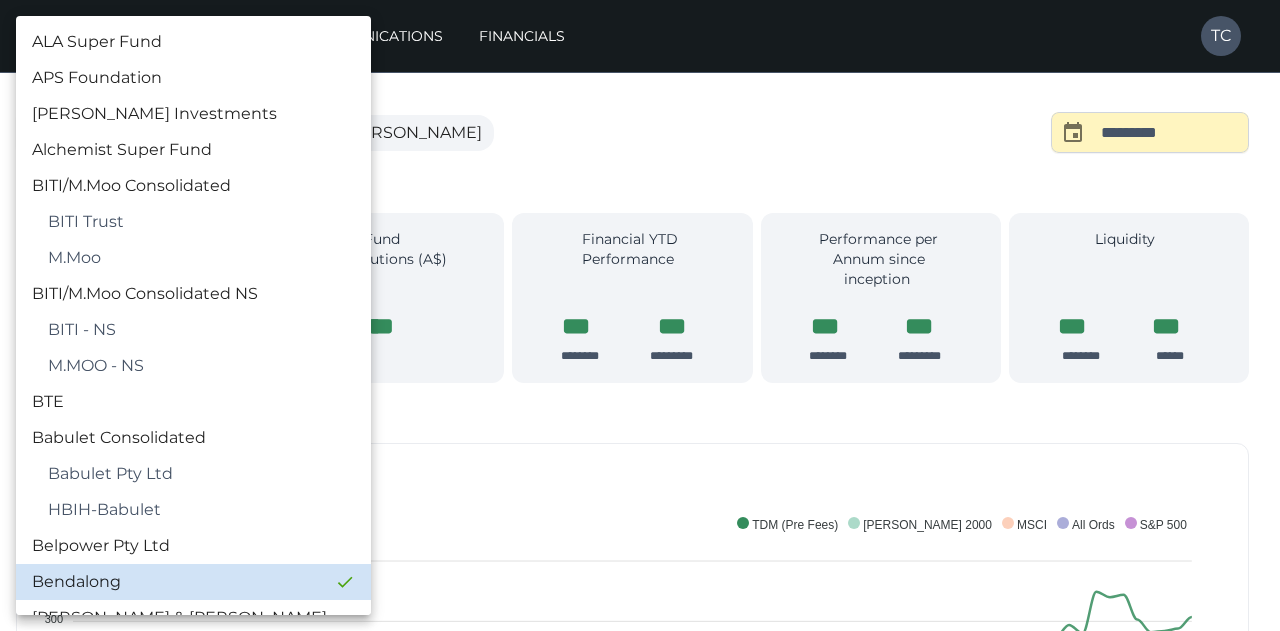 type 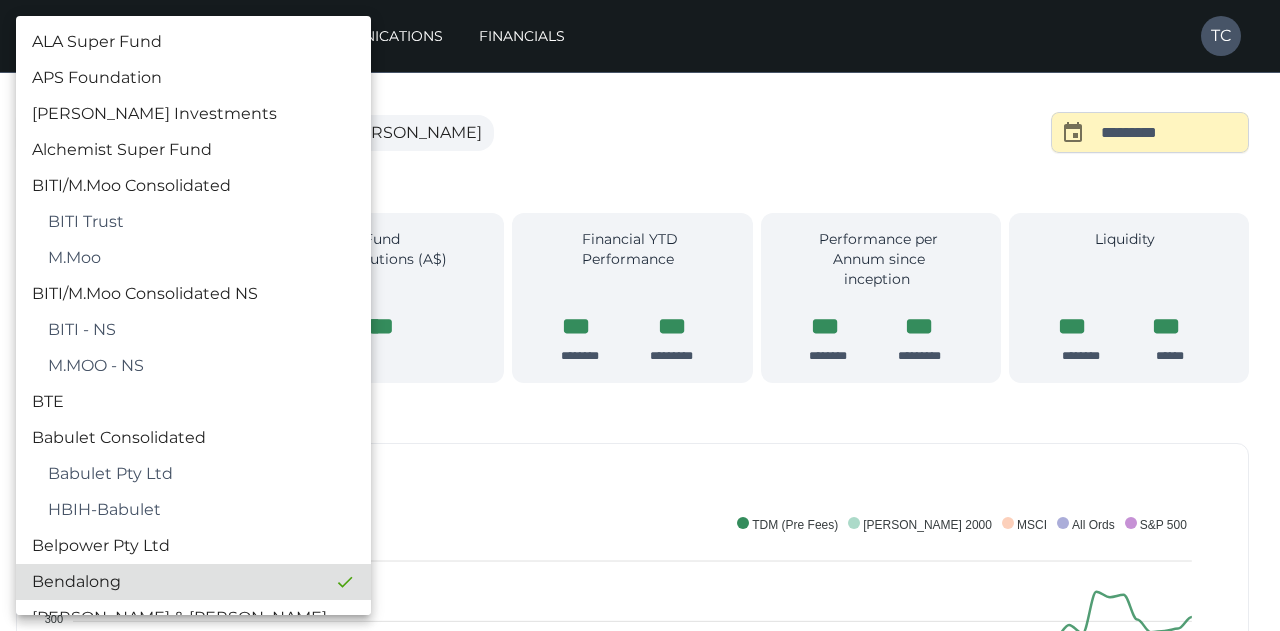 click at bounding box center [640, 315] 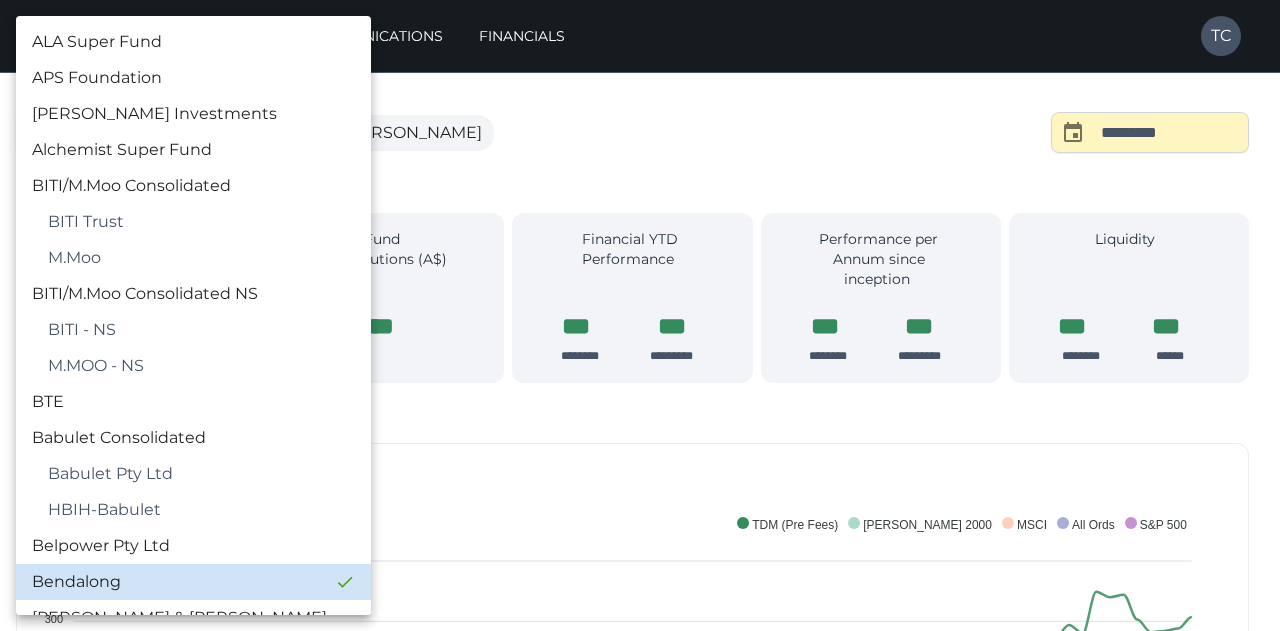 type 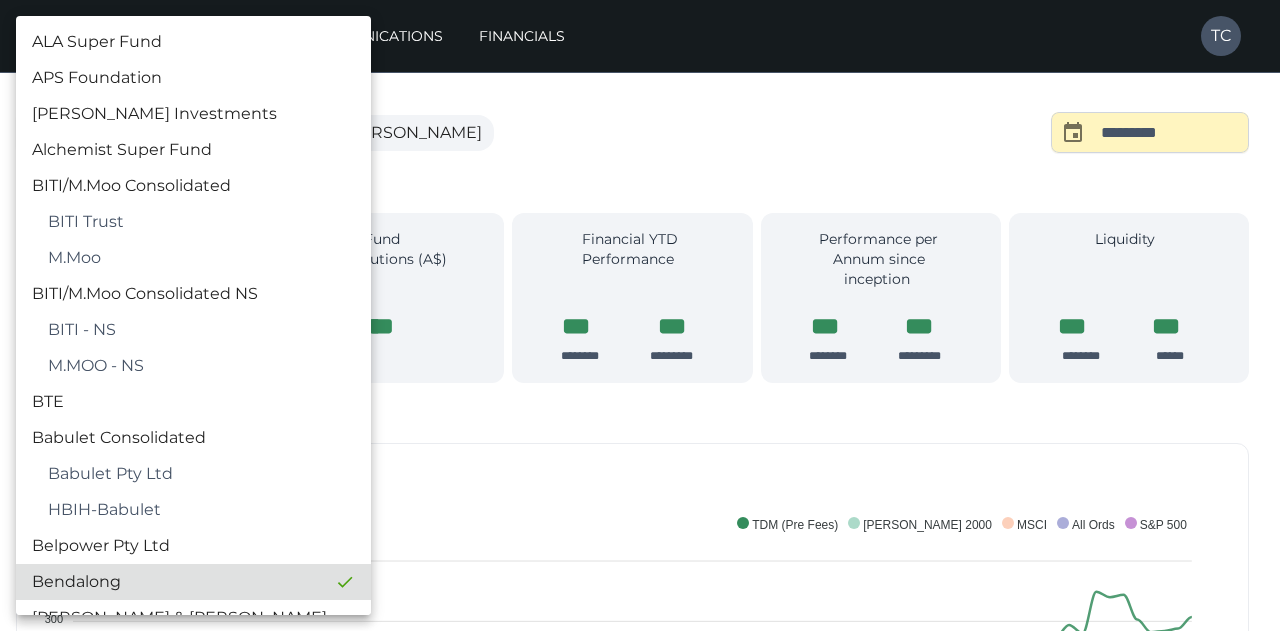 type 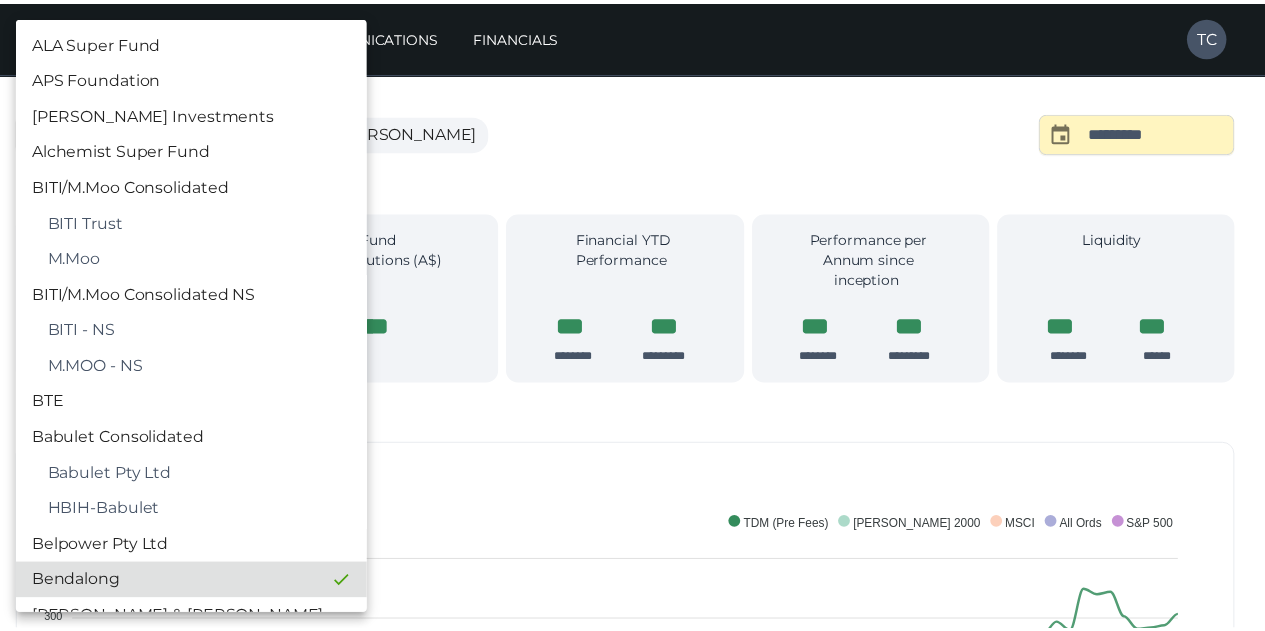 scroll, scrollTop: 338, scrollLeft: 0, axis: vertical 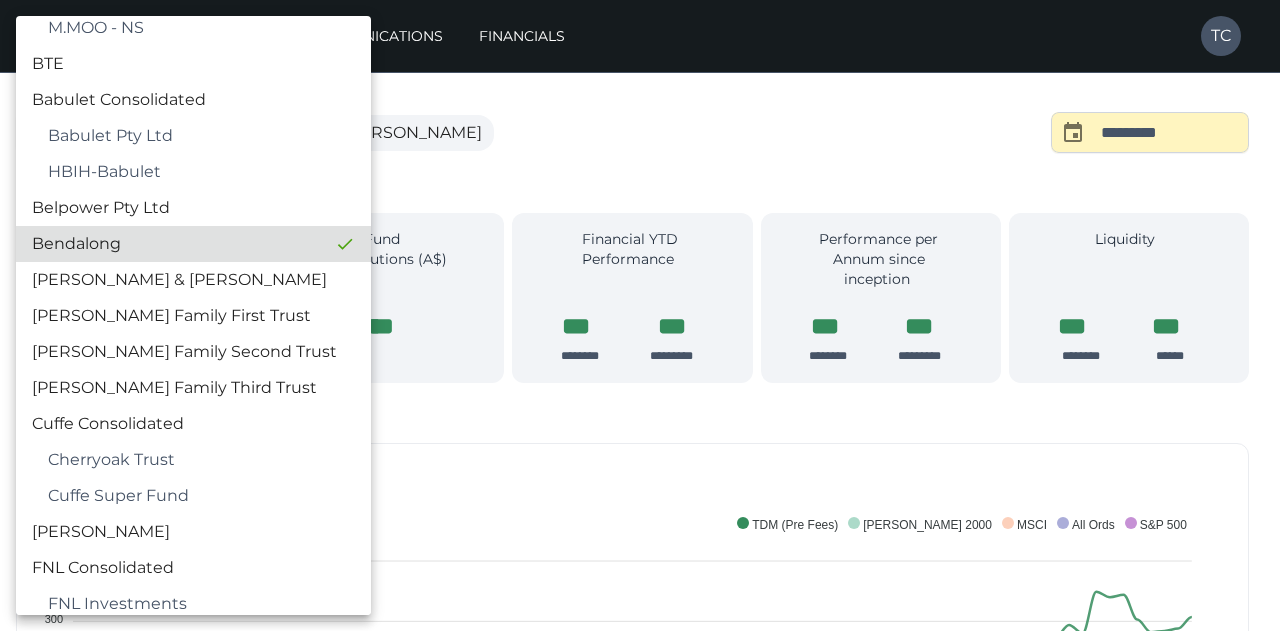 click at bounding box center [640, 315] 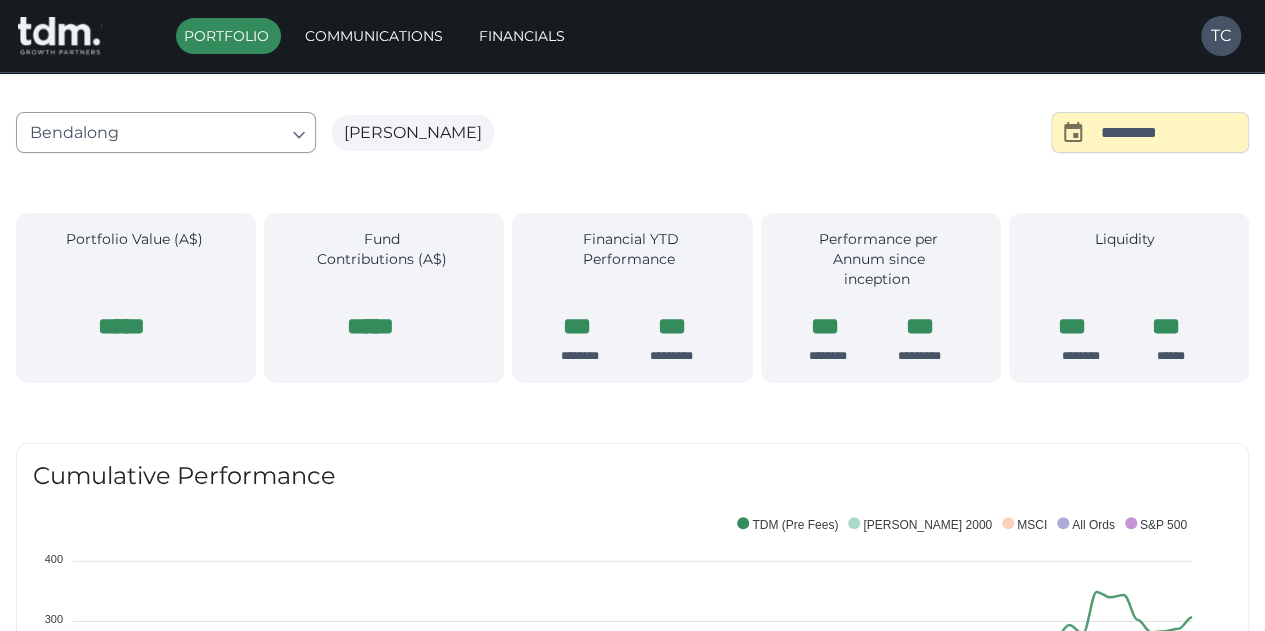 click on "Cumulative Performance 400 400 300 300 200 200 100 100 0 0 -100 -100 % Returns FY2019 FY2019 FY2020 FY2020 FY2021 FY2021 FY2022 FY2022 FY2023 FY2023 FY2024 FY2024 Year S&P 500 All Ords MSCI Russell 2000 TDM (Pre Fees) Historical Performance Summary Annual As at  Jun 2025 Portfolio Performance Comparison Indices Pre Fees Post Fees Russell 2000 MSCI World ASX300 Accum S&P 500 3 Year CAGR 18% 16% 8% 17% 13% 18% 5 Year CAGR 22% 19% 9% 13% 12% 15% CAGR Since Inception ( 08 Aug 2018 ) 23% 19% 4% 9% 9% 12% Historical Performance - Summary As at  Jun 2025 Portfolio Performance Comparison Indices Pre Fees Post Fees Russell 2000 MSCI World ASX300 Accum S&P 500 3 Year CAGR 18% 16% 8% 17% 13% 18% 5 Year CAGR 22% 19% 9% 13% 12% 15% CAGR Since Inception ( 08 Aug 2018 ) 23% 19% 4% 9% 9% 12% Historical Performance - Annual Period Portfolio Performance Comparison Indices Pre Fees Post Fees Russell 2000 MSCI World ASX300 Accum S&P 500 FY2019 (from  08 Aug 2018 ) 15% 13% -7% 1% 10% 3% FY2020 31% 25% -8% 1% -8% 5% FY2021 51% 44%" at bounding box center [632, 1627] 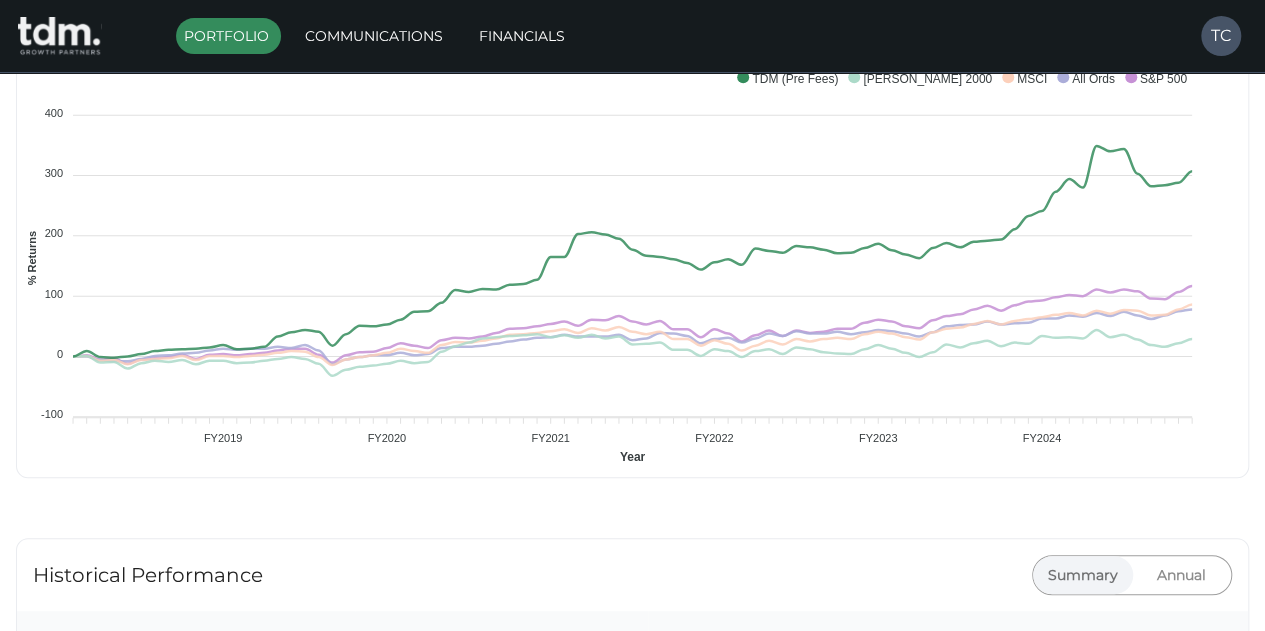 scroll, scrollTop: 417, scrollLeft: 0, axis: vertical 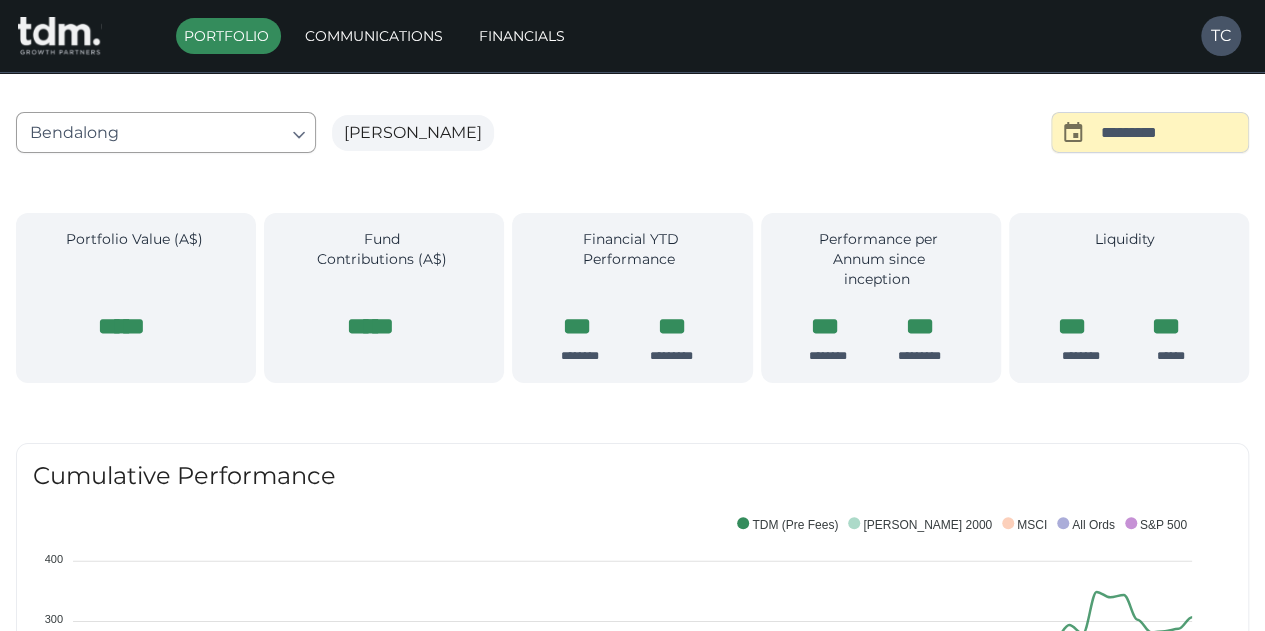click on "**********" at bounding box center (632, 1453) 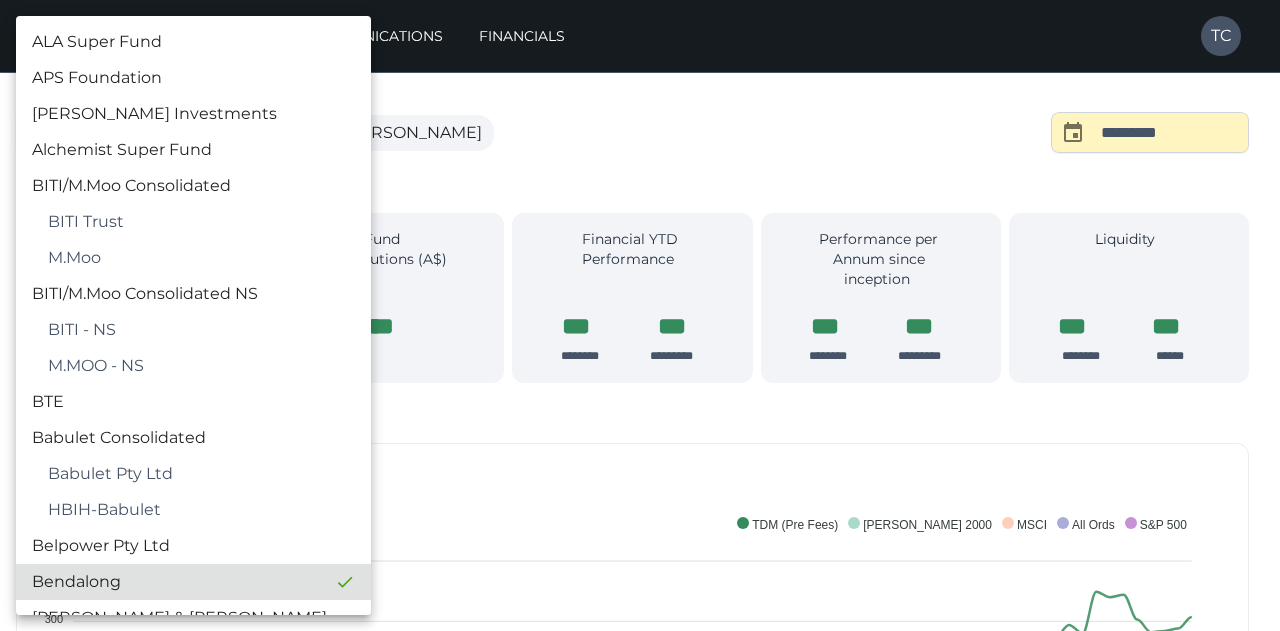 scroll, scrollTop: 524, scrollLeft: 0, axis: vertical 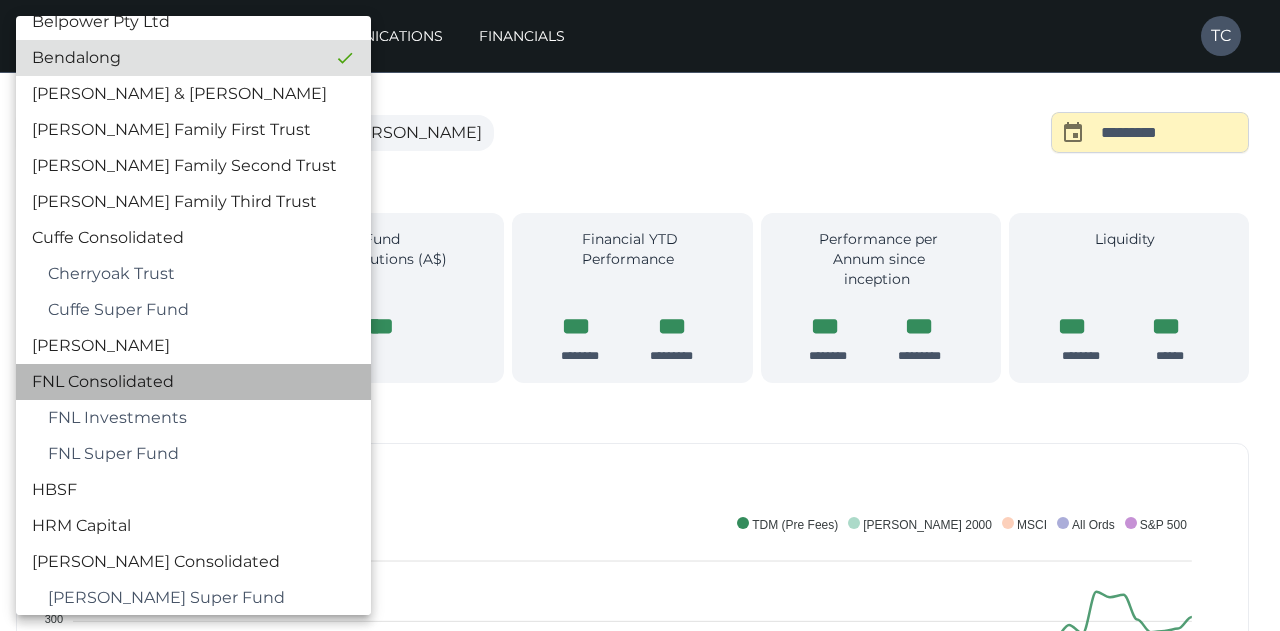 click on "FNL Consolidated" at bounding box center [193, 382] 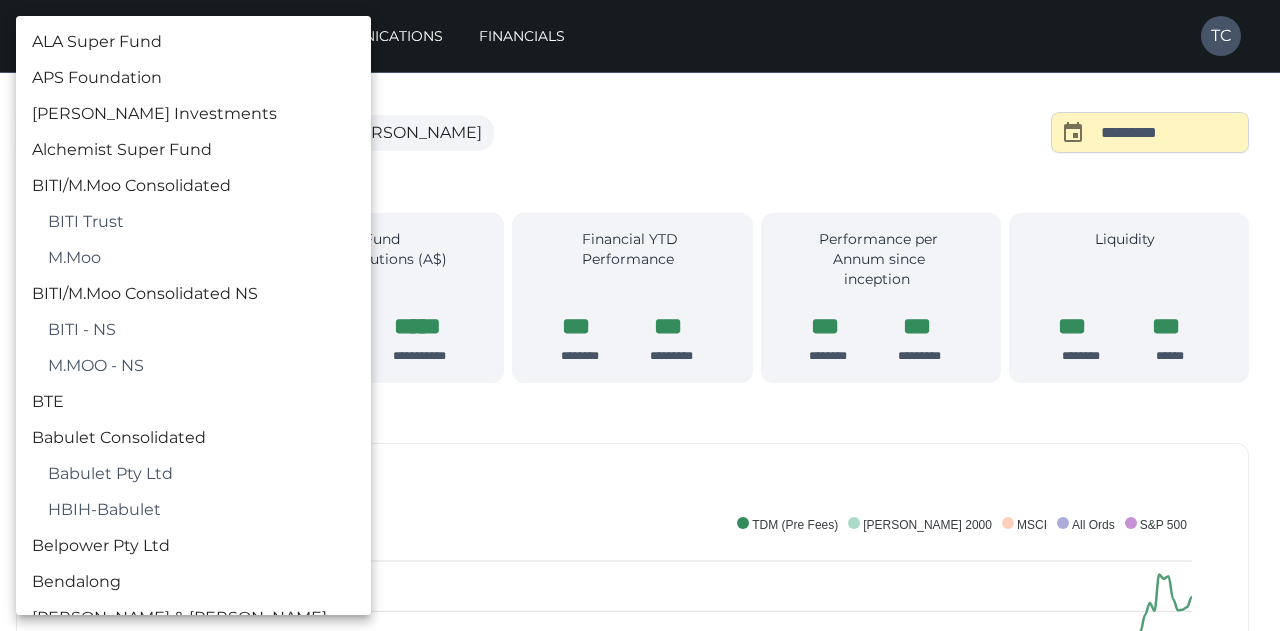 type 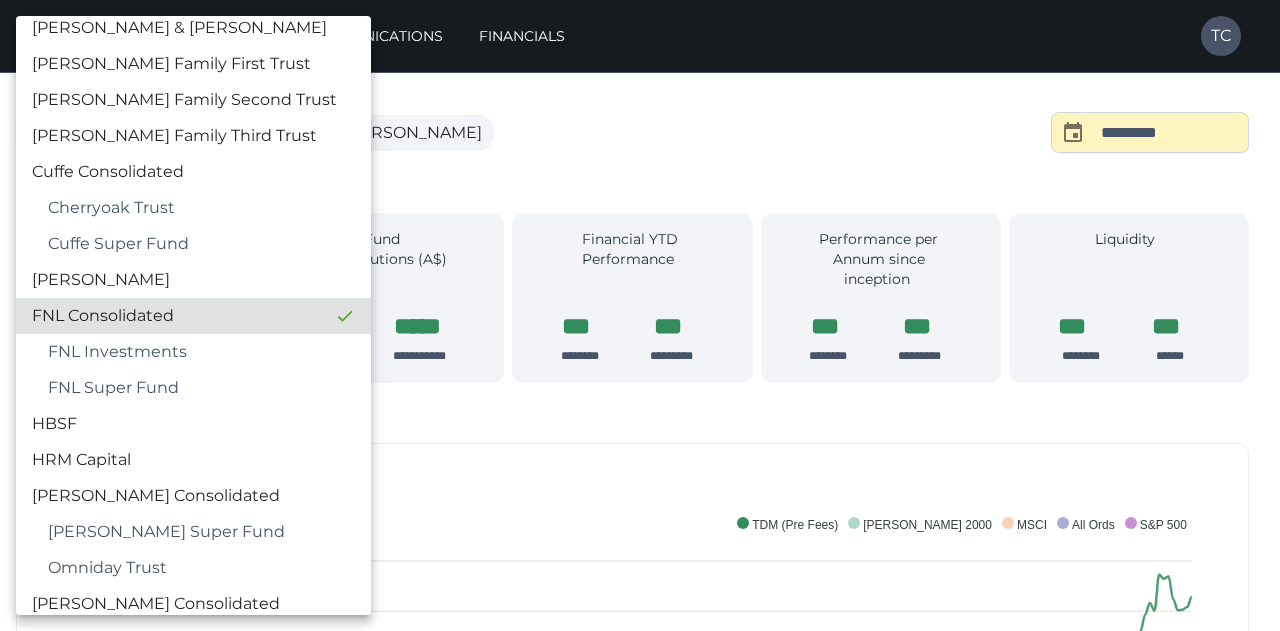 click at bounding box center (640, 315) 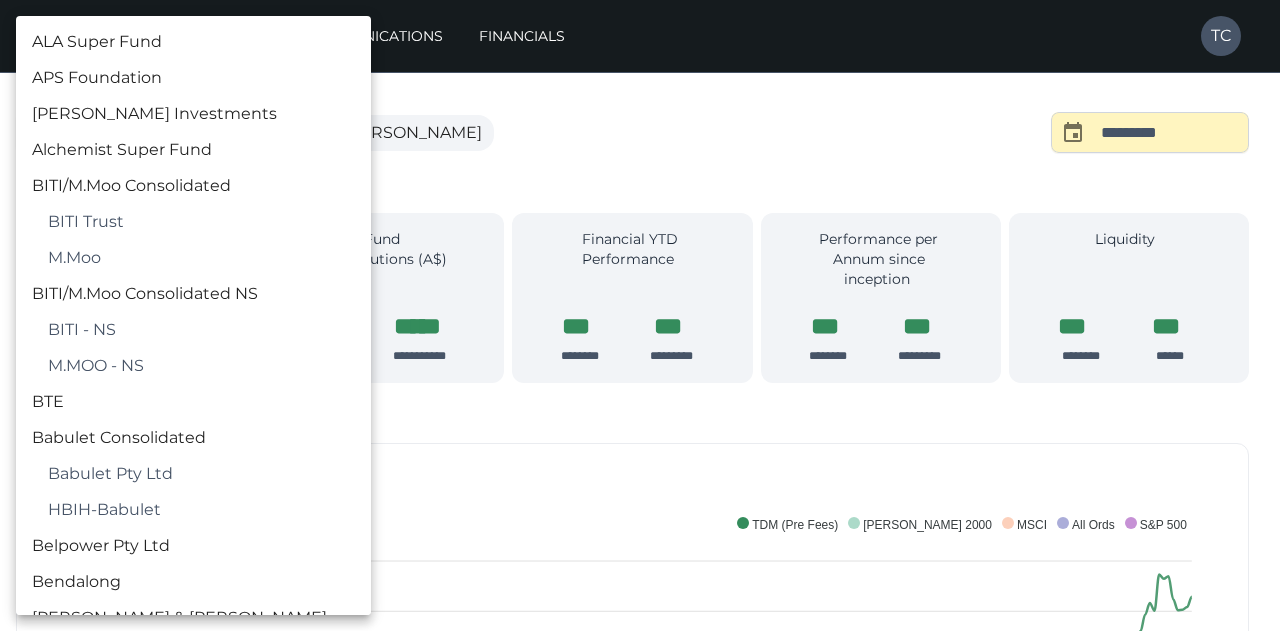 type 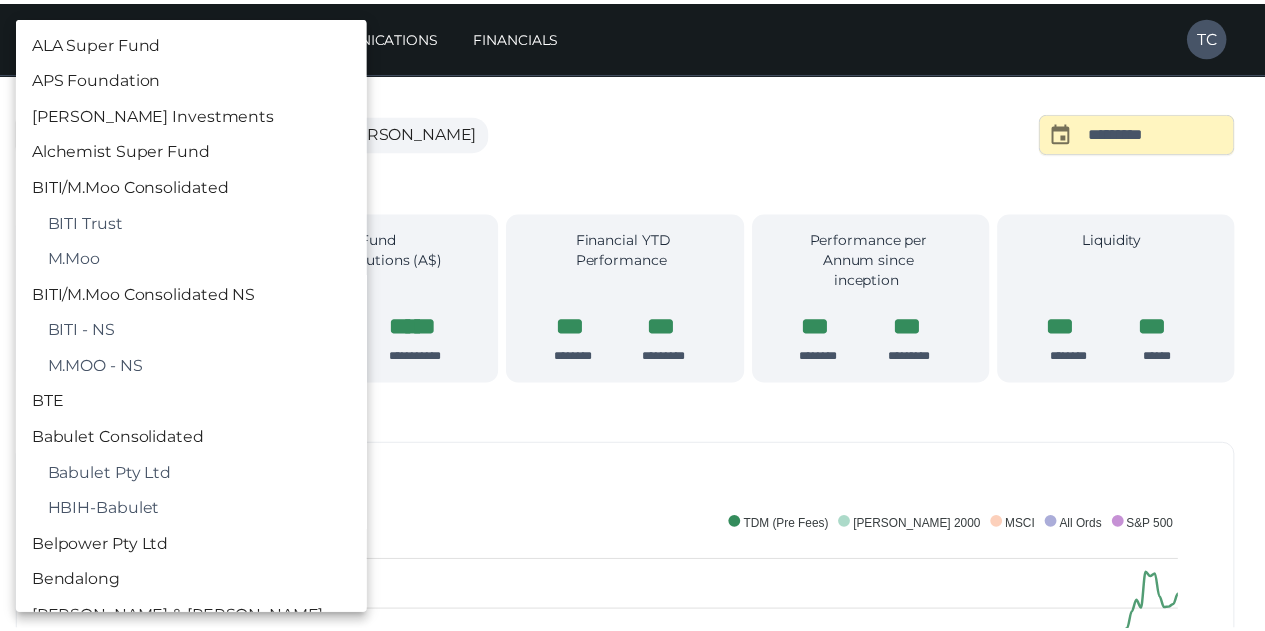 scroll, scrollTop: 590, scrollLeft: 0, axis: vertical 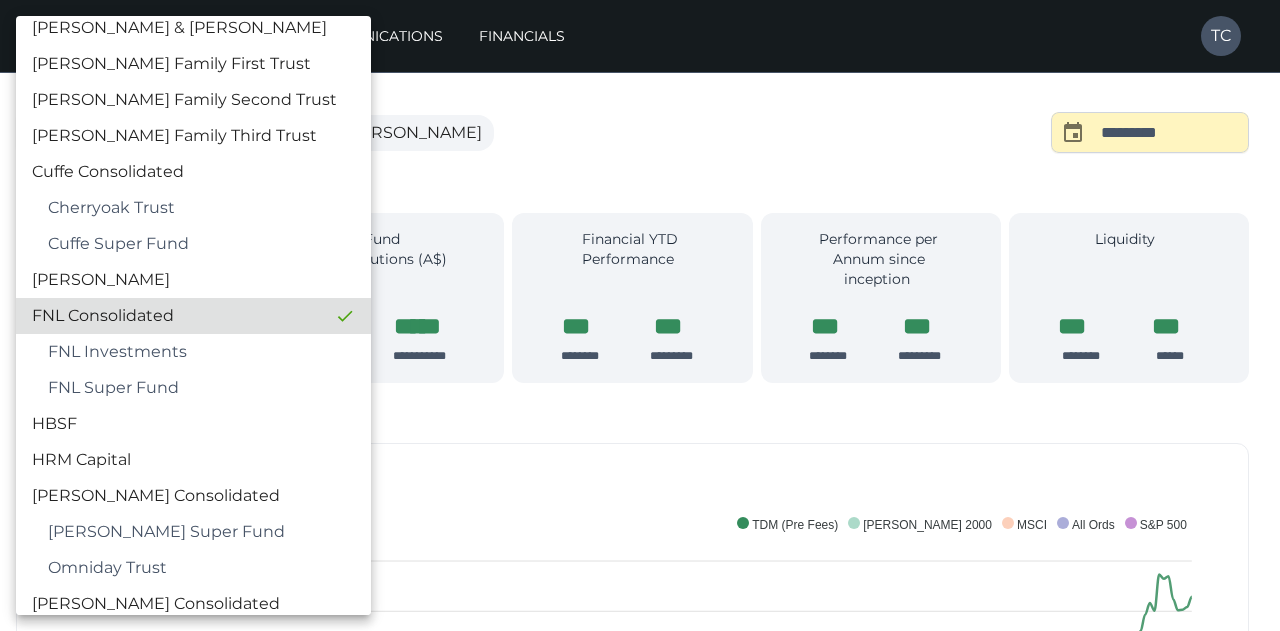 click at bounding box center [640, 315] 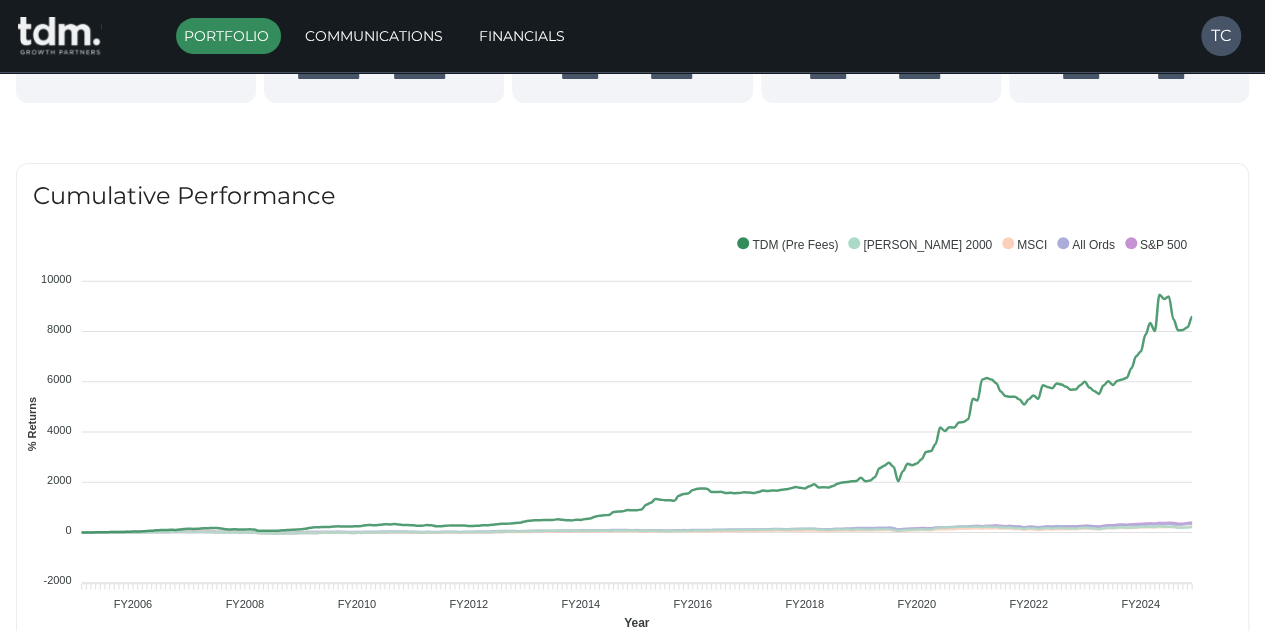 scroll, scrollTop: 320, scrollLeft: 0, axis: vertical 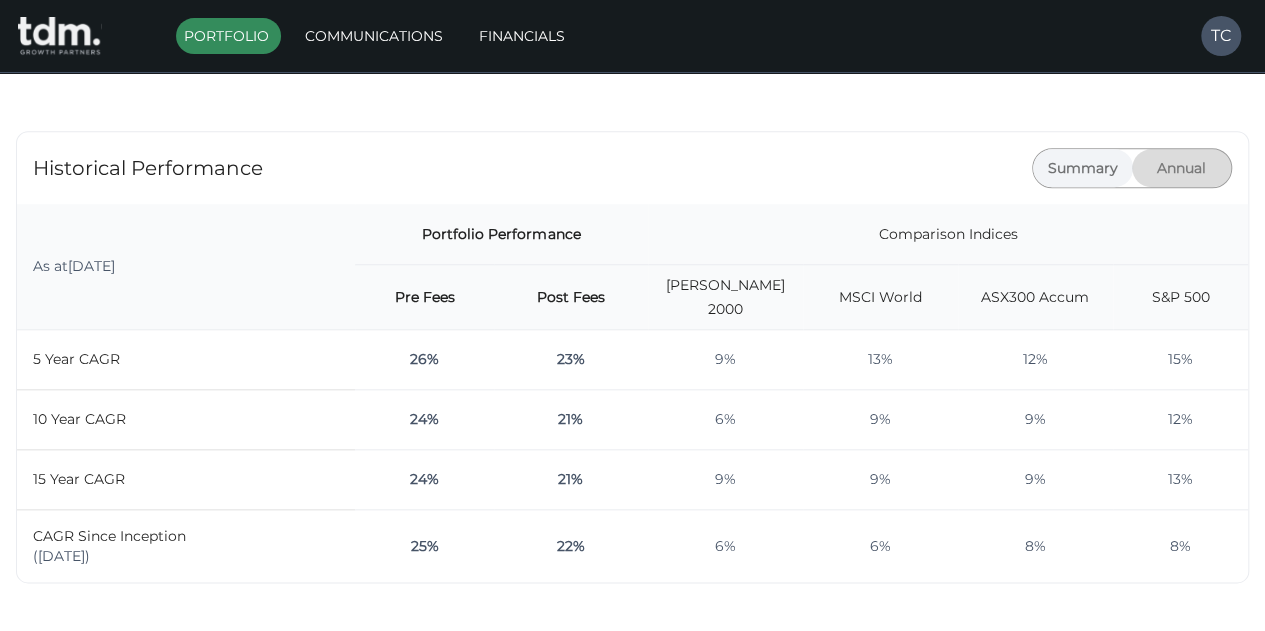 click on "Annual" at bounding box center (1182, 168) 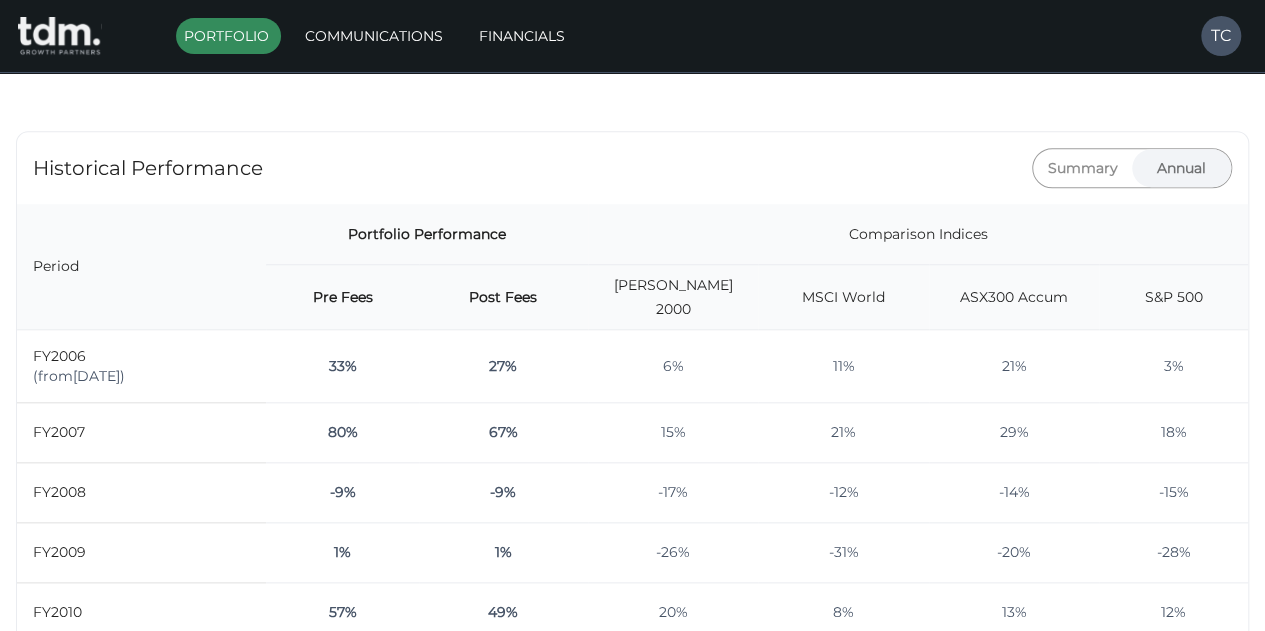 click on "-9%" at bounding box center (503, 492) 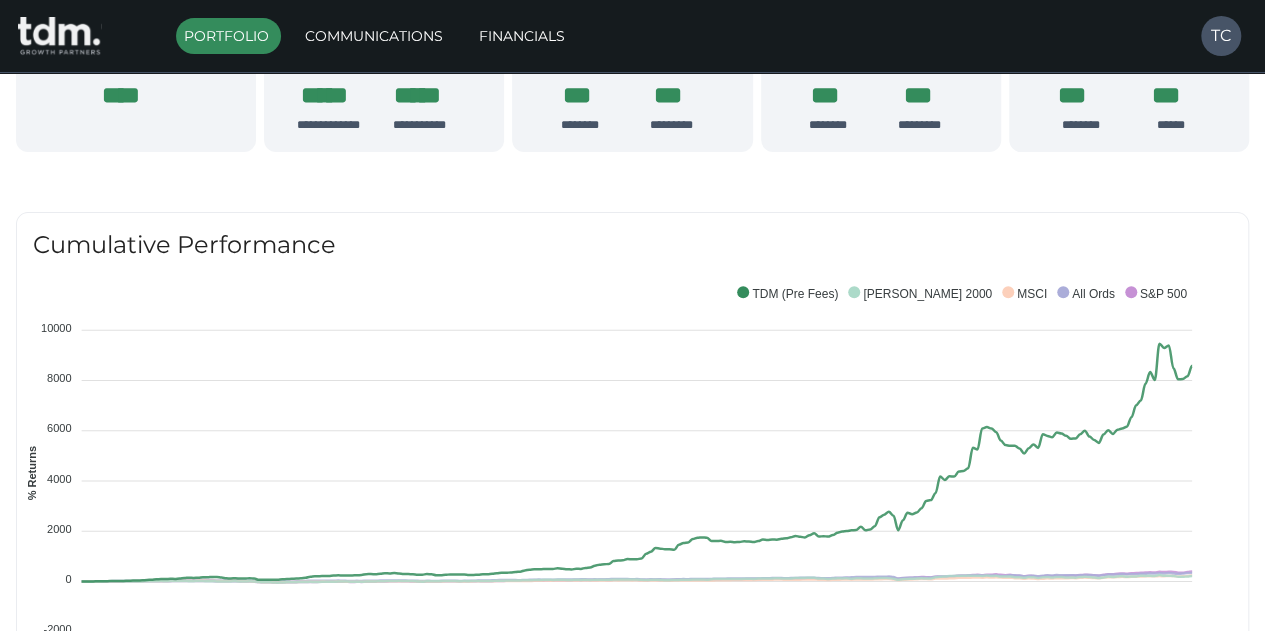 scroll, scrollTop: 0, scrollLeft: 0, axis: both 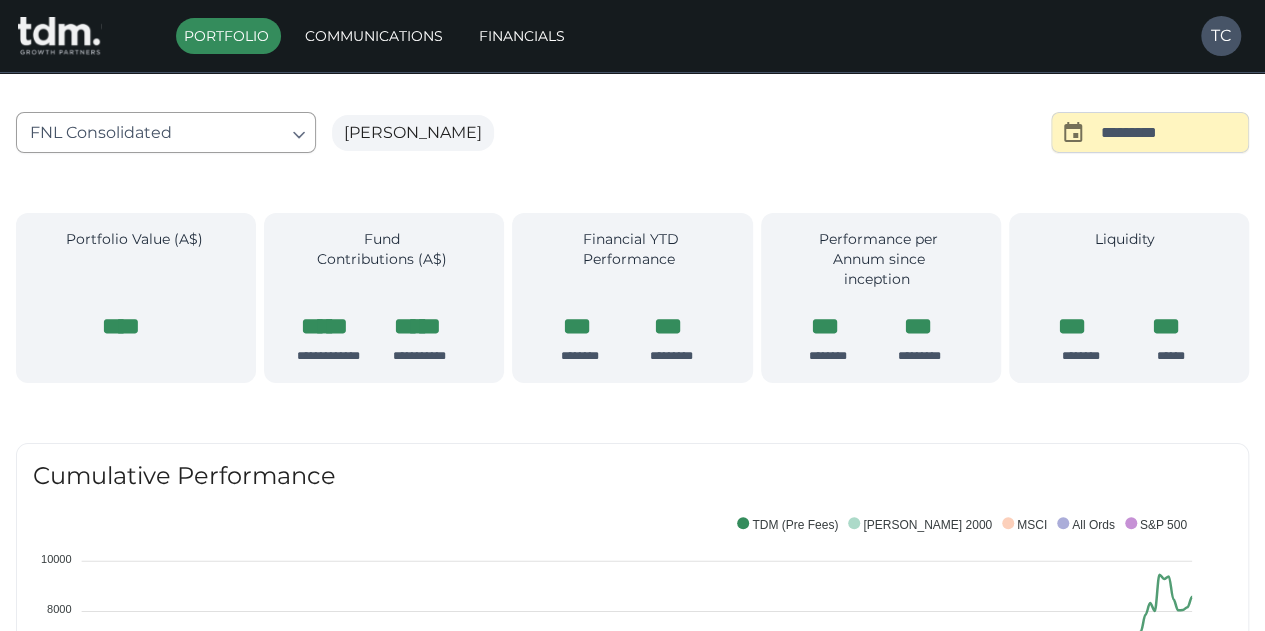 click on "10000 10000 8000 8000 6000 6000 4000 4000 2000 2000 0 0 -2000 -2000 % Returns FY2006 FY2006 FY2008 FY2008 FY2010 FY2010 FY2012 FY2012 FY2014 FY2014 FY2016 FY2016 FY2018 FY2018 FY2020 FY2020 FY2022 FY2022 FY2024 FY2024 Year" 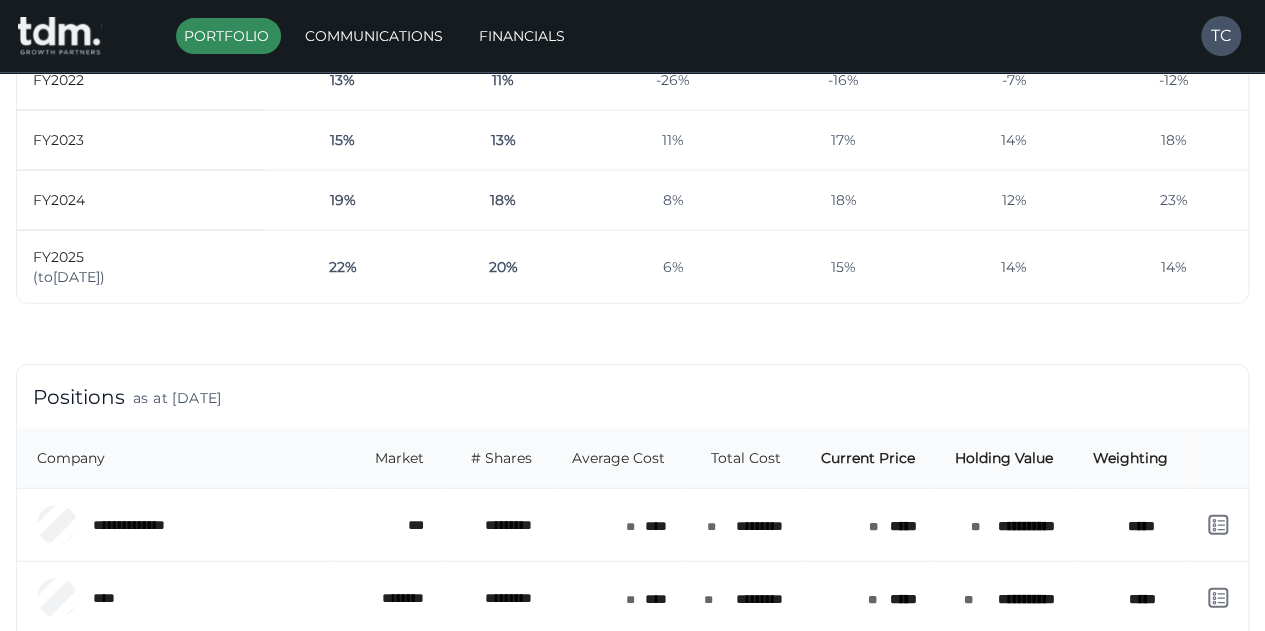 scroll, scrollTop: 2160, scrollLeft: 0, axis: vertical 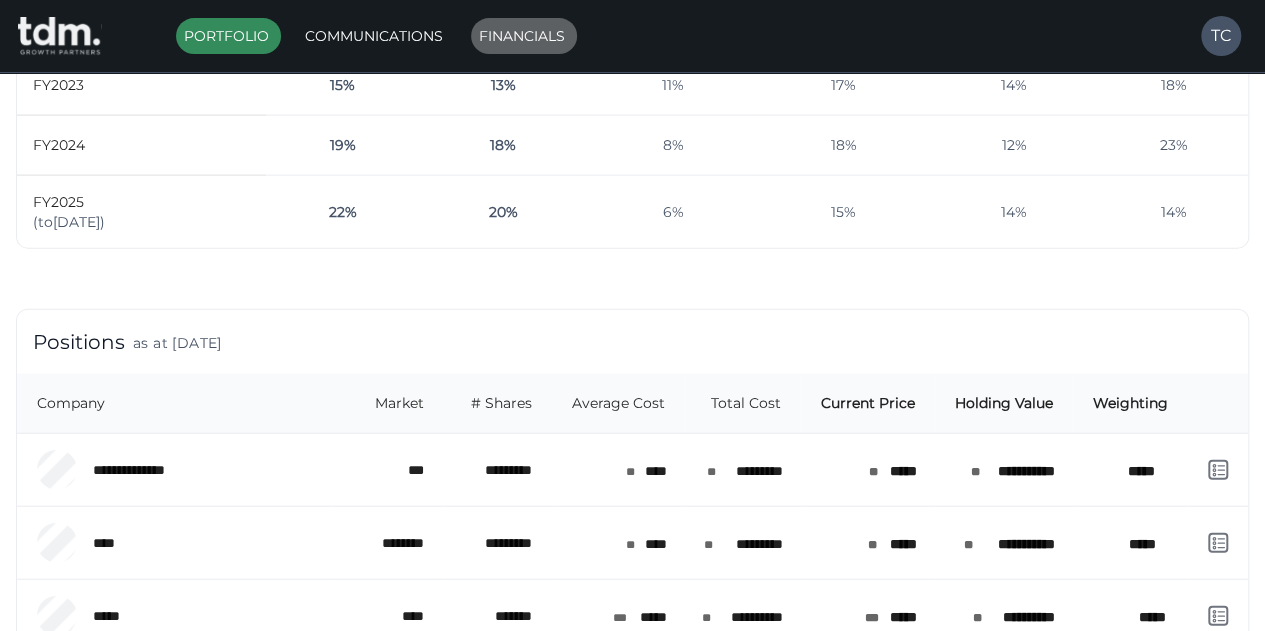 click on "Financials" at bounding box center [524, 36] 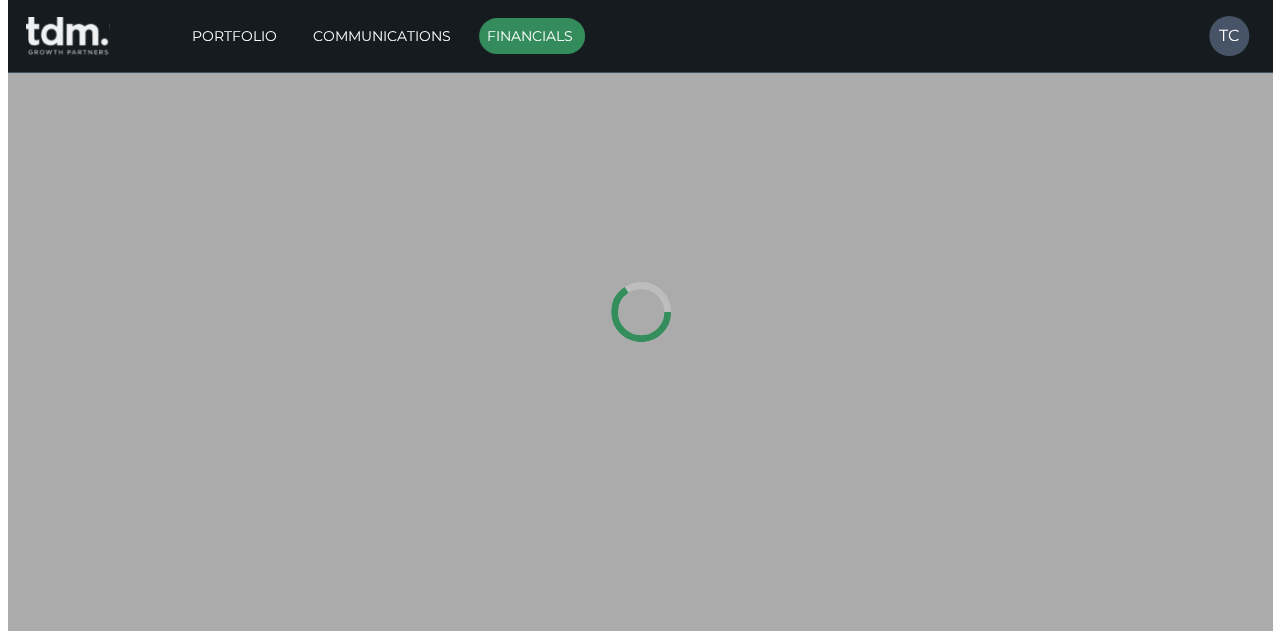 scroll, scrollTop: 0, scrollLeft: 0, axis: both 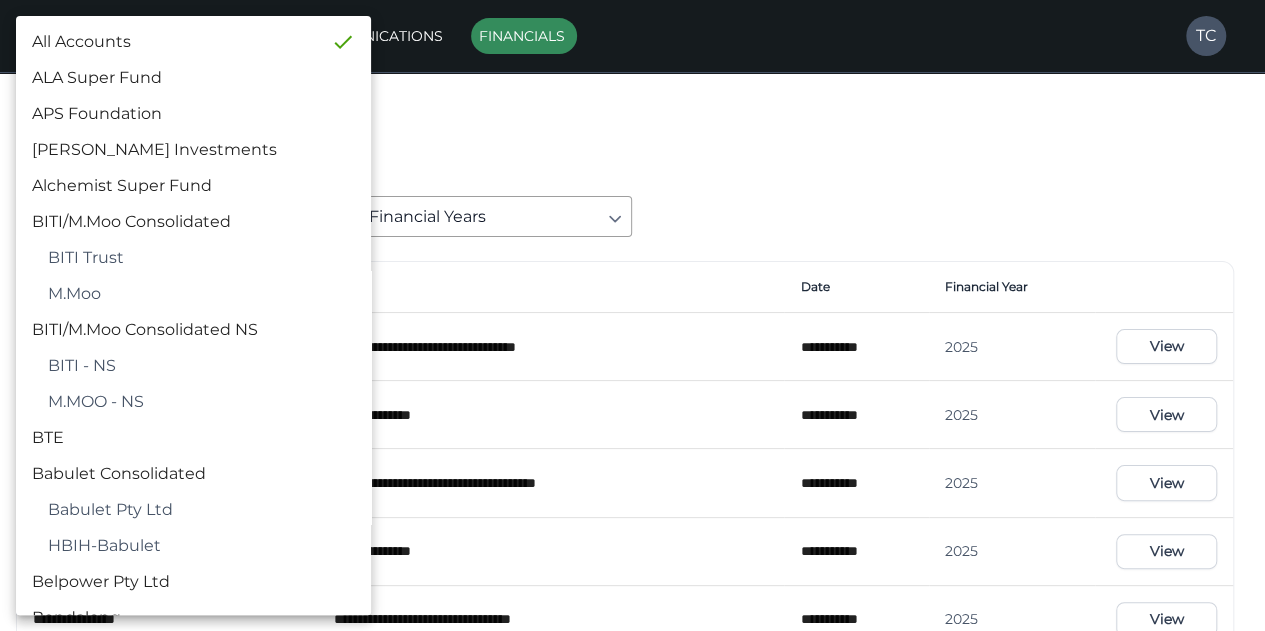 click on "**********" at bounding box center (632, 923) 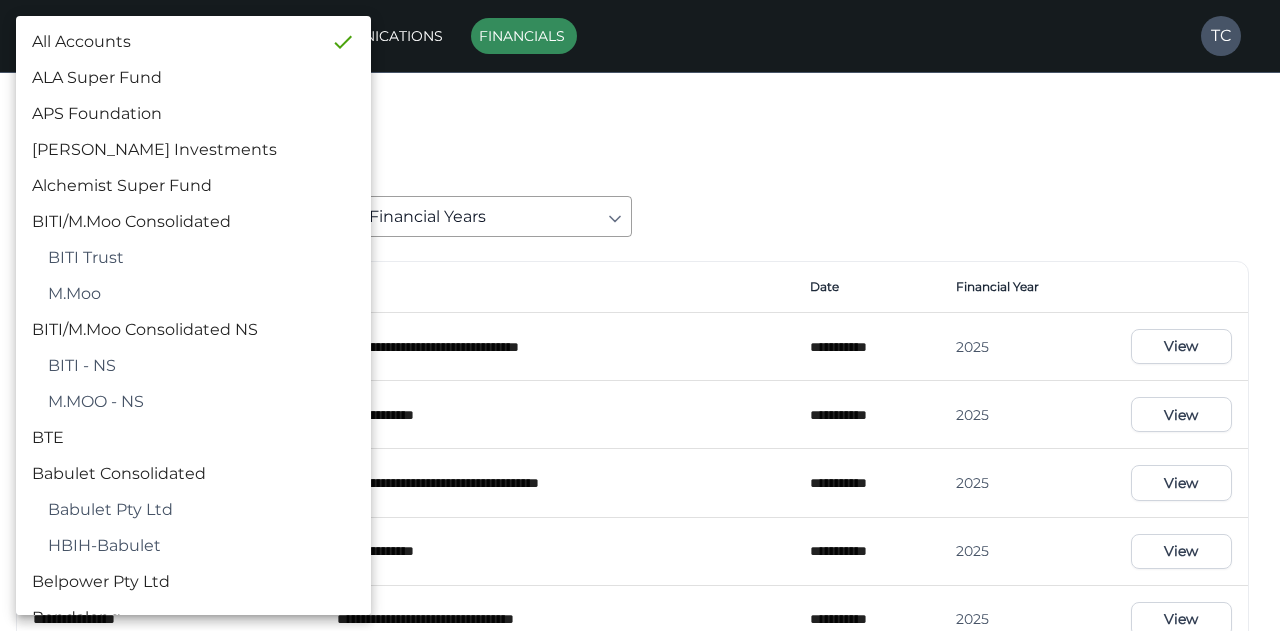 scroll, scrollTop: 524, scrollLeft: 0, axis: vertical 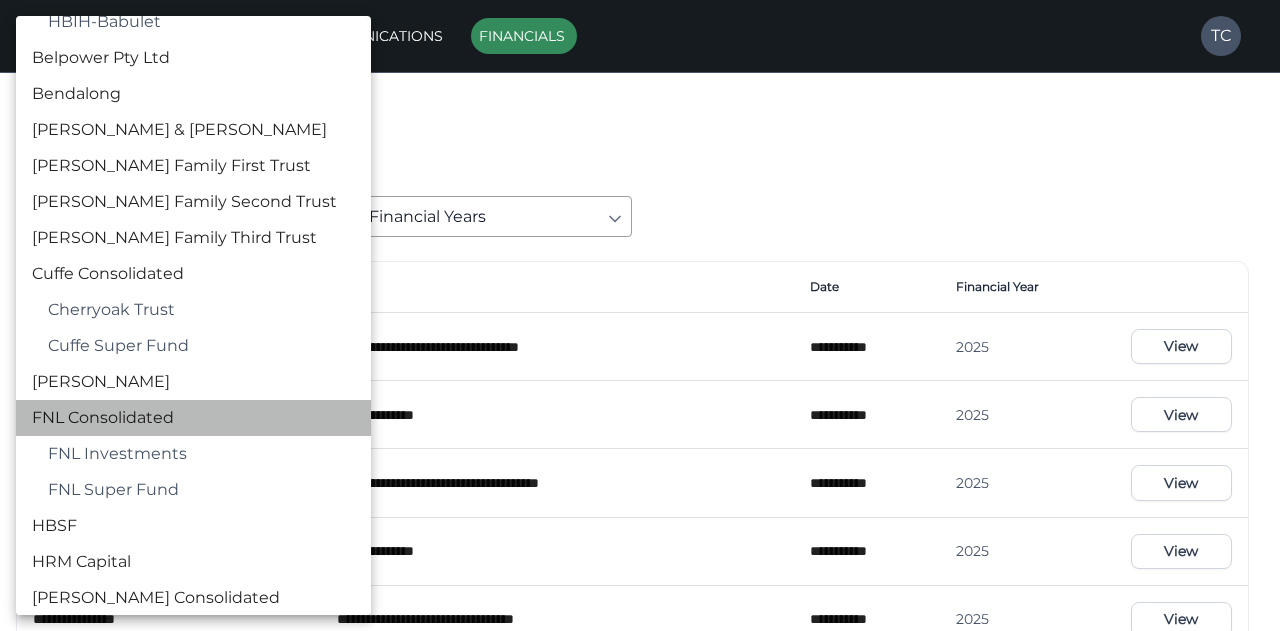 click on "FNL Consolidated" at bounding box center (193, 418) 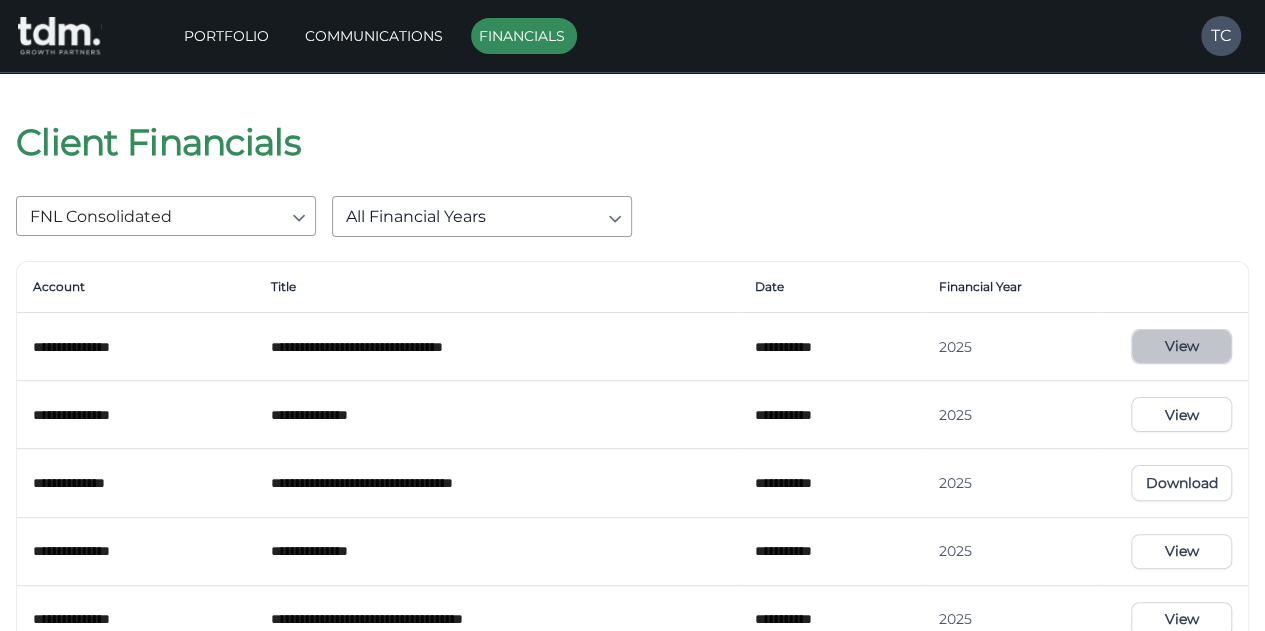 click on "View" at bounding box center (1181, 346) 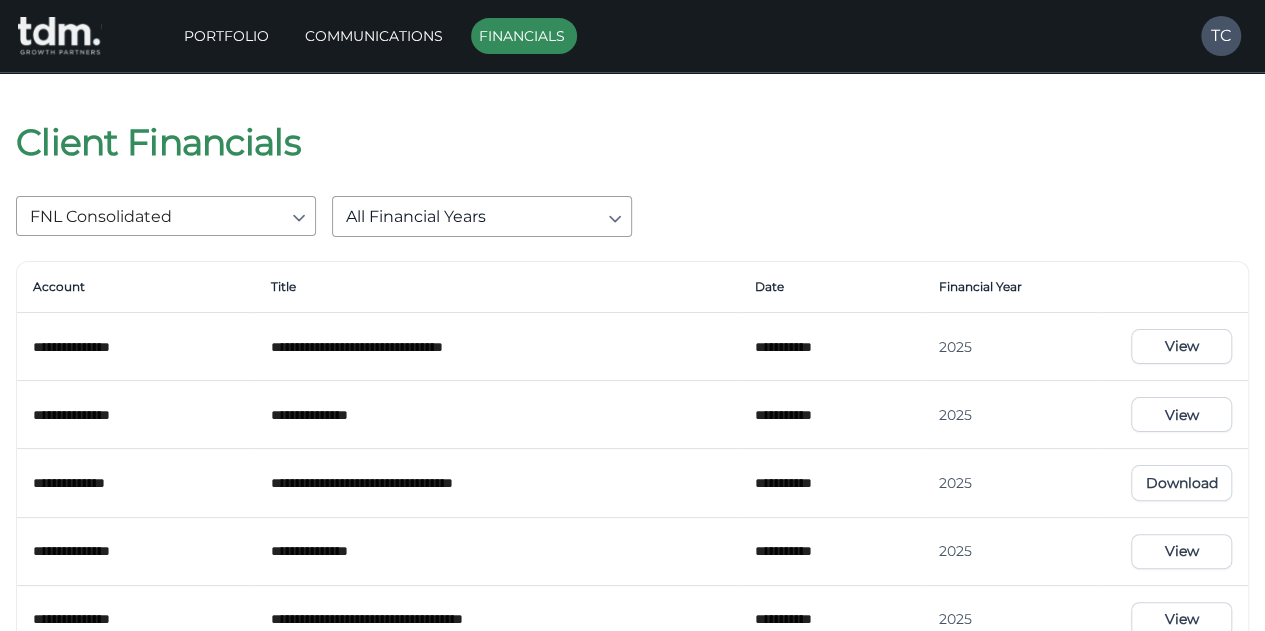 click on "Portfolio" at bounding box center [228, 36] 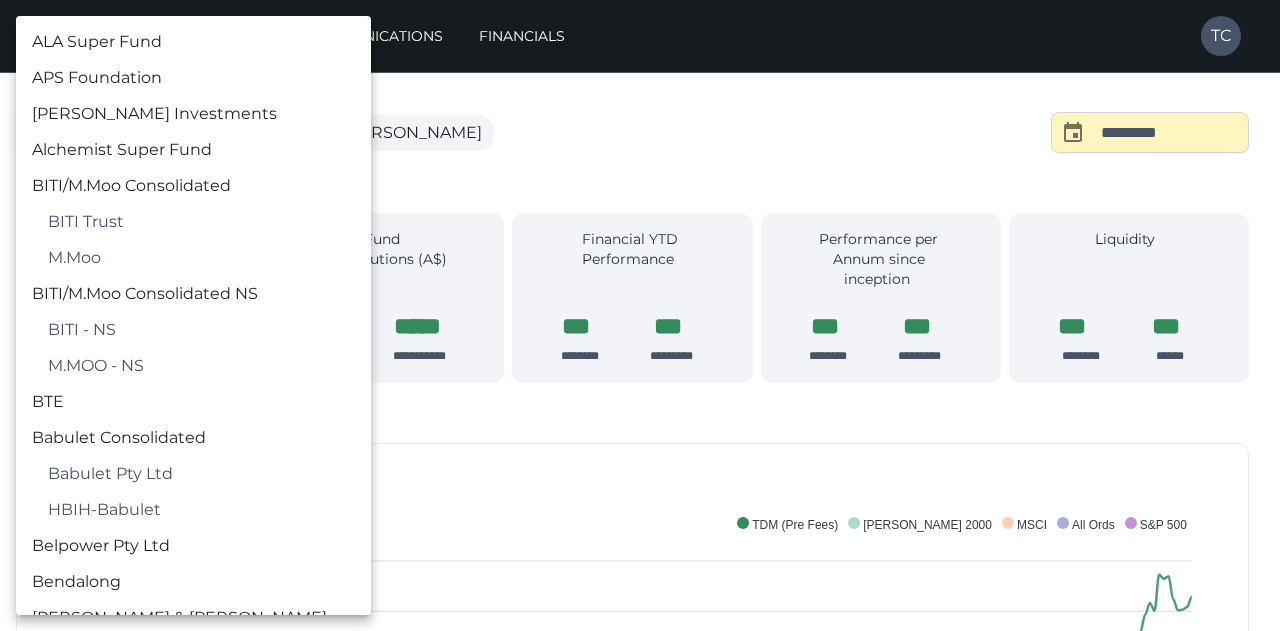 click on "**********" at bounding box center [640, 1513] 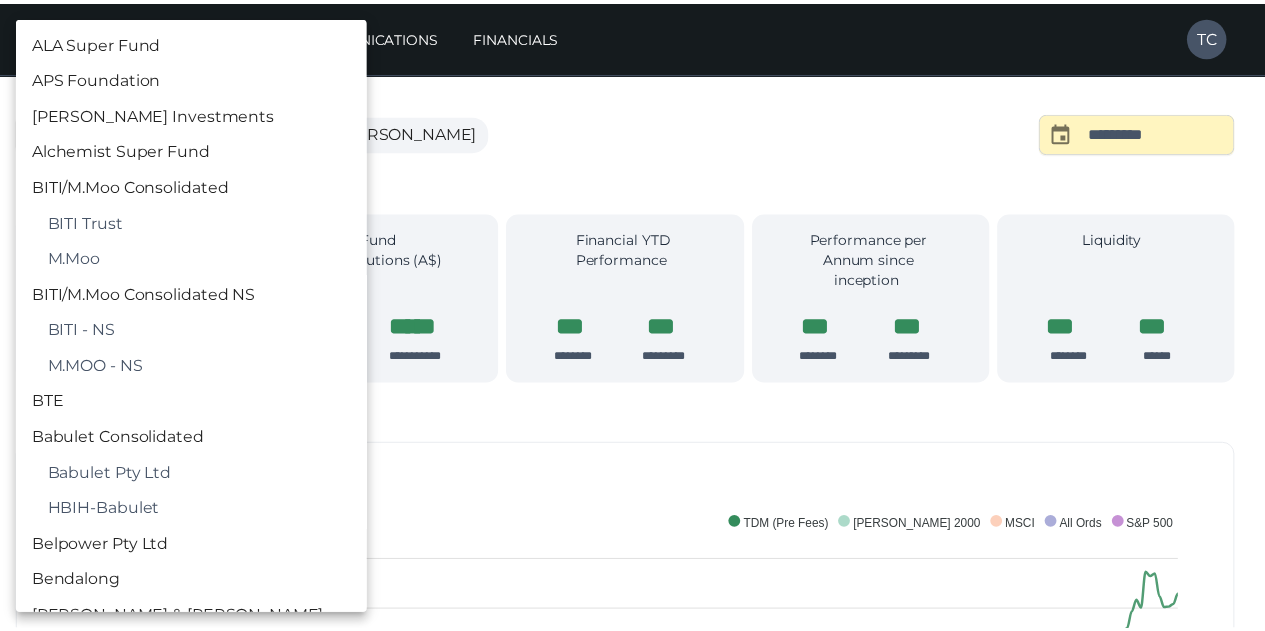scroll, scrollTop: 524, scrollLeft: 0, axis: vertical 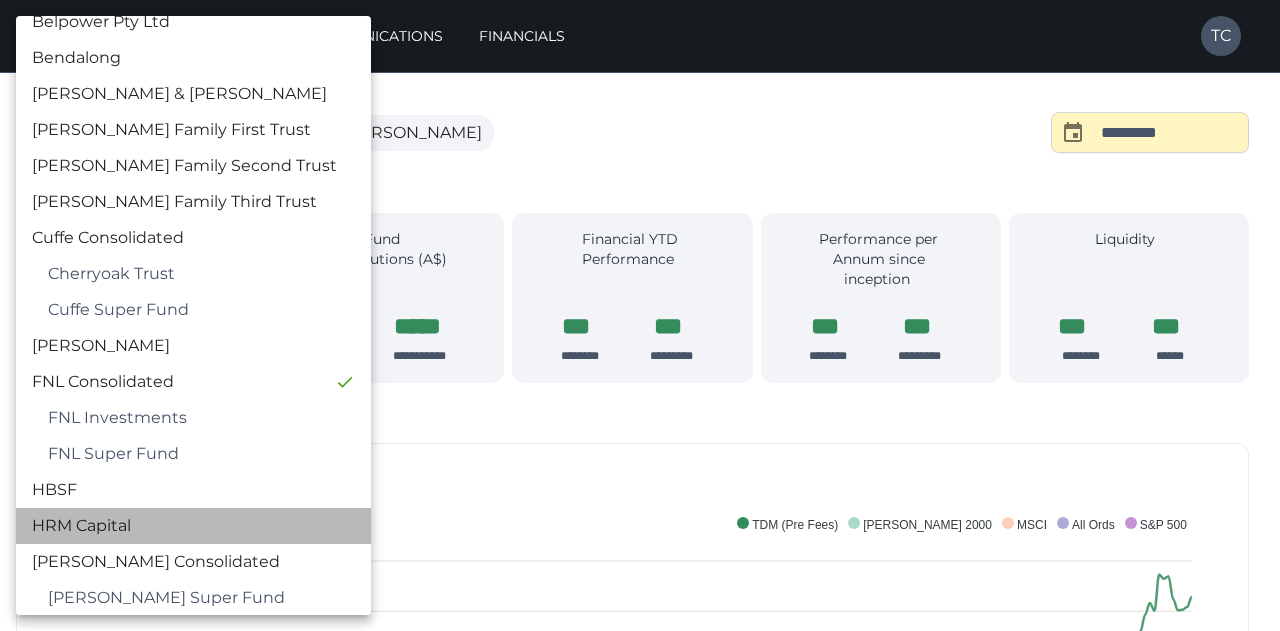click on "HRM Capital" at bounding box center (193, 526) 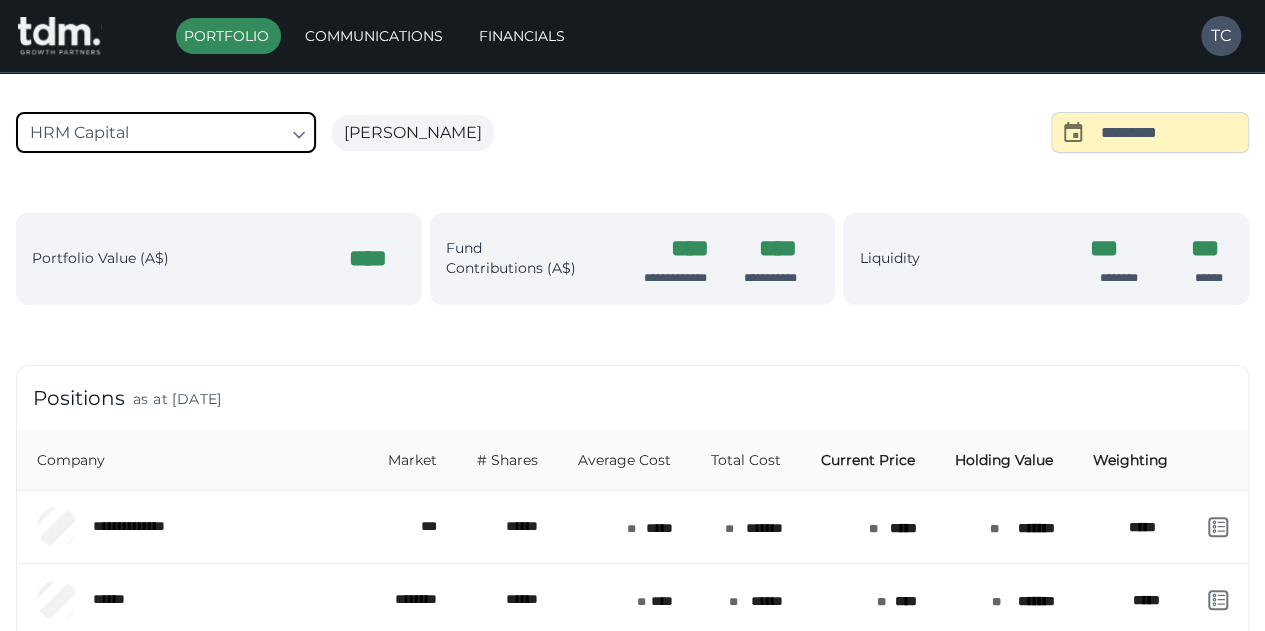 click on "Positions as at 30 Jun 2025" at bounding box center [632, 398] 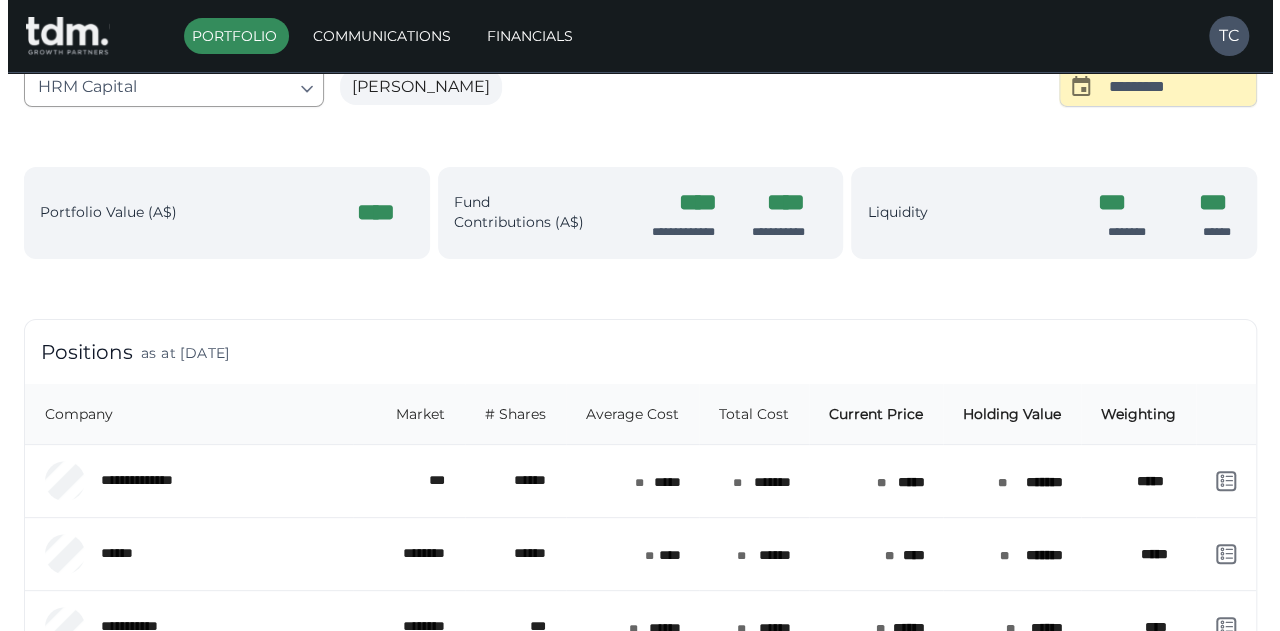 scroll, scrollTop: 0, scrollLeft: 0, axis: both 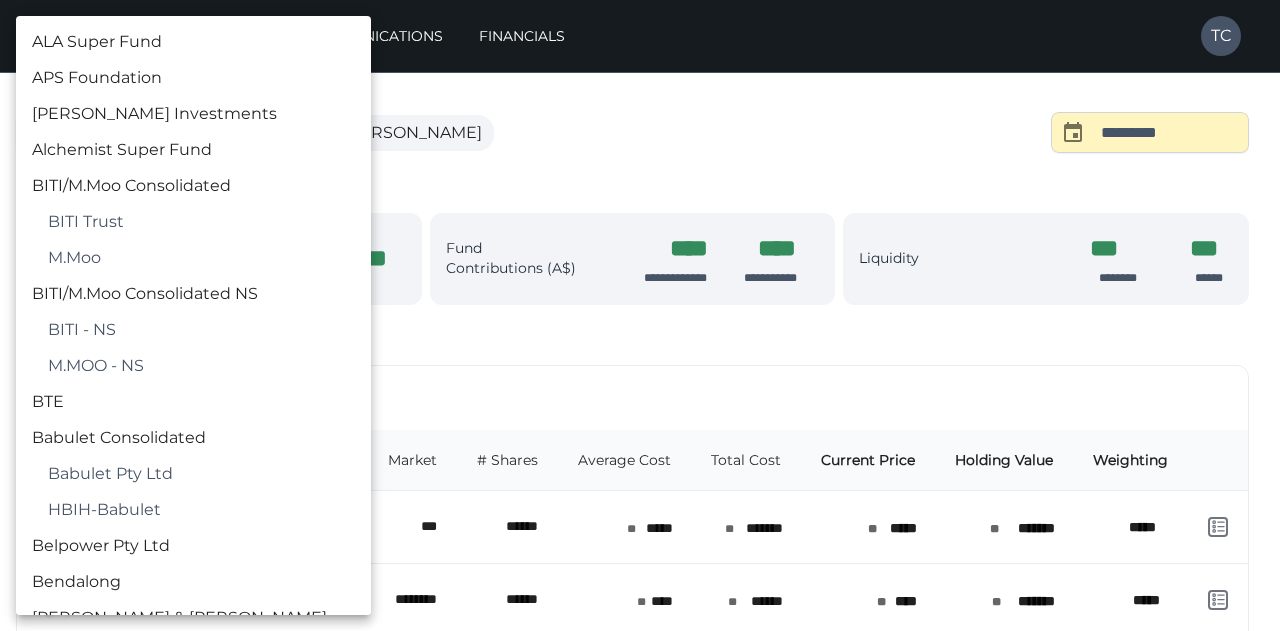 click on "**********" at bounding box center (640, 529) 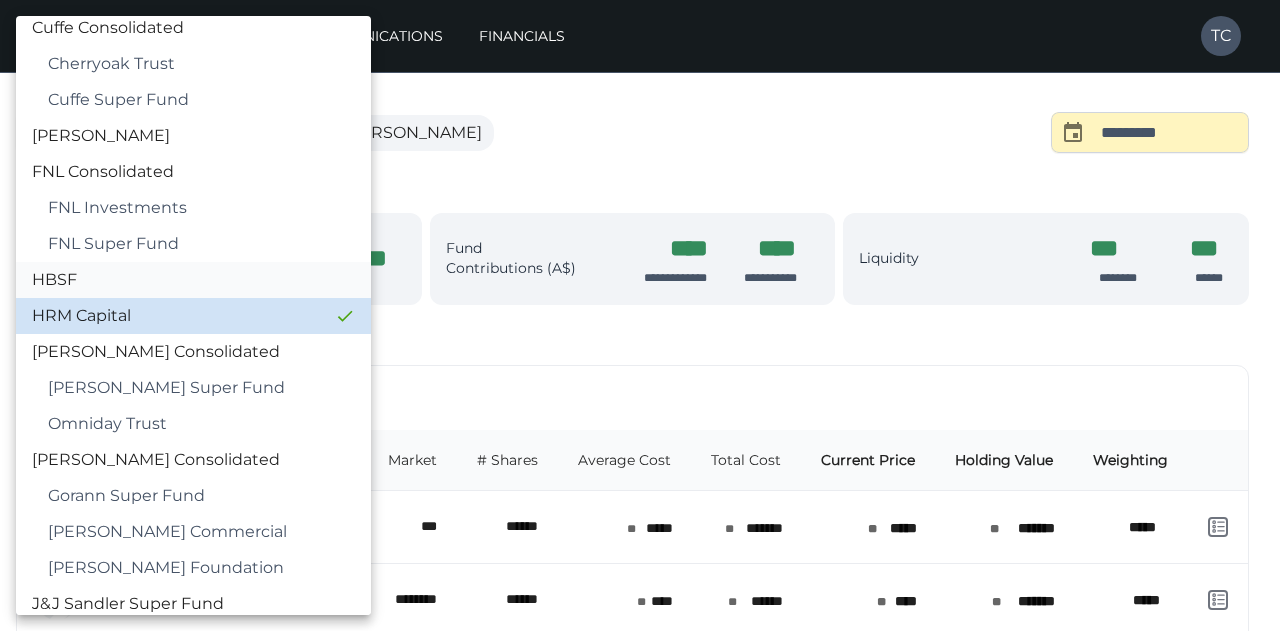 click on "HBSF" at bounding box center [193, 280] 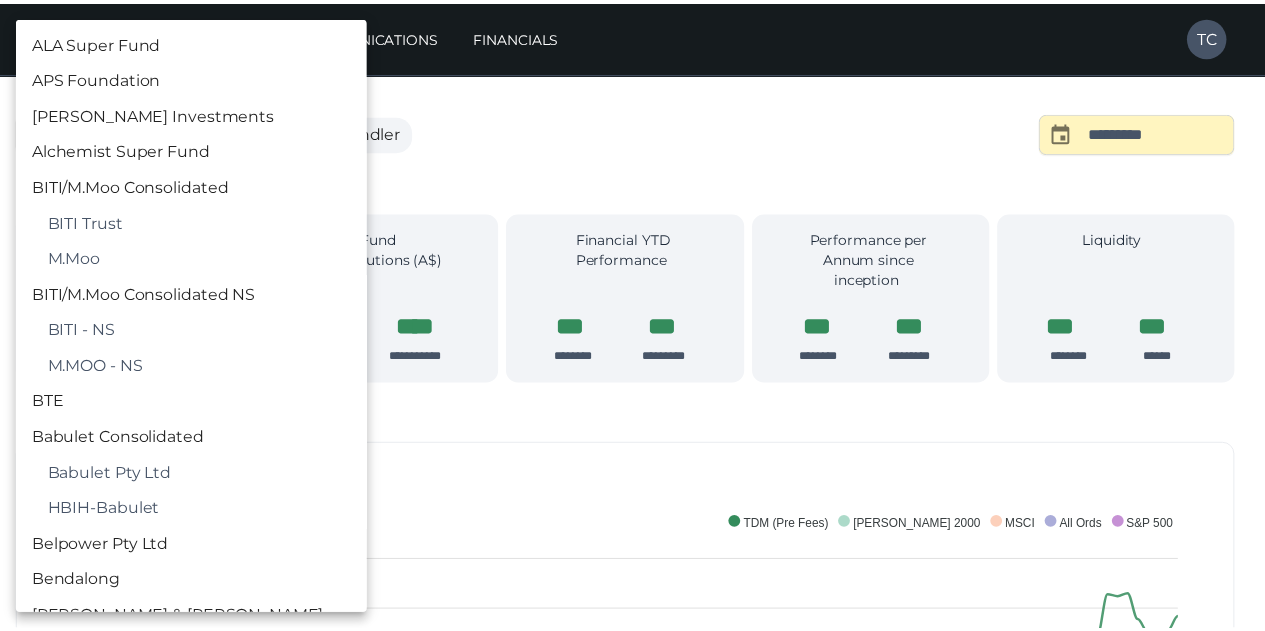 scroll, scrollTop: 698, scrollLeft: 0, axis: vertical 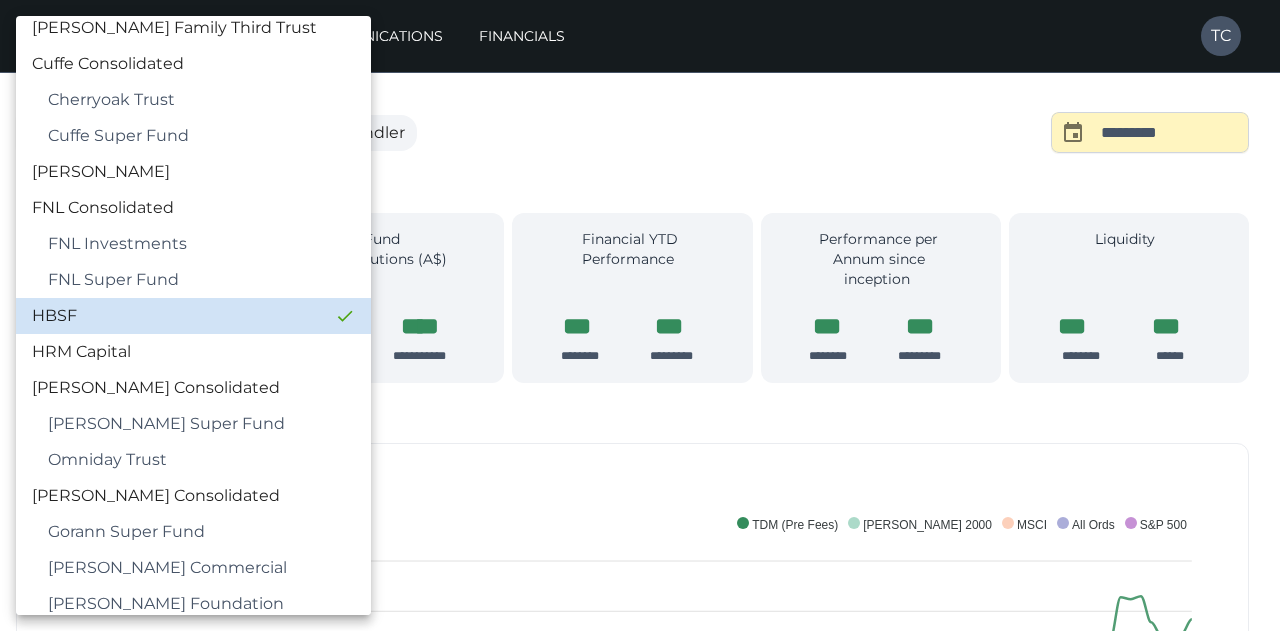 type 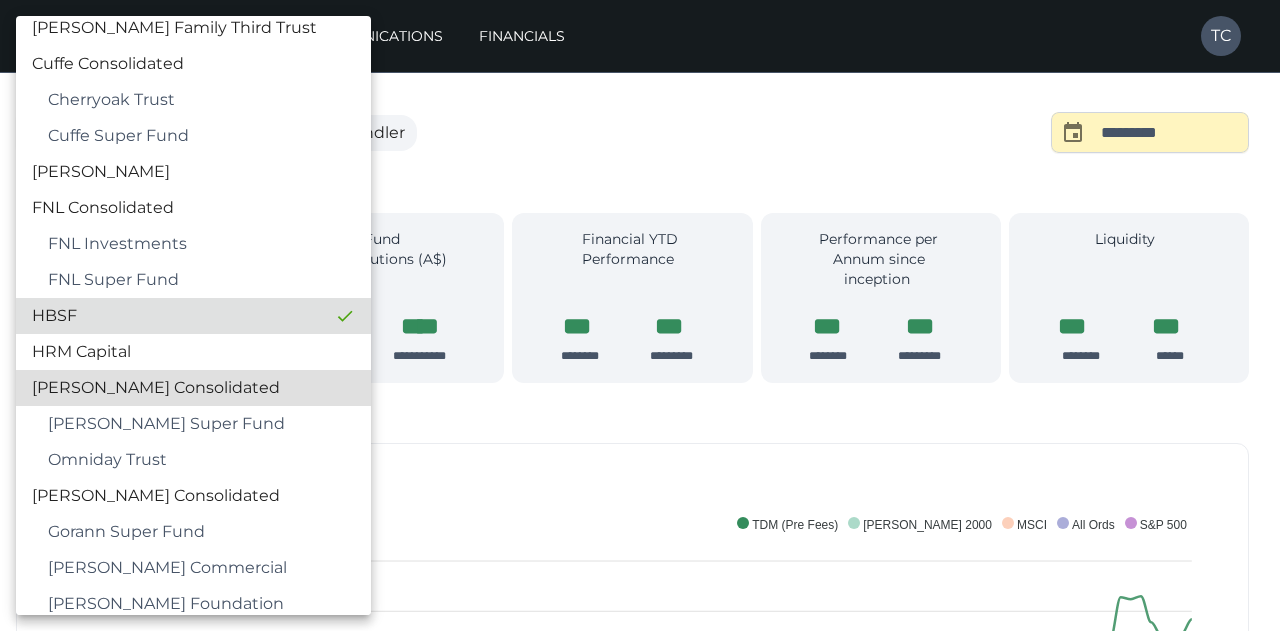 click at bounding box center (640, 315) 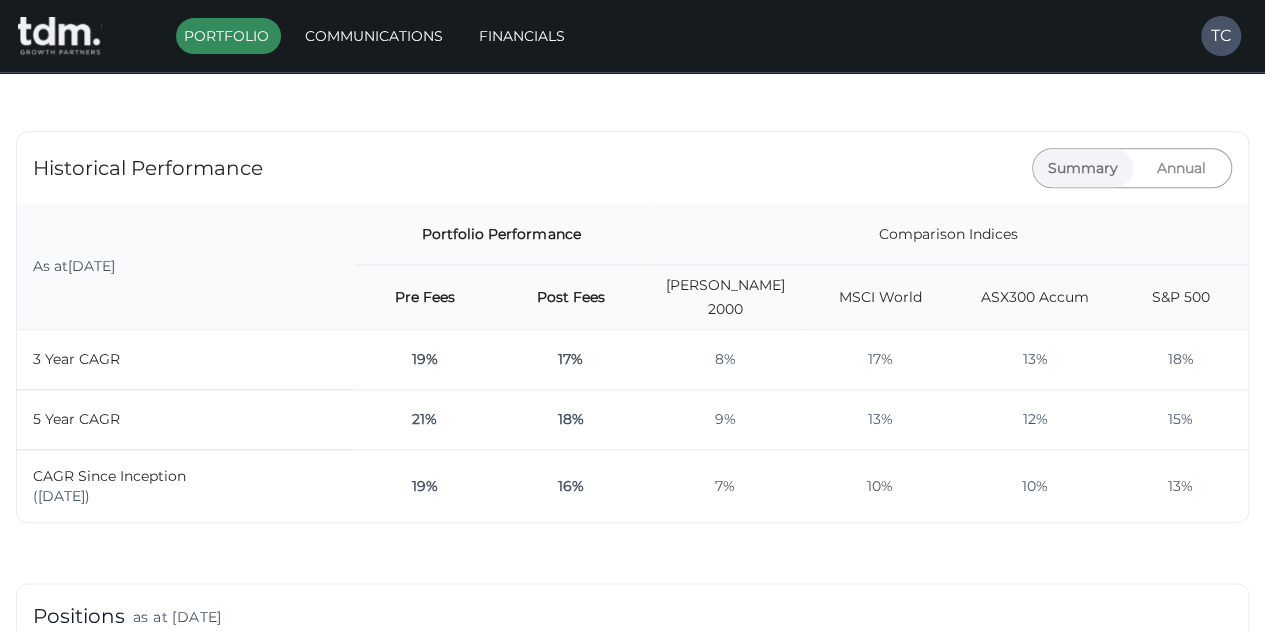 scroll, scrollTop: 920, scrollLeft: 0, axis: vertical 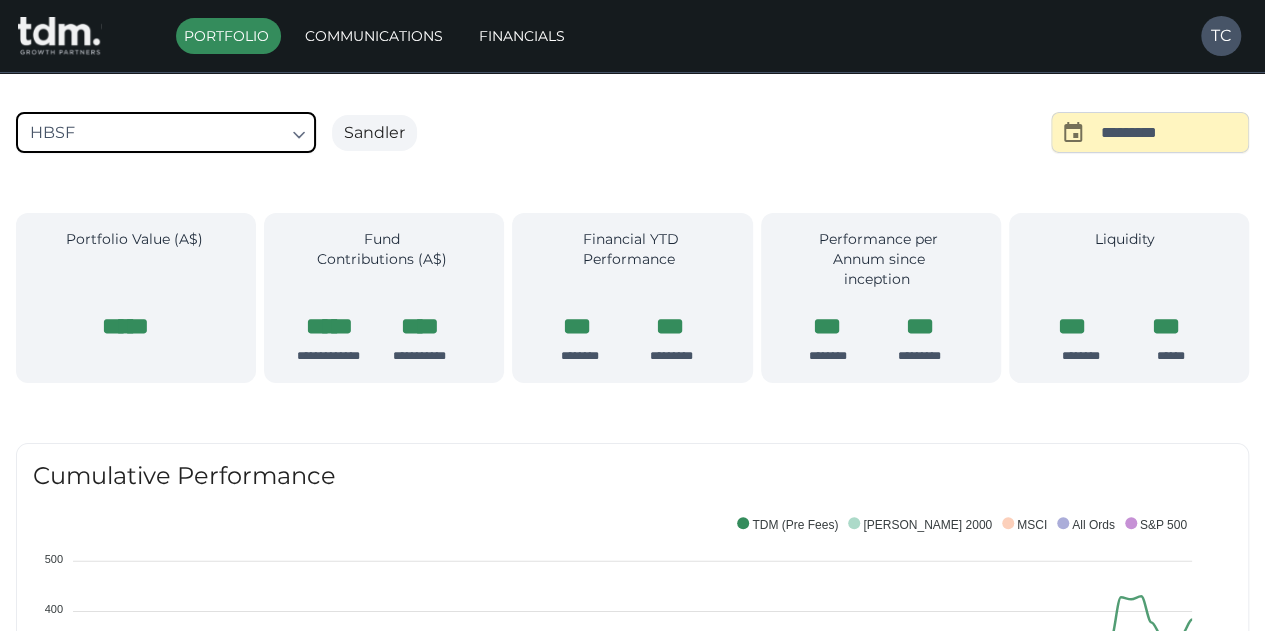 click on "**********" at bounding box center (632, 1453) 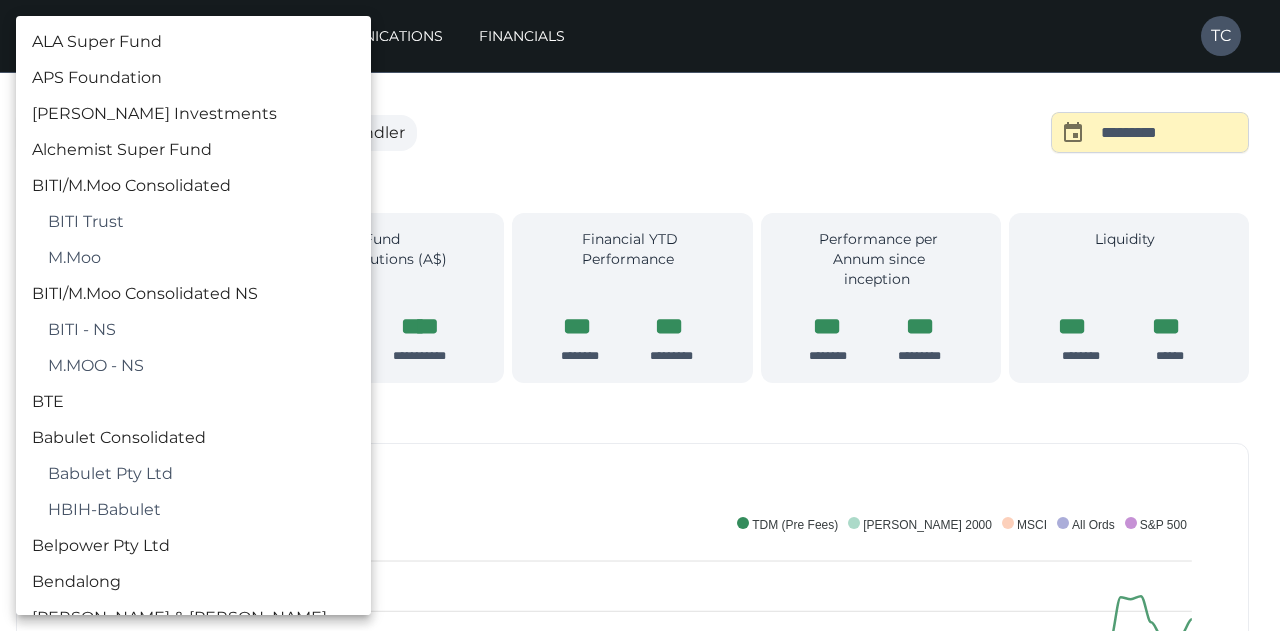 scroll, scrollTop: 698, scrollLeft: 0, axis: vertical 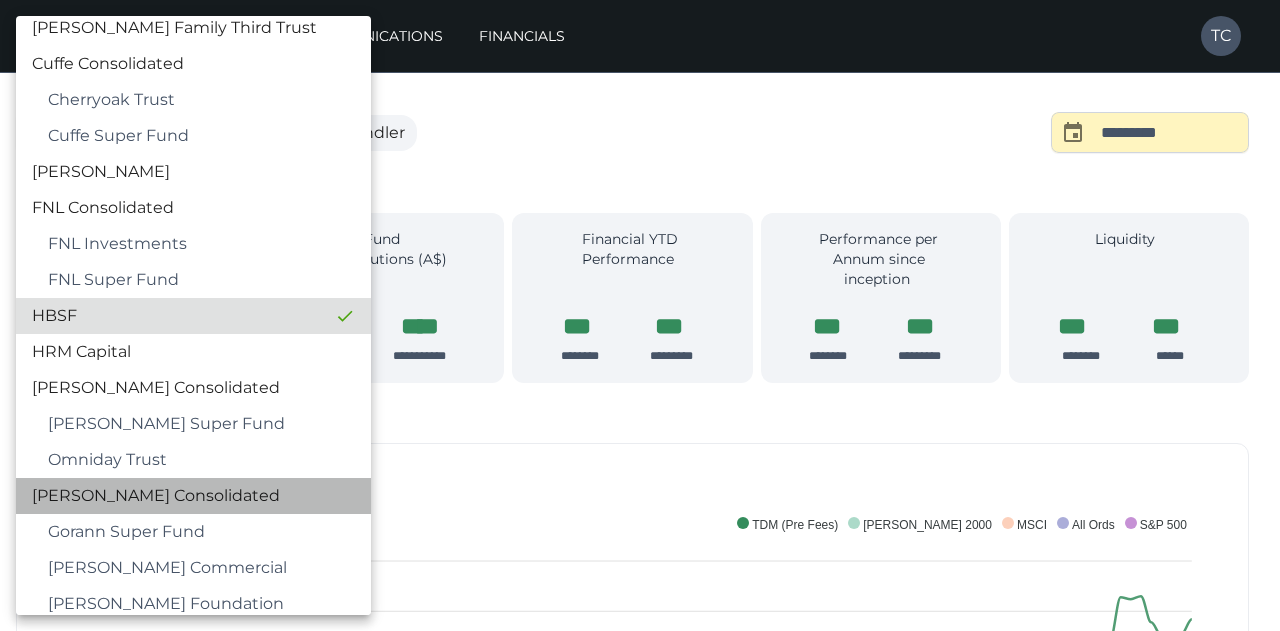 click on "[PERSON_NAME] Consolidated" at bounding box center (193, 496) 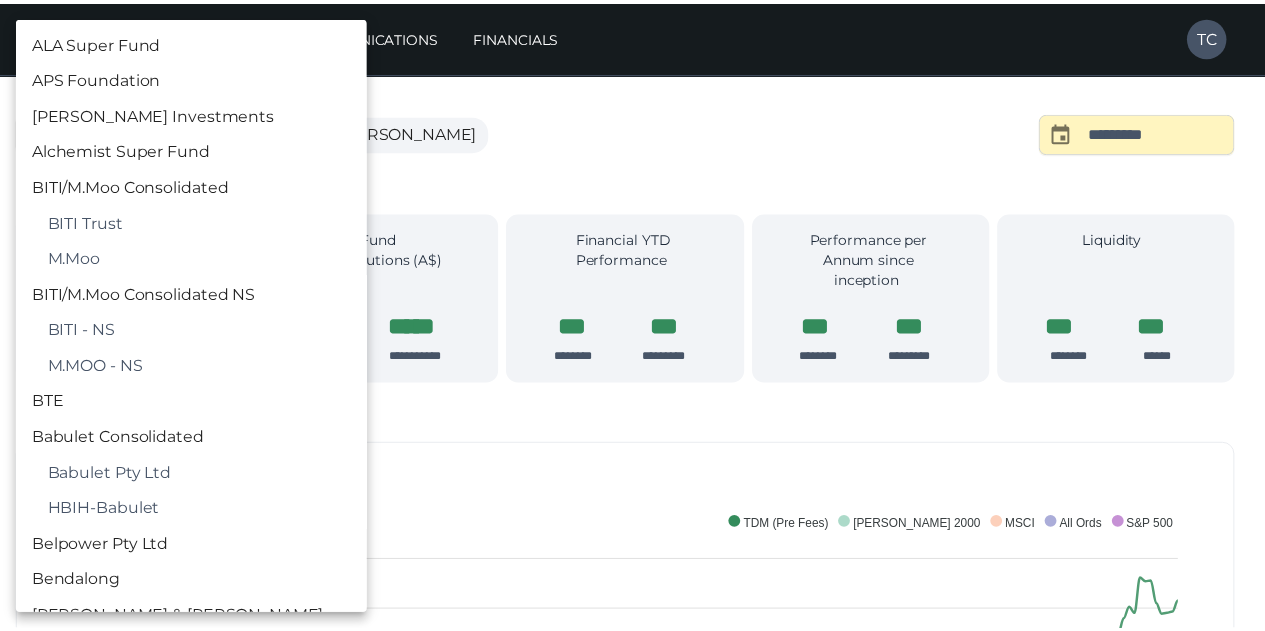 scroll, scrollTop: 878, scrollLeft: 0, axis: vertical 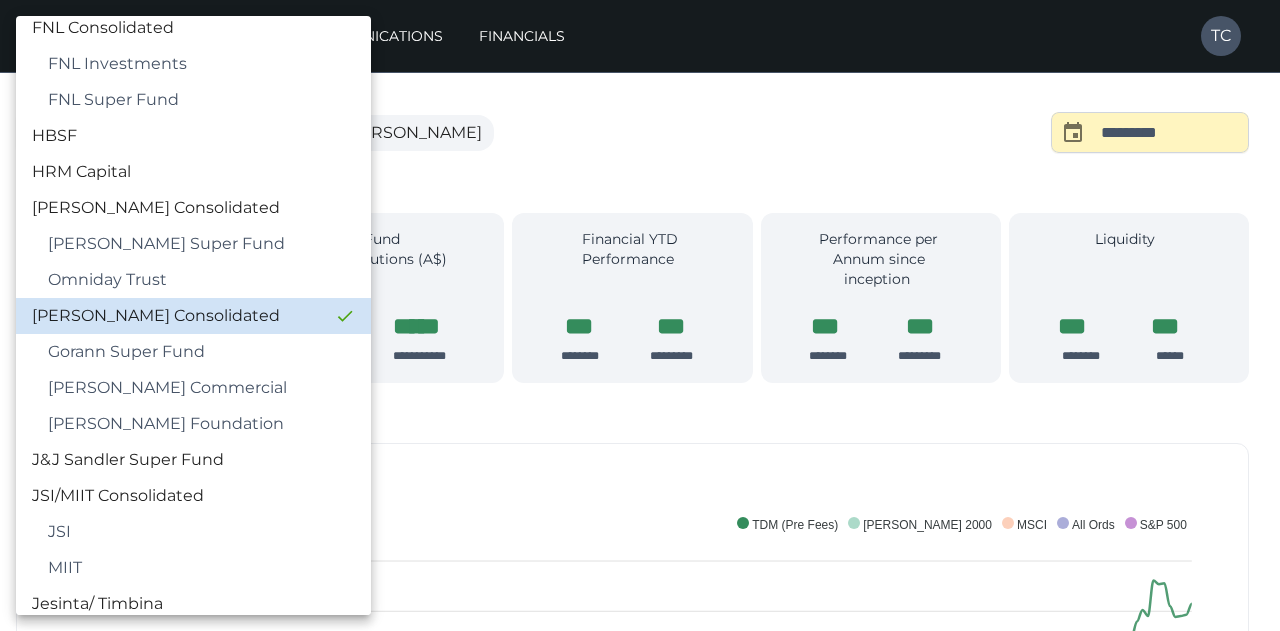 click at bounding box center [640, 315] 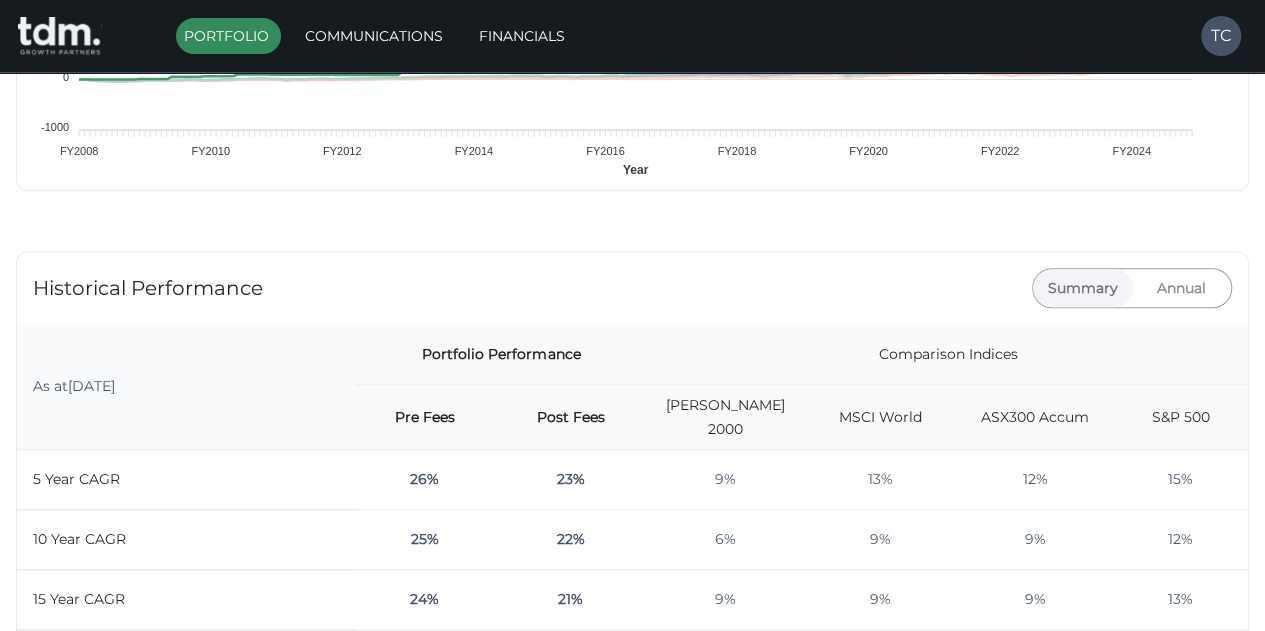 scroll, scrollTop: 813, scrollLeft: 0, axis: vertical 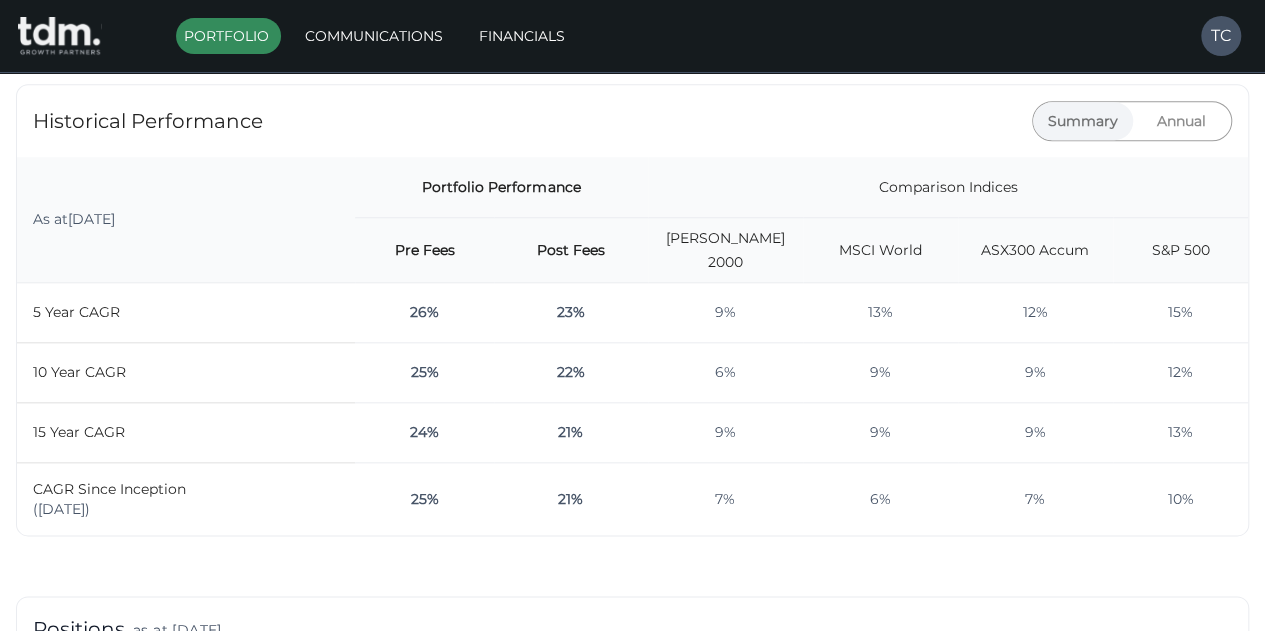 click on "Annual" at bounding box center [1182, 121] 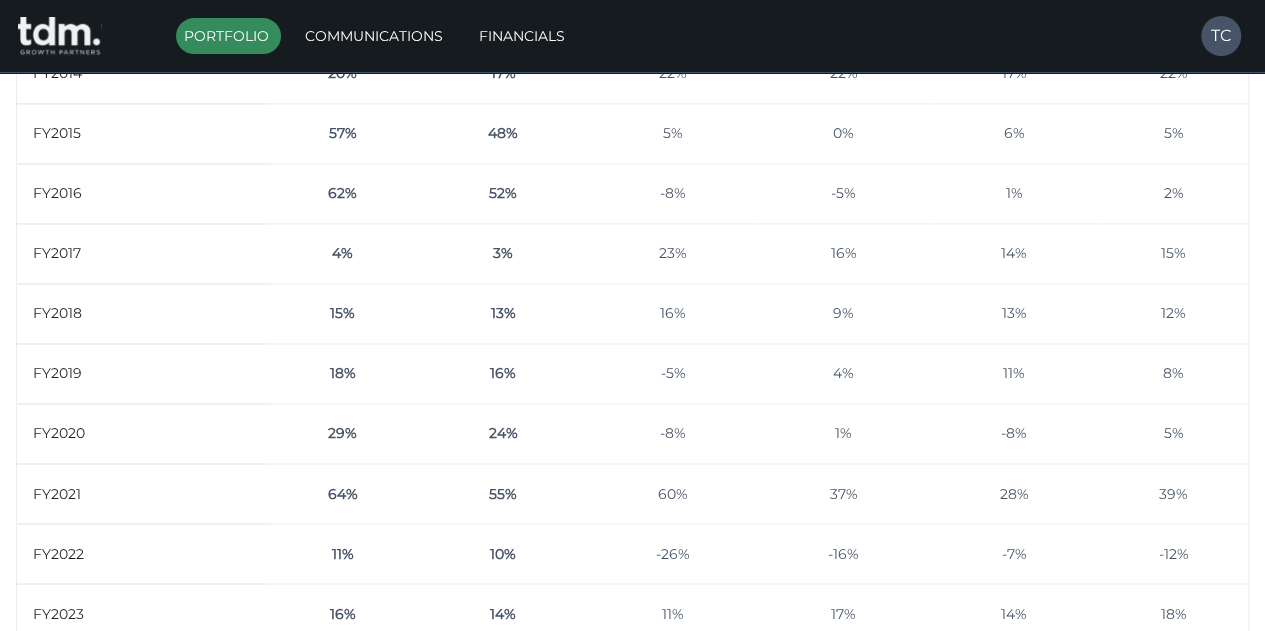 scroll, scrollTop: 2004, scrollLeft: 0, axis: vertical 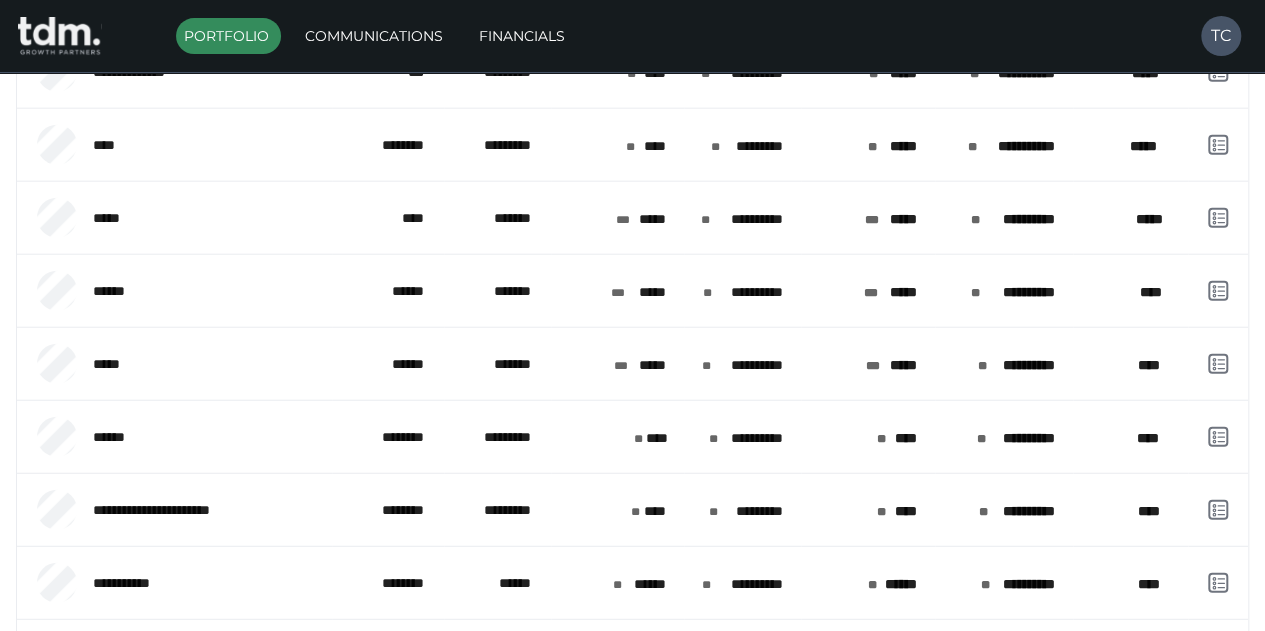 click on "*********" at bounding box center (751, 146) 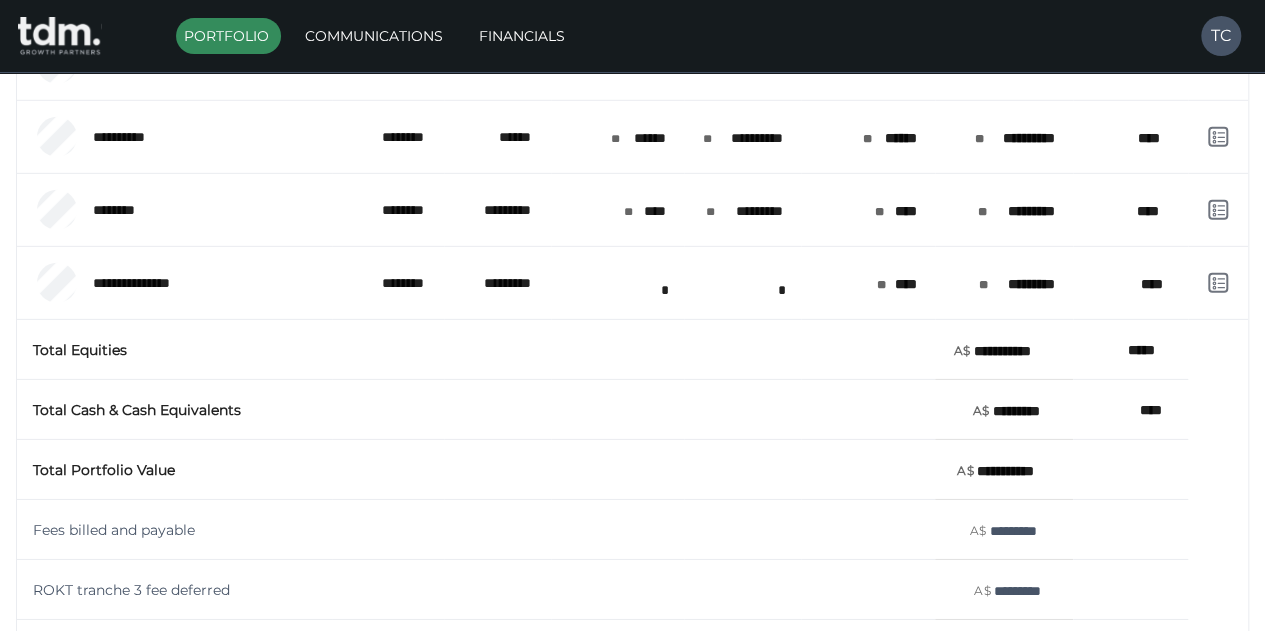 scroll, scrollTop: 3104, scrollLeft: 0, axis: vertical 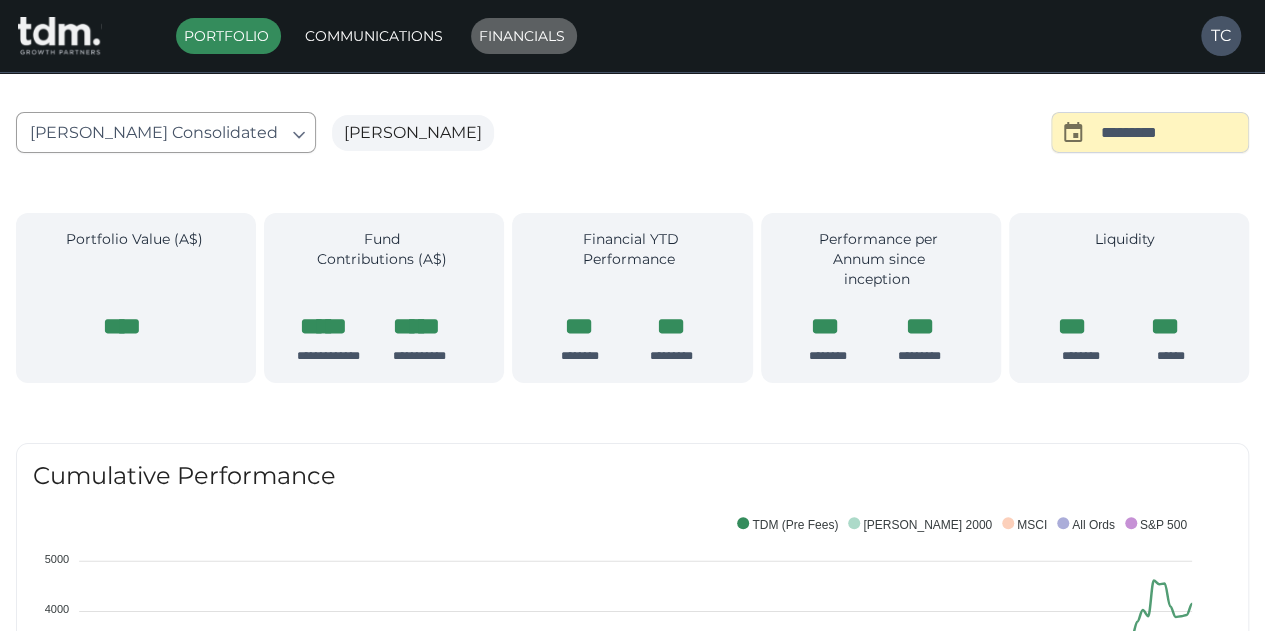 click on "Financials" at bounding box center [524, 36] 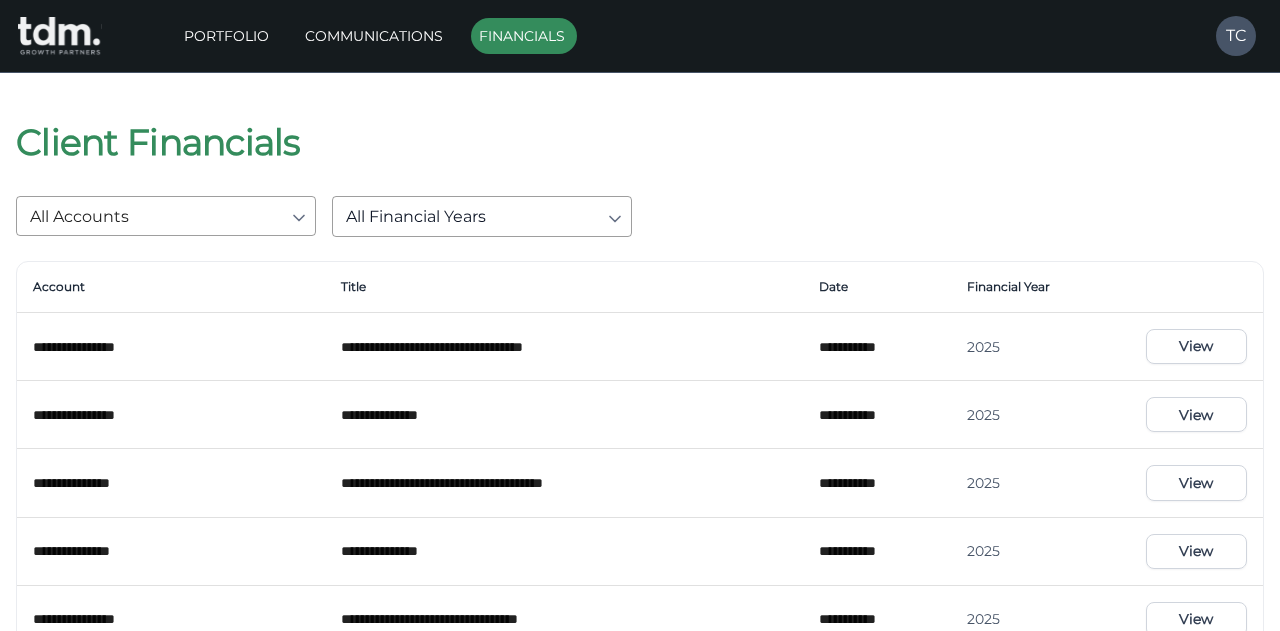click on "**********" at bounding box center (640, 923) 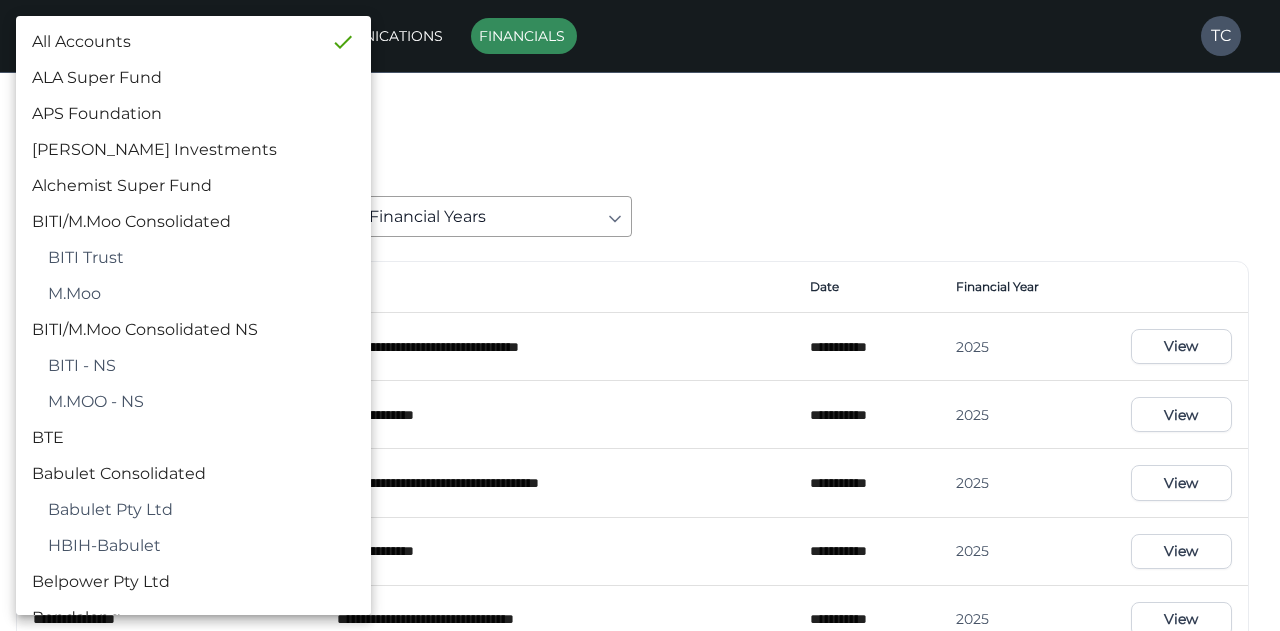 scroll, scrollTop: 524, scrollLeft: 0, axis: vertical 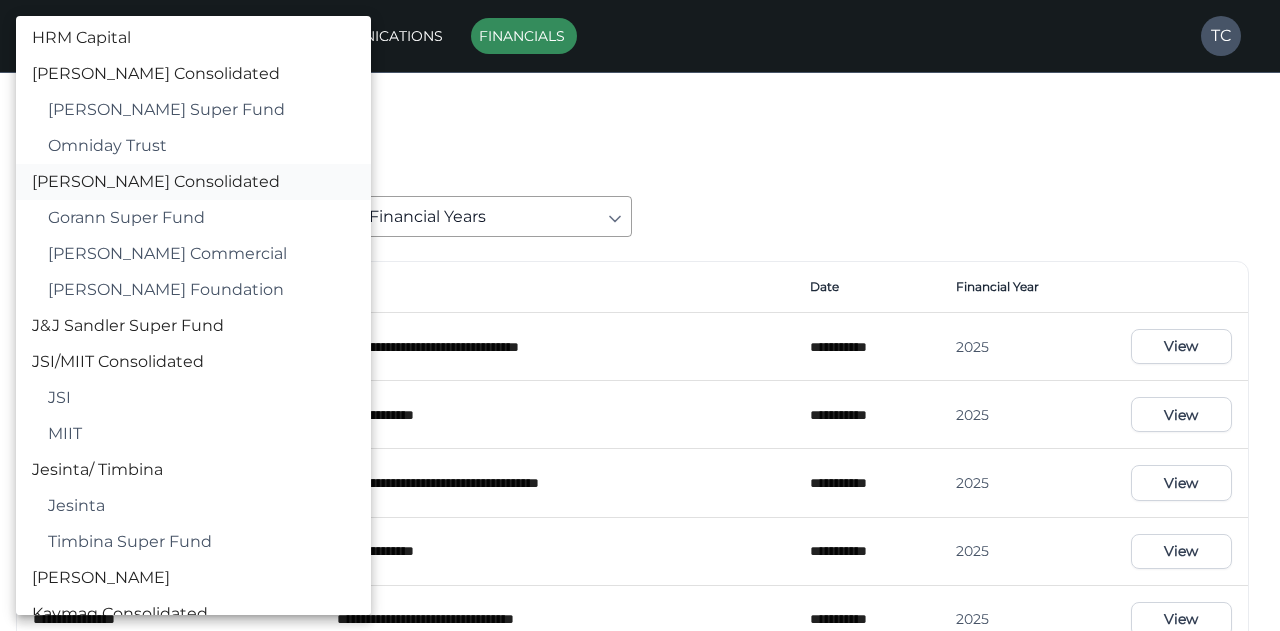 click on "[PERSON_NAME] Consolidated" at bounding box center (193, 182) 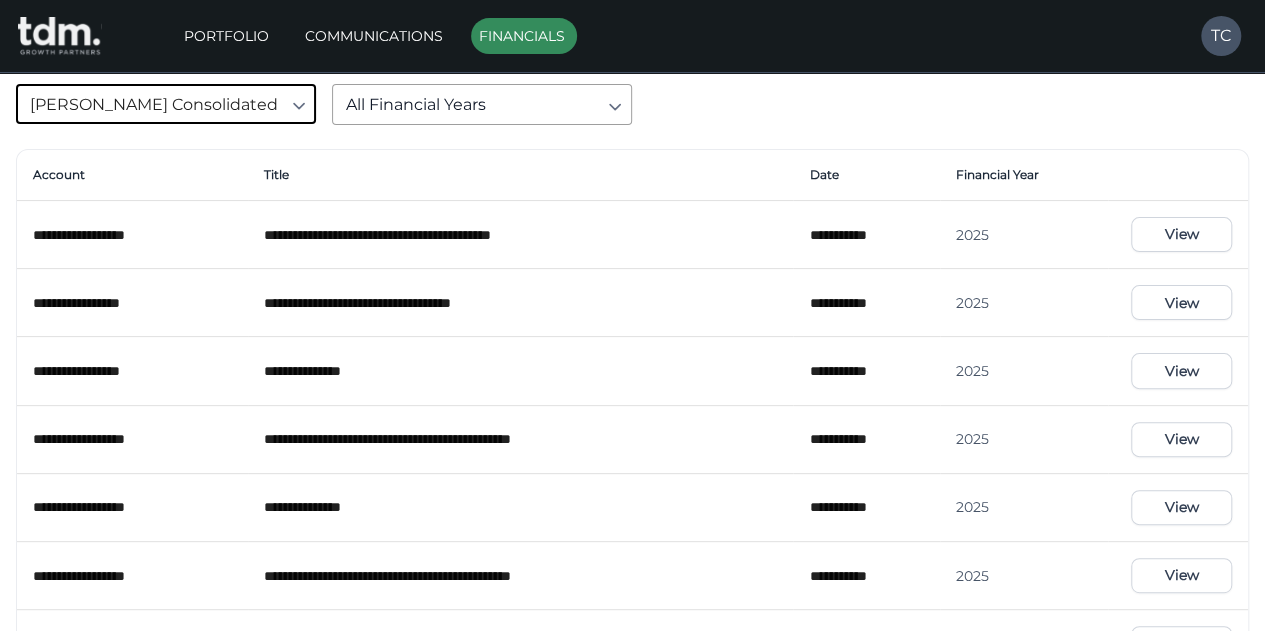 scroll, scrollTop: 108, scrollLeft: 0, axis: vertical 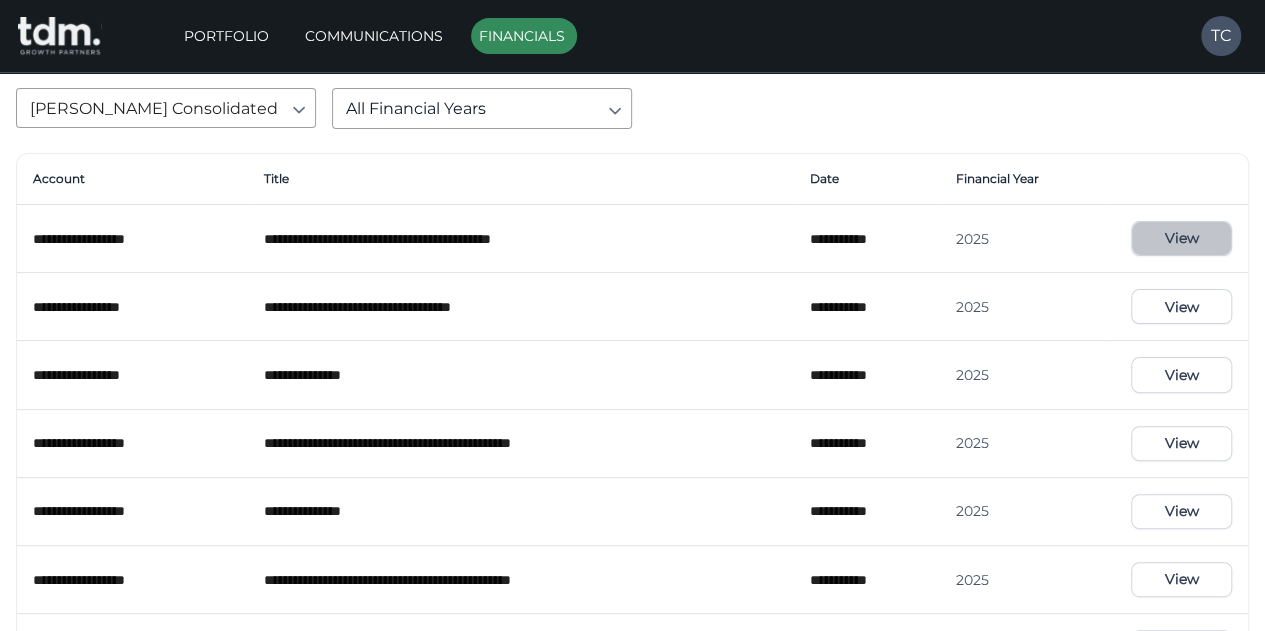 click on "View" at bounding box center (1181, 238) 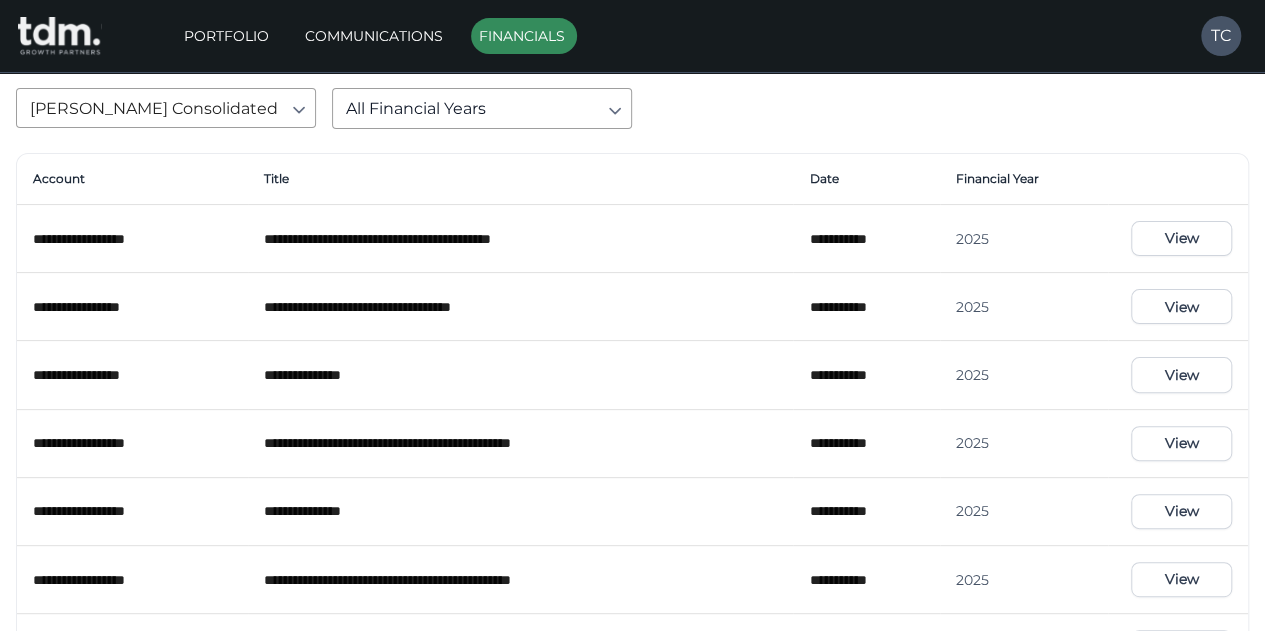click on "View" at bounding box center [1181, 306] 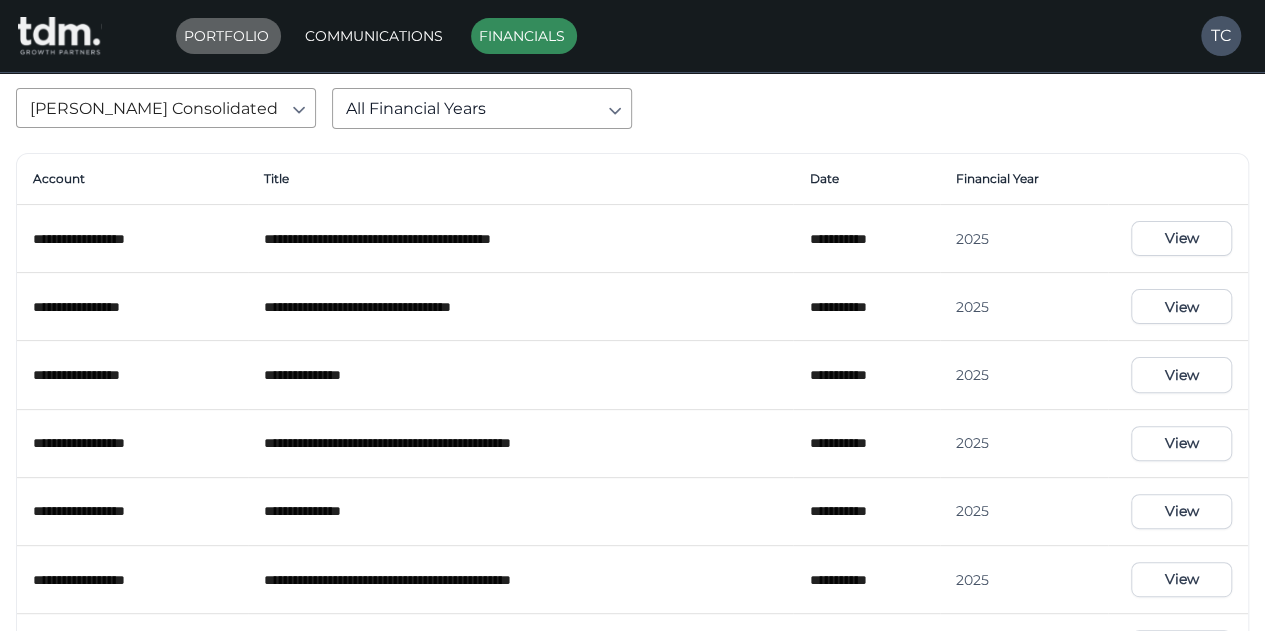 click on "Portfolio" at bounding box center (228, 36) 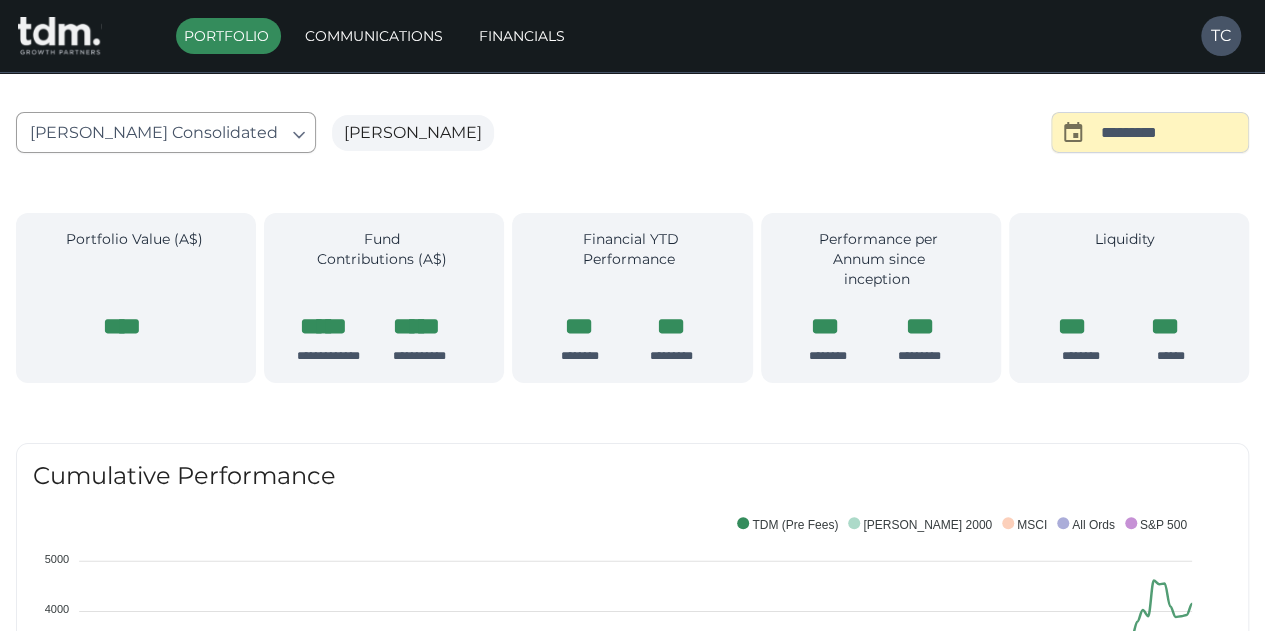 click on "**********" at bounding box center (632, 1513) 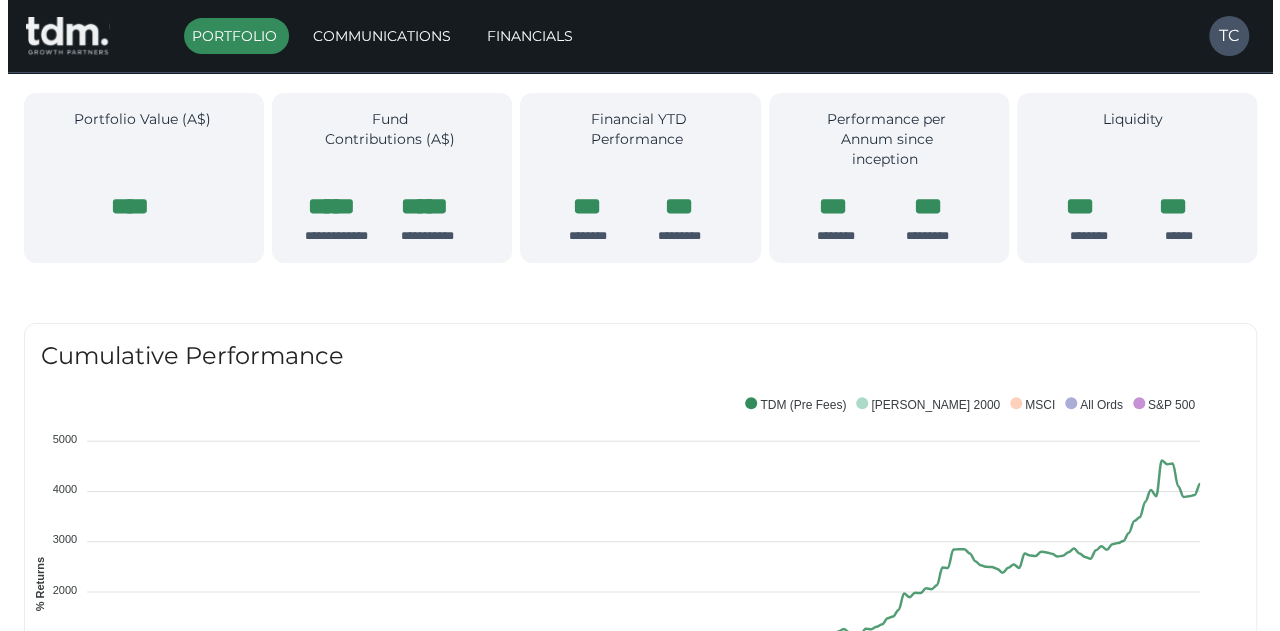 scroll, scrollTop: 0, scrollLeft: 0, axis: both 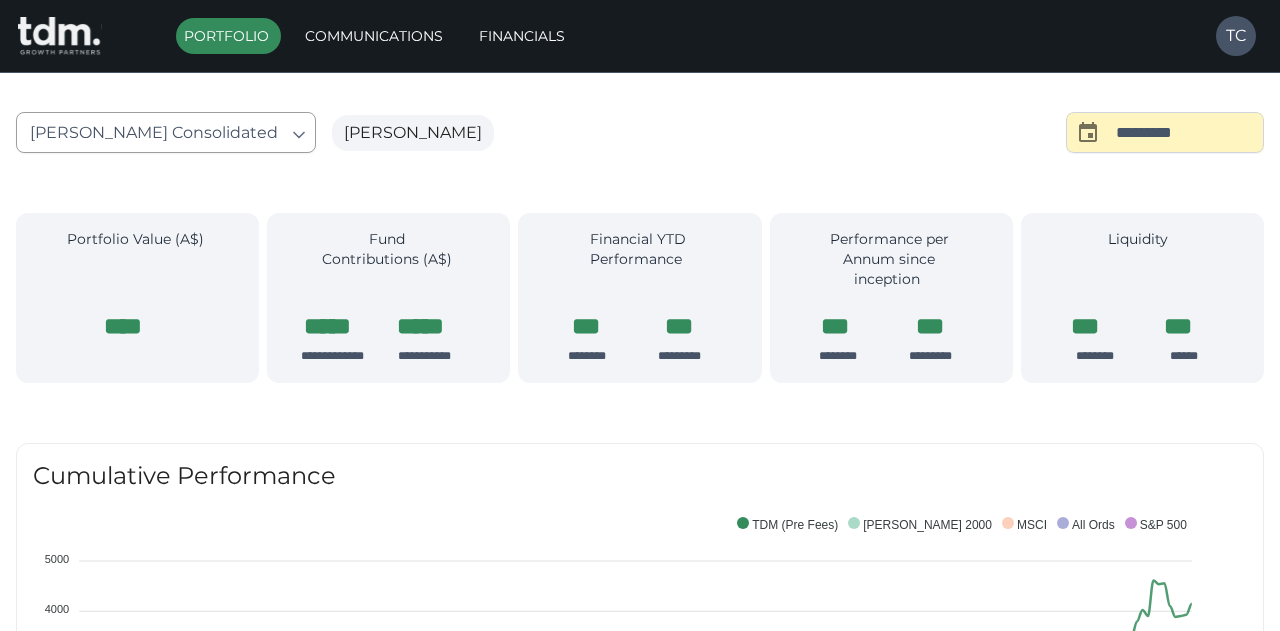 click on "**********" at bounding box center (640, 1477) 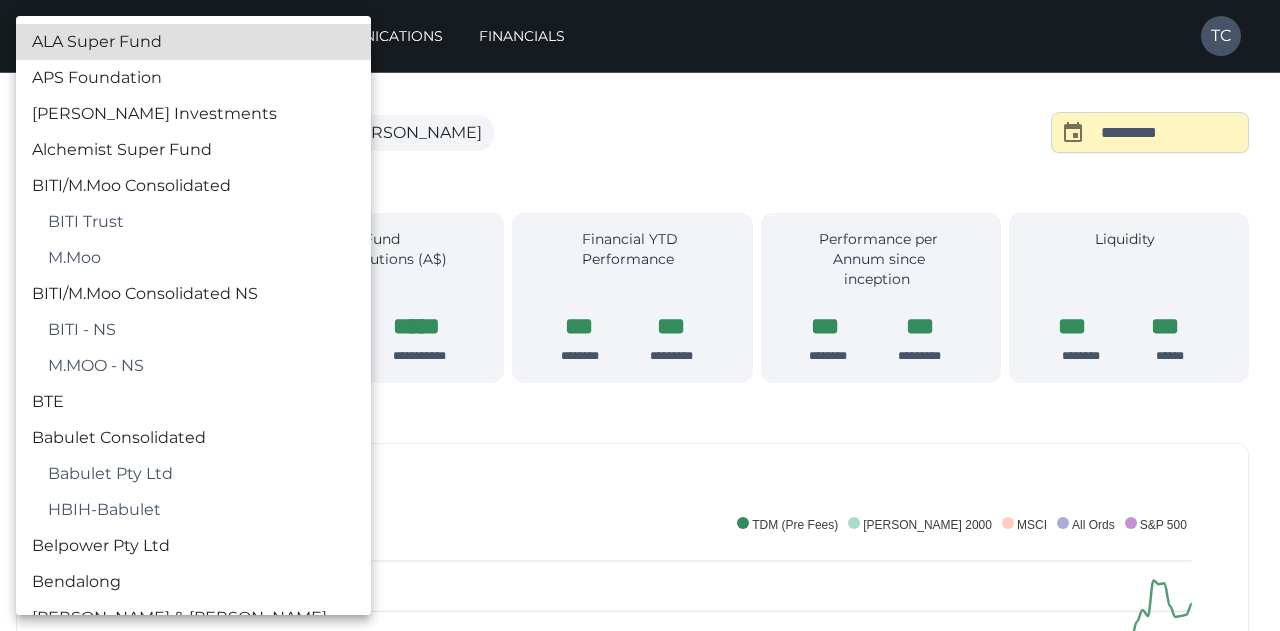 scroll, scrollTop: 0, scrollLeft: 0, axis: both 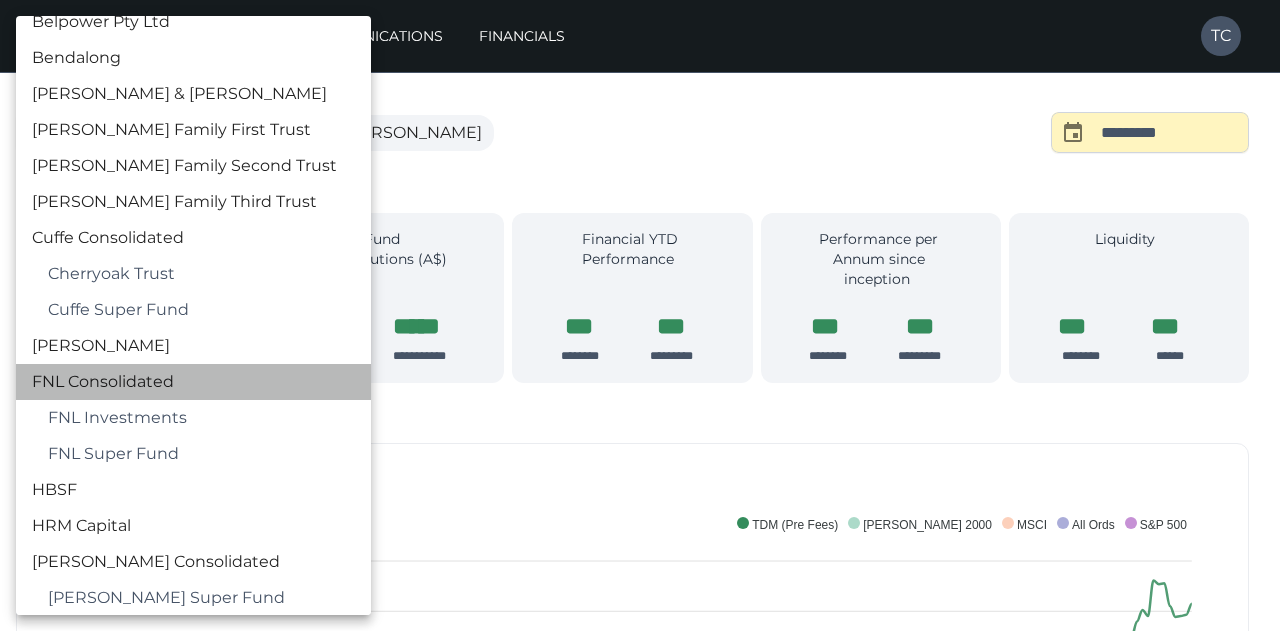 click on "FNL Consolidated" at bounding box center [193, 382] 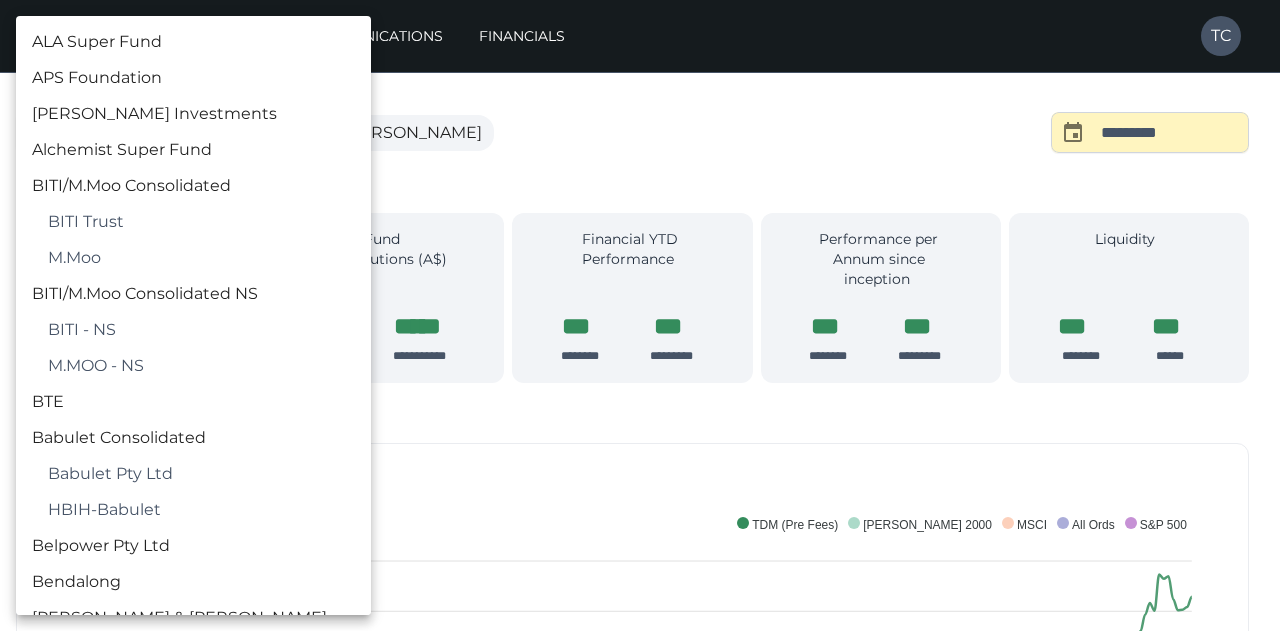 scroll, scrollTop: 590, scrollLeft: 0, axis: vertical 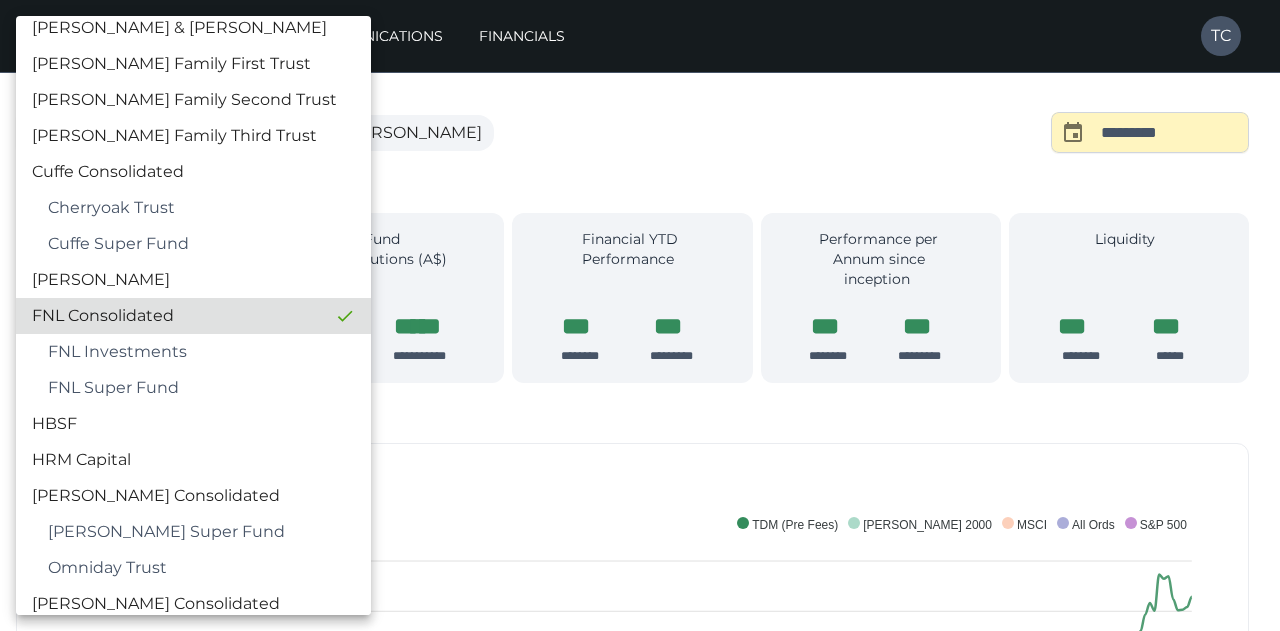 click at bounding box center [640, 315] 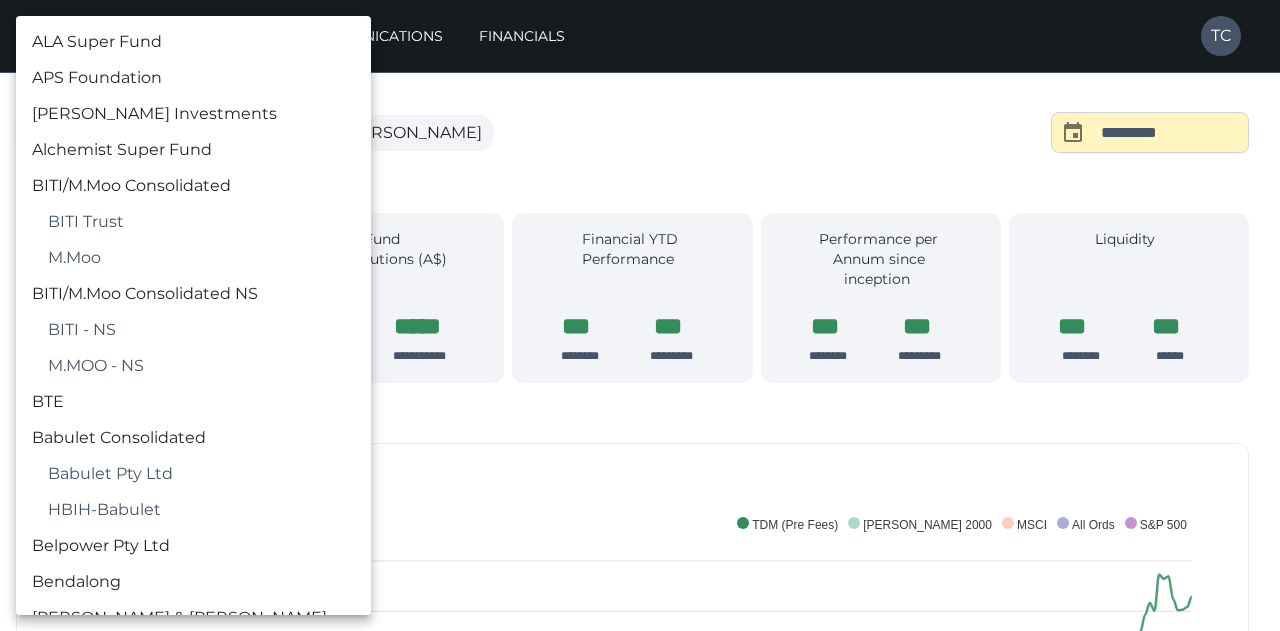 type 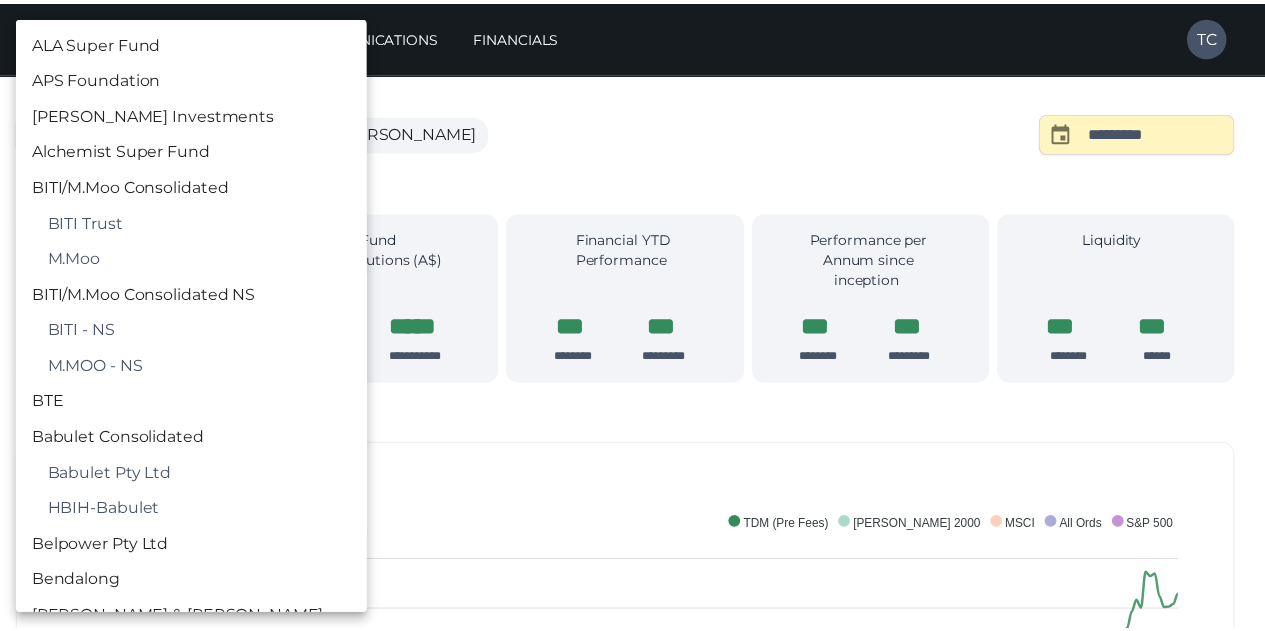 scroll, scrollTop: 590, scrollLeft: 0, axis: vertical 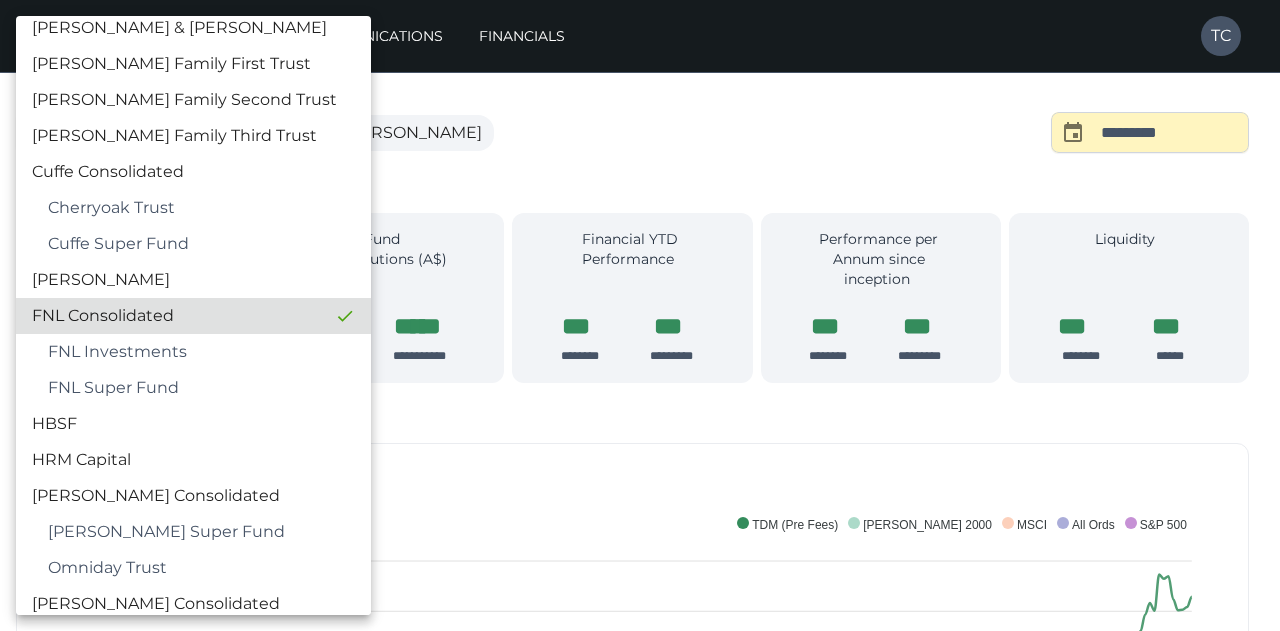 click at bounding box center [640, 315] 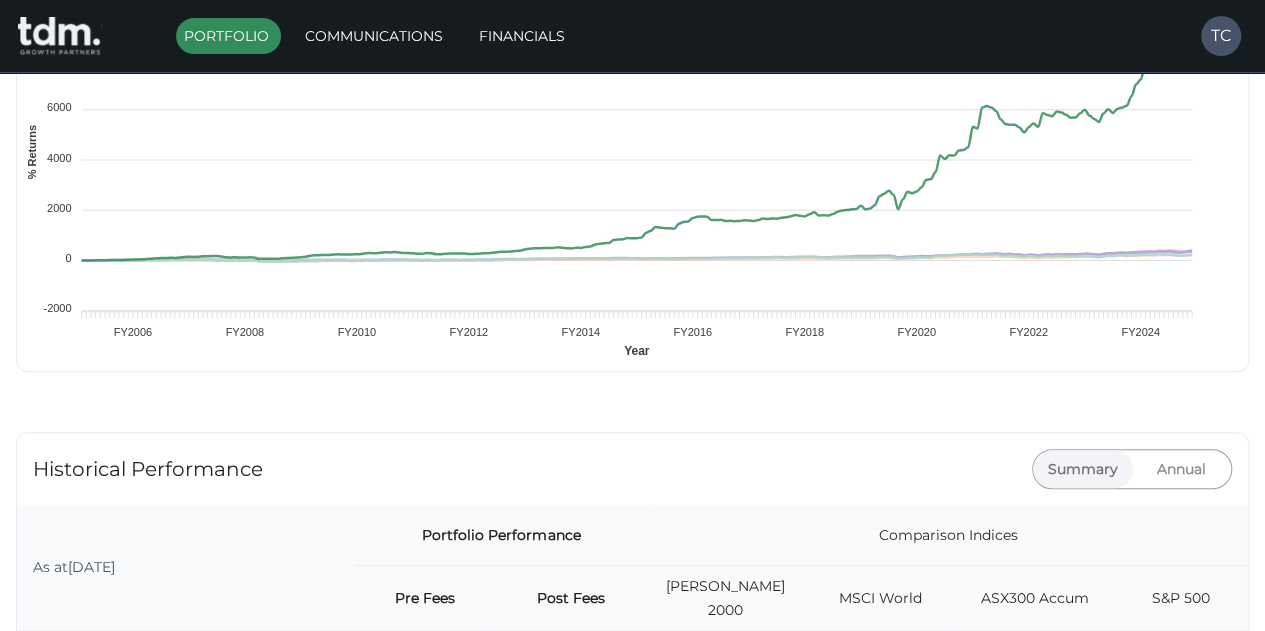 scroll, scrollTop: 1104, scrollLeft: 0, axis: vertical 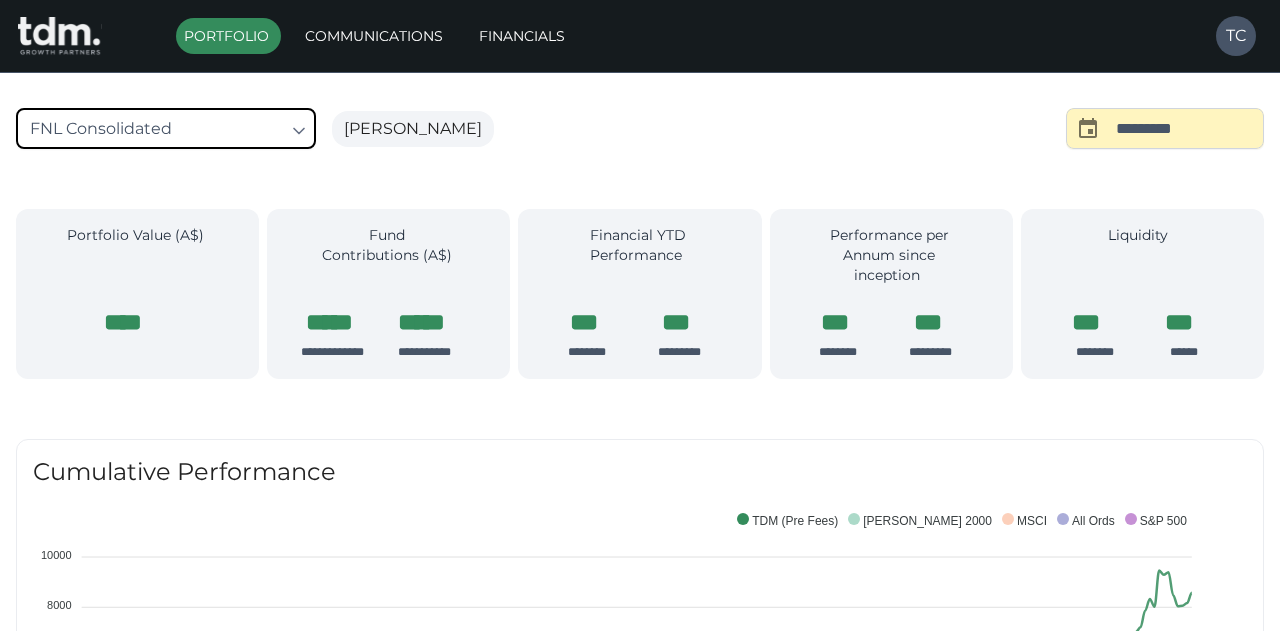click on "**********" at bounding box center [640, 1509] 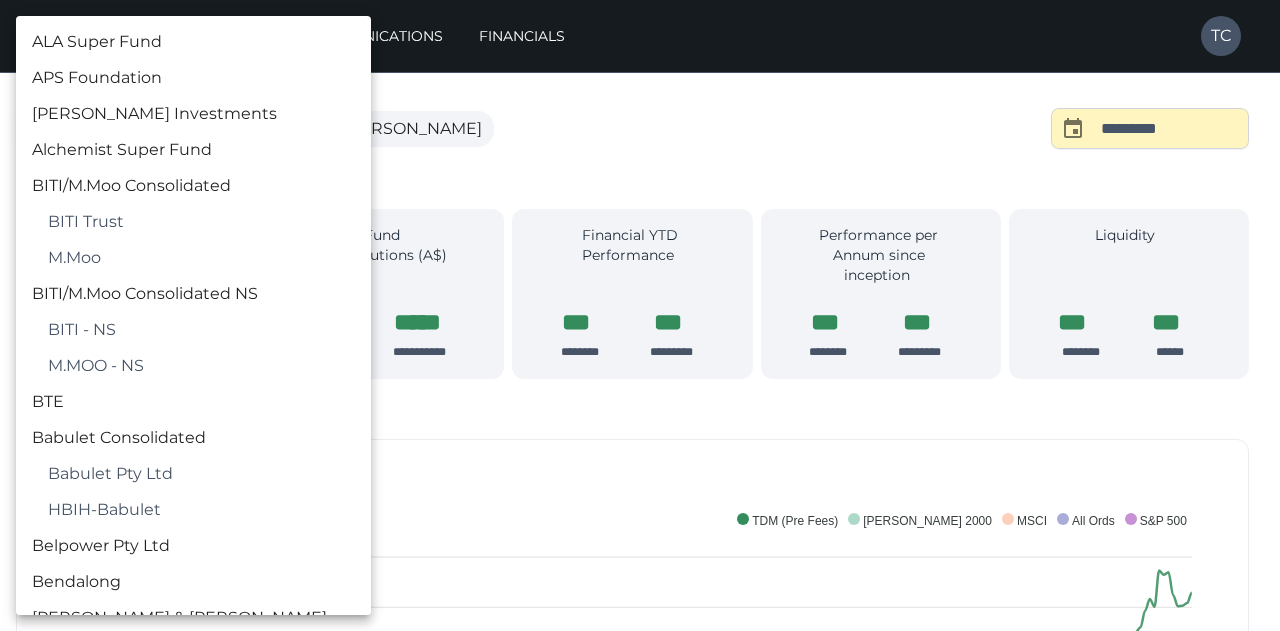 scroll, scrollTop: 590, scrollLeft: 0, axis: vertical 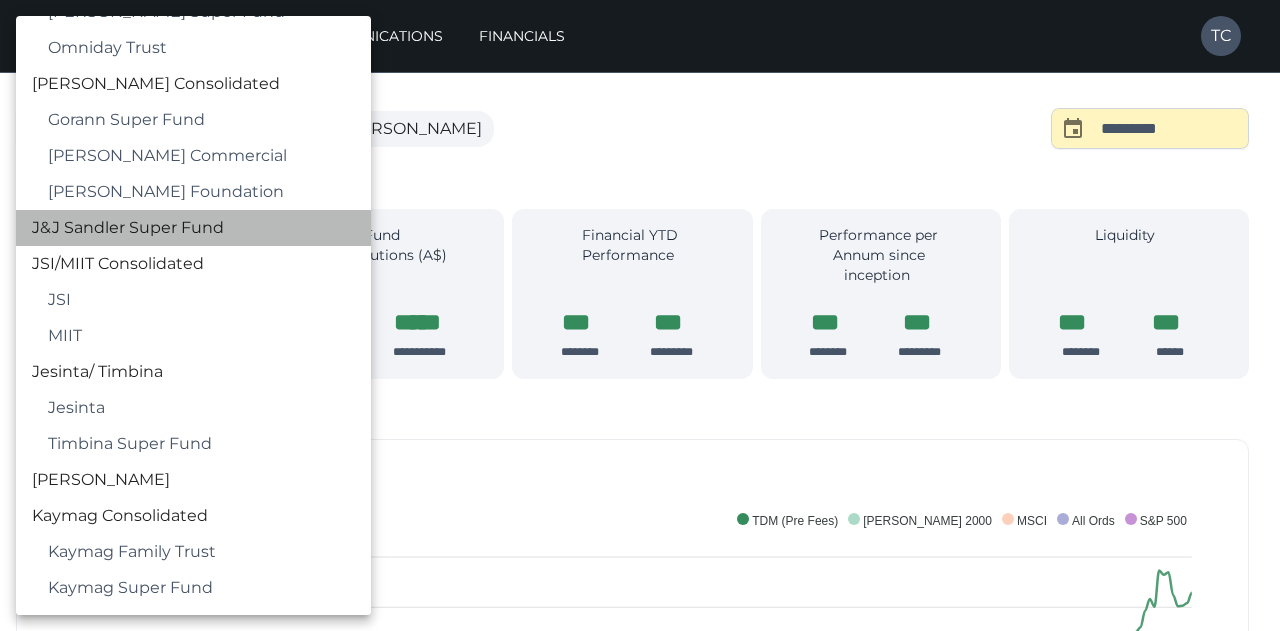 click on "J&J Sandler Super Fund" at bounding box center (193, 228) 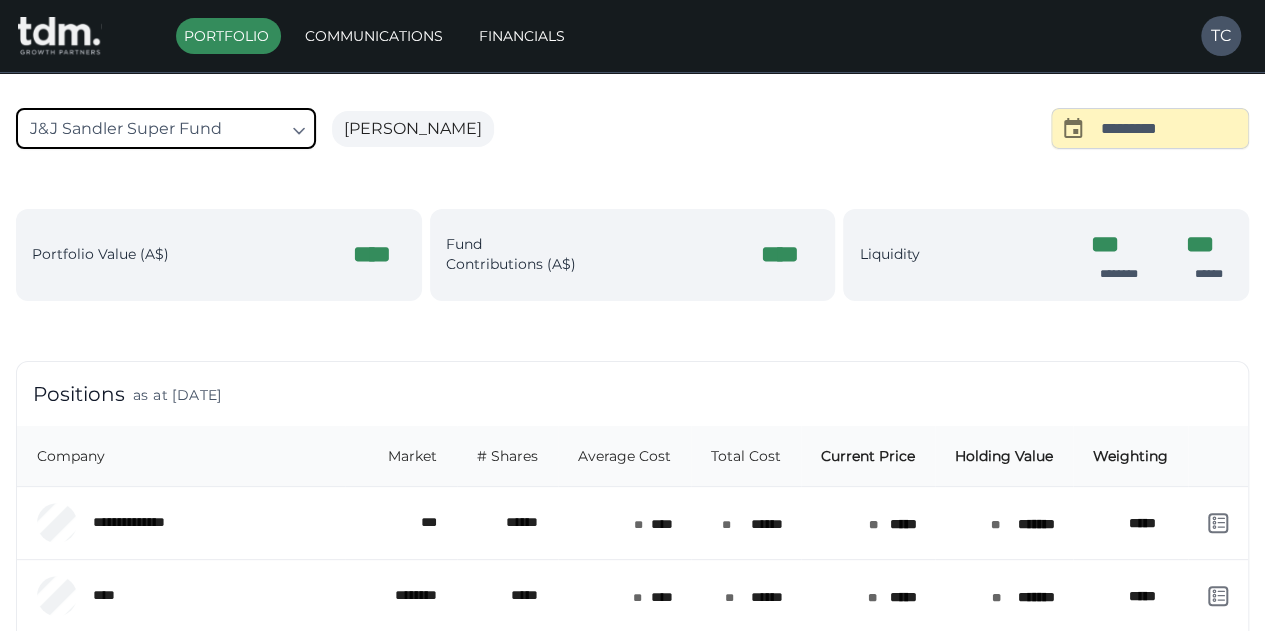 click on "**********" at bounding box center (632, 854) 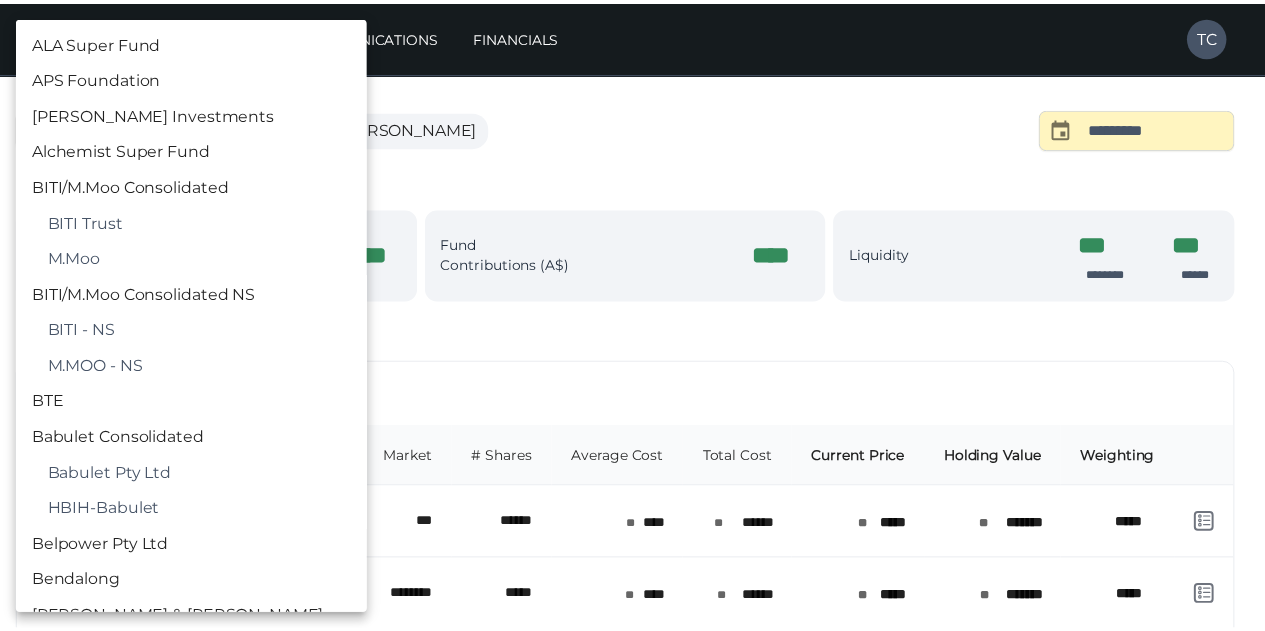 scroll, scrollTop: 1022, scrollLeft: 0, axis: vertical 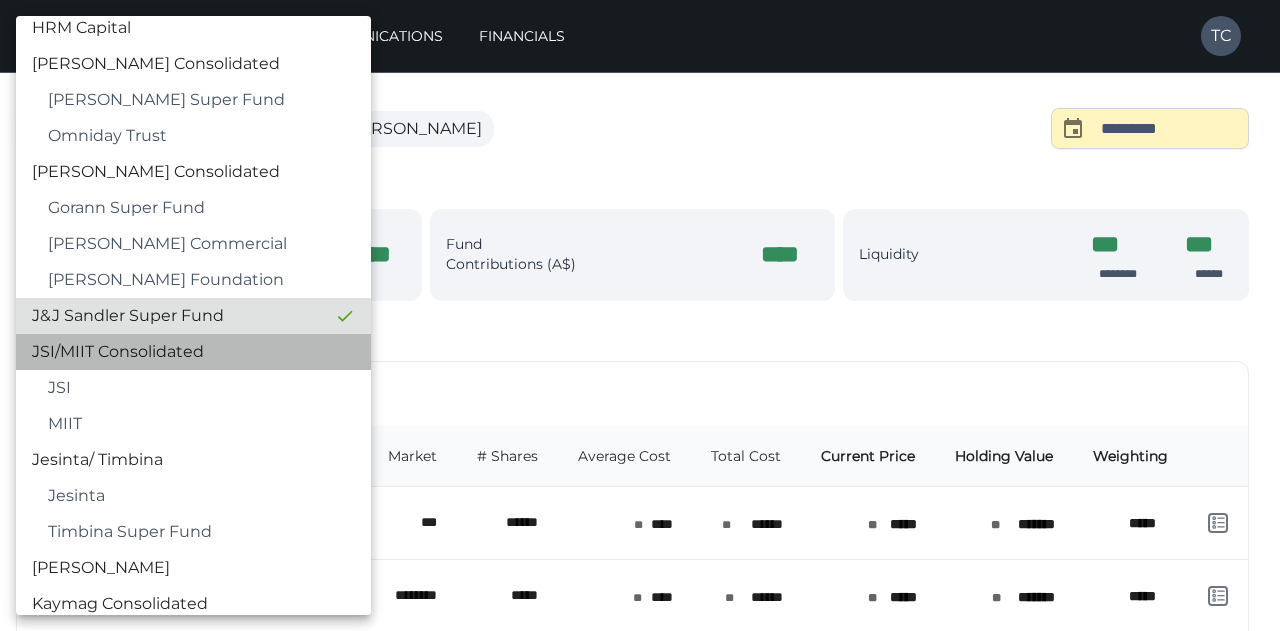 click on "JSI/MIIT Consolidated" at bounding box center (193, 352) 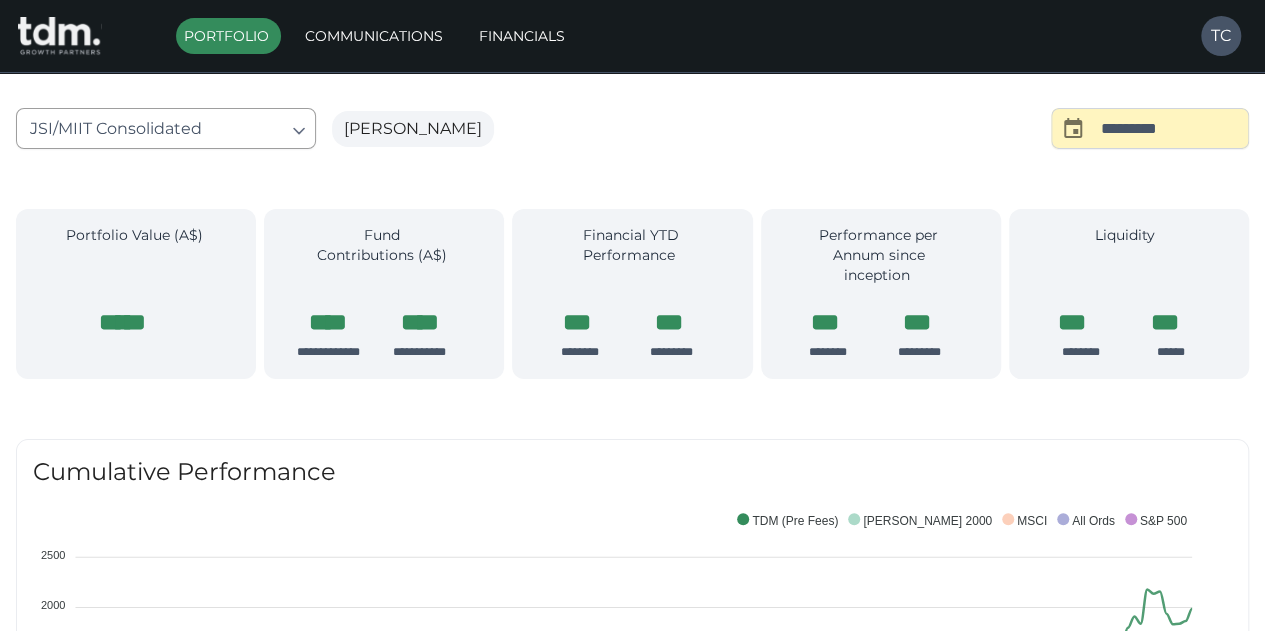 click on "**********" at bounding box center (632, 1485) 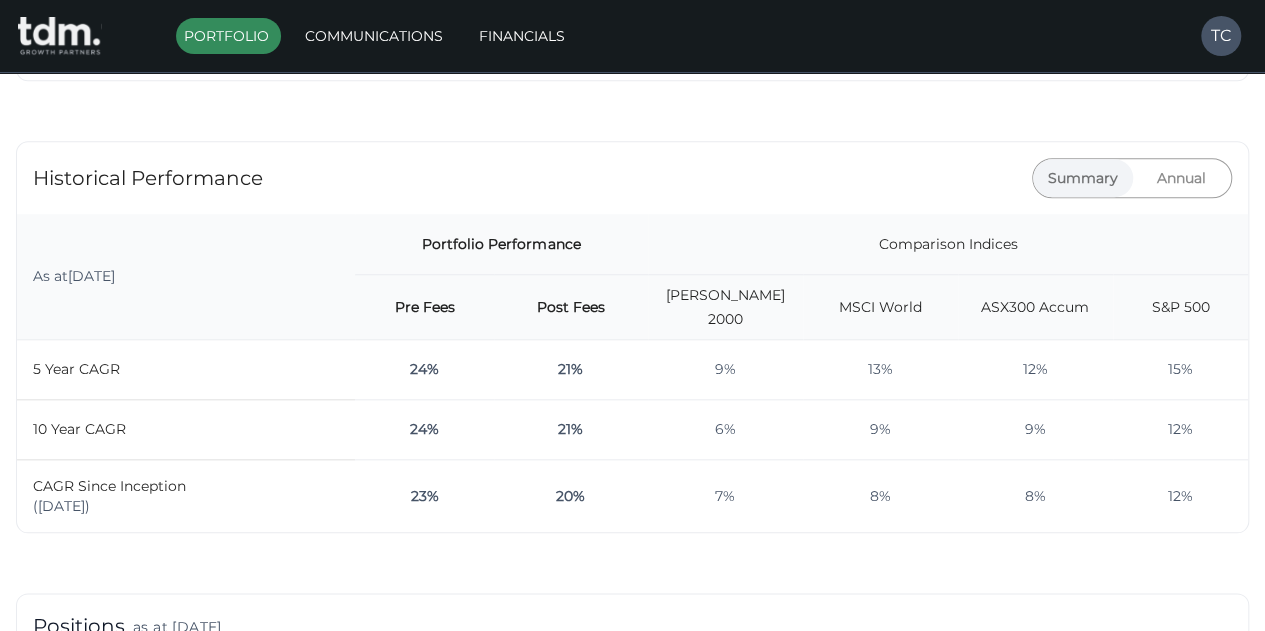 scroll, scrollTop: 840, scrollLeft: 0, axis: vertical 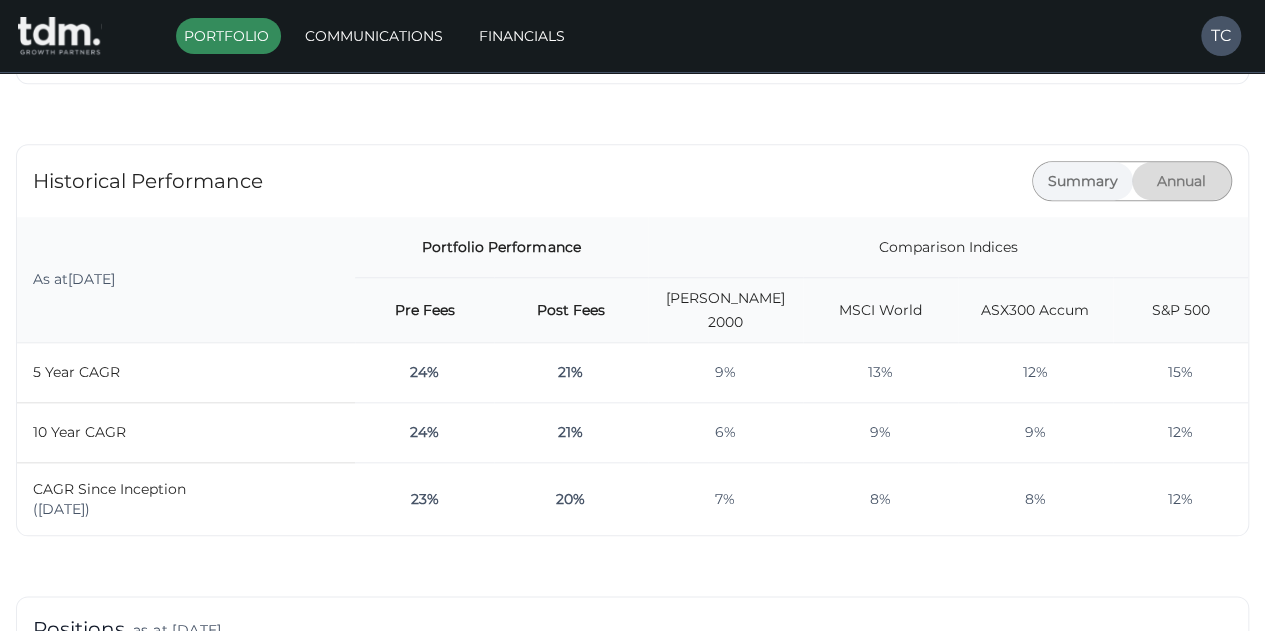 click on "Annual" at bounding box center [1182, 181] 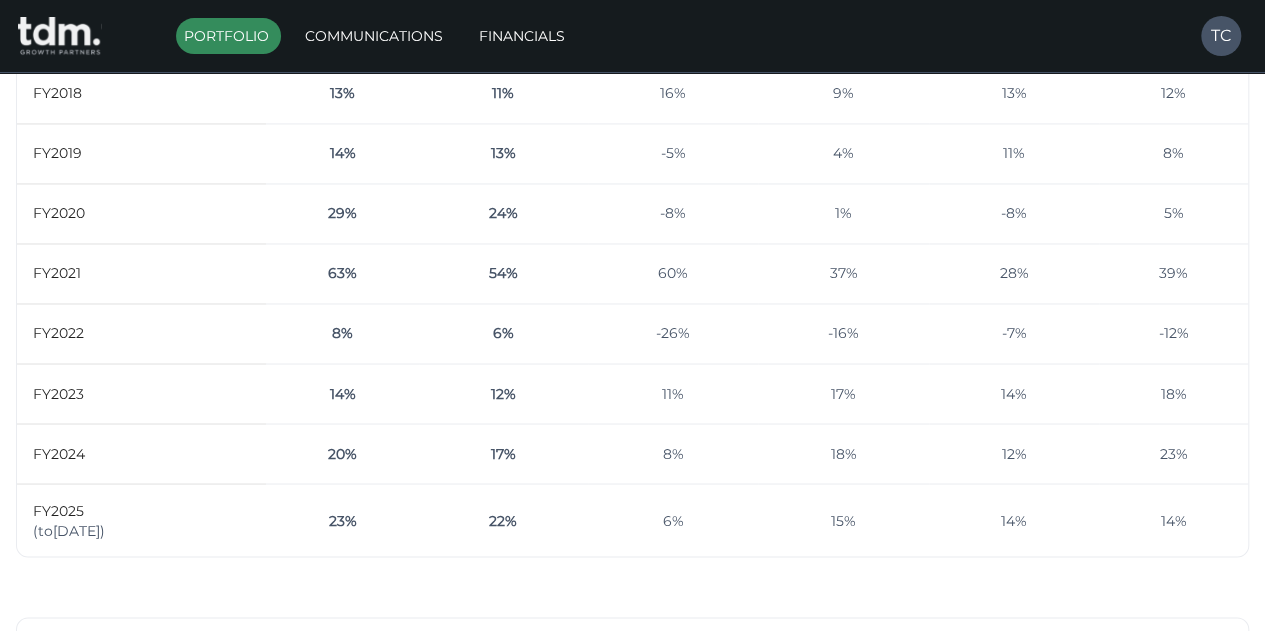 scroll, scrollTop: 1560, scrollLeft: 0, axis: vertical 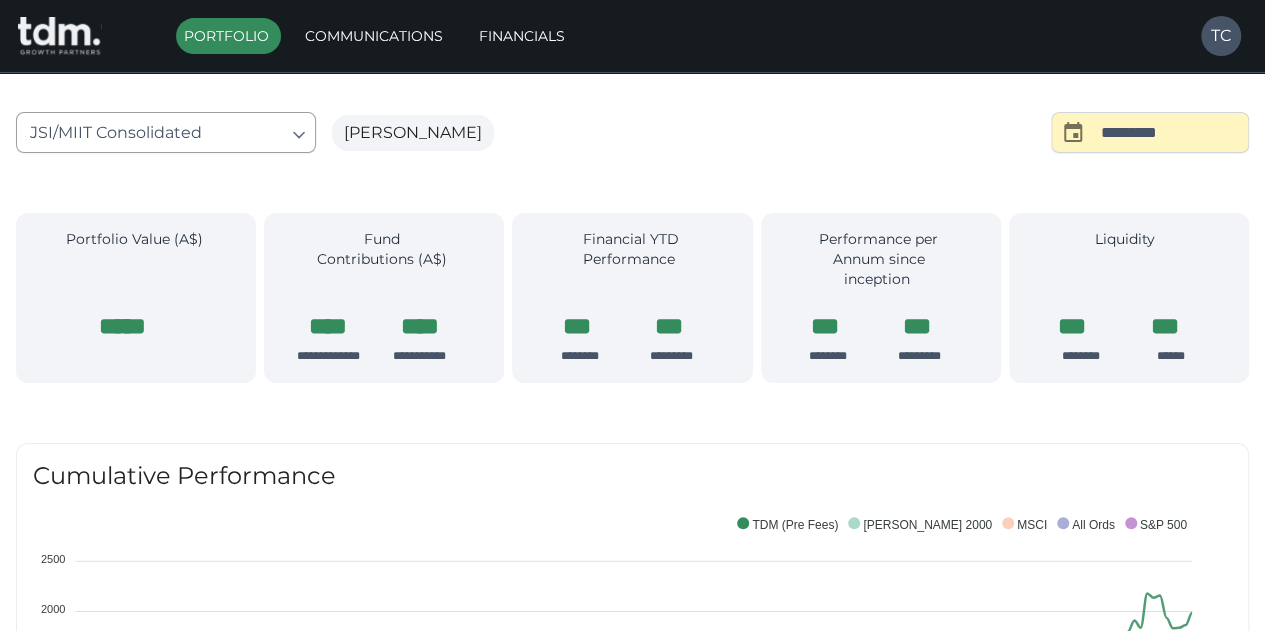 click on "Financials" at bounding box center (524, 36) 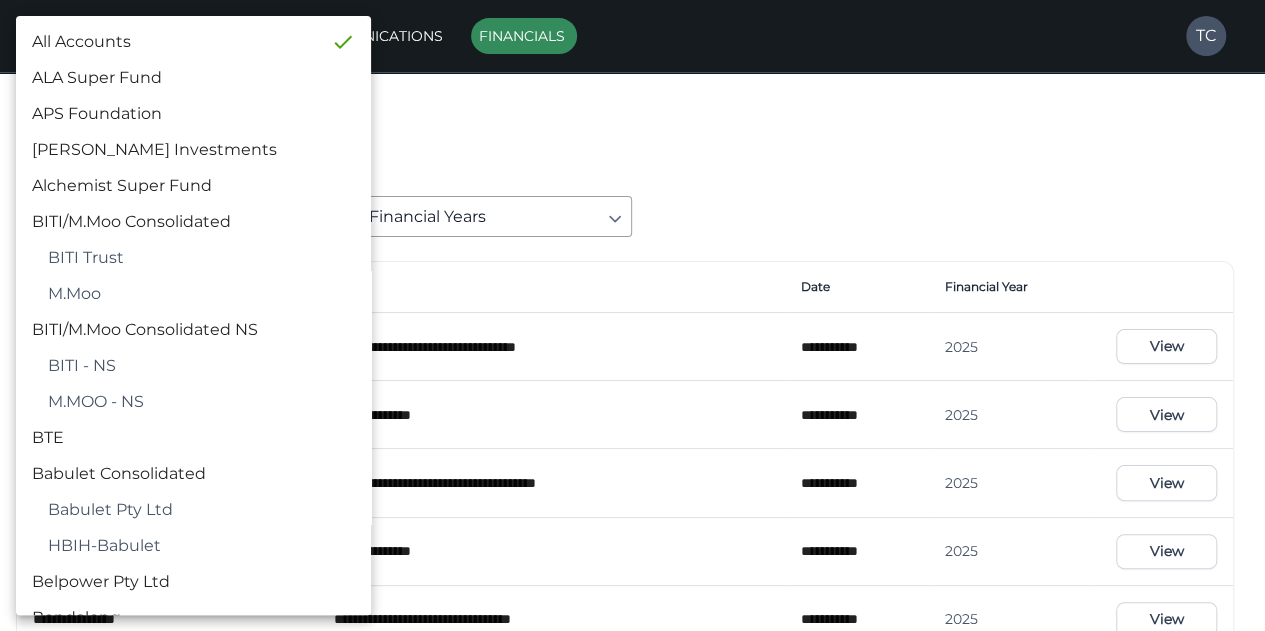 click on "**********" at bounding box center (632, 923) 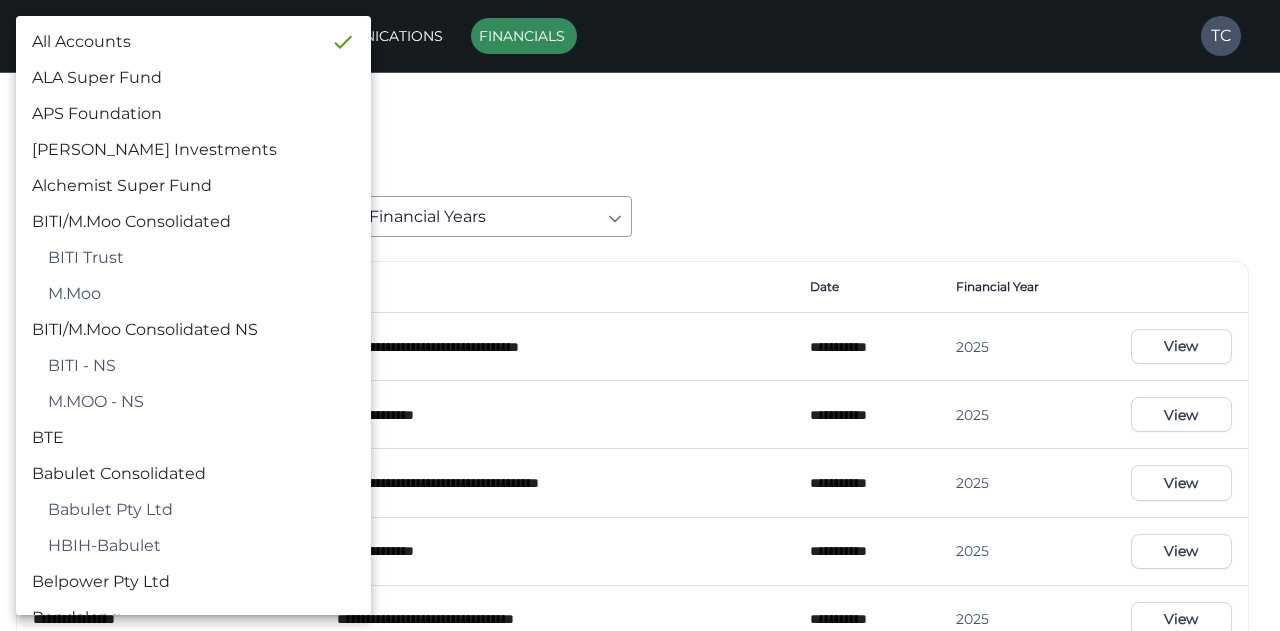 scroll, scrollTop: 524, scrollLeft: 0, axis: vertical 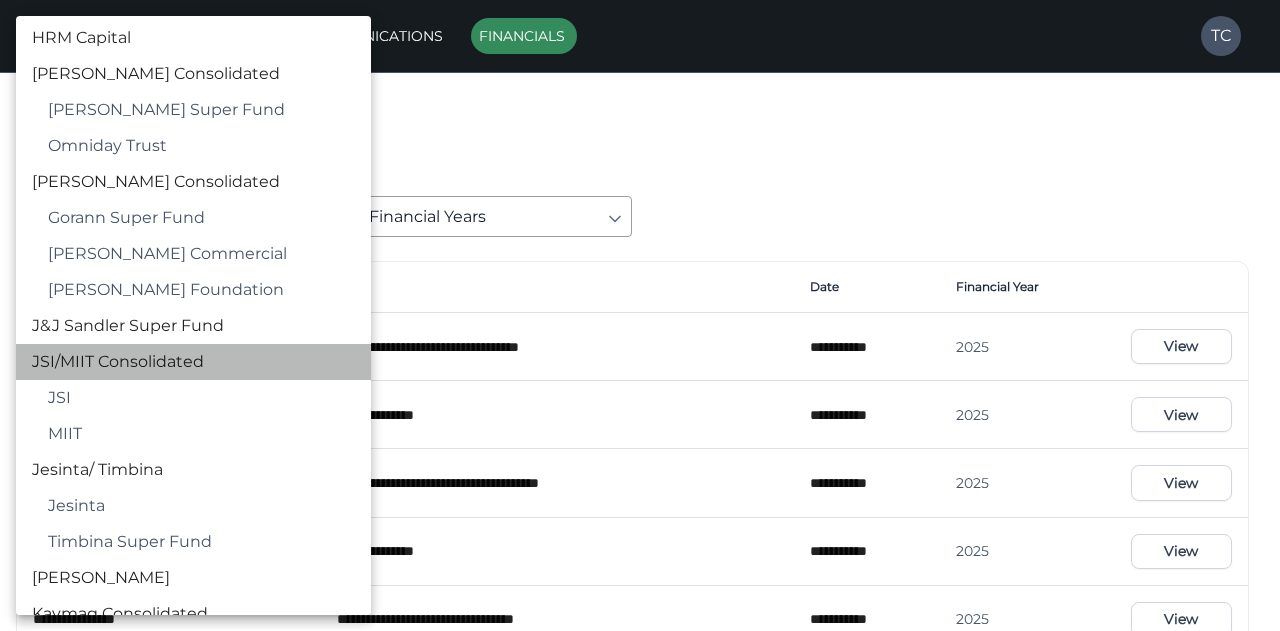 click on "JSI/MIIT Consolidated" at bounding box center (193, 362) 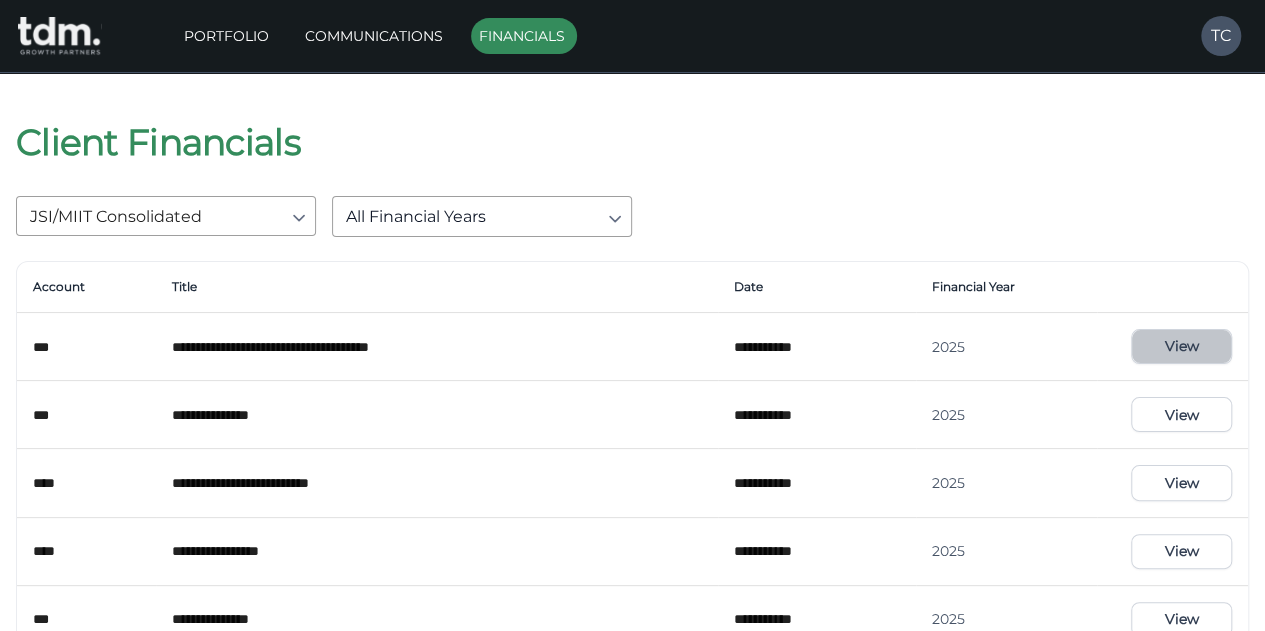 click on "View" at bounding box center (1181, 346) 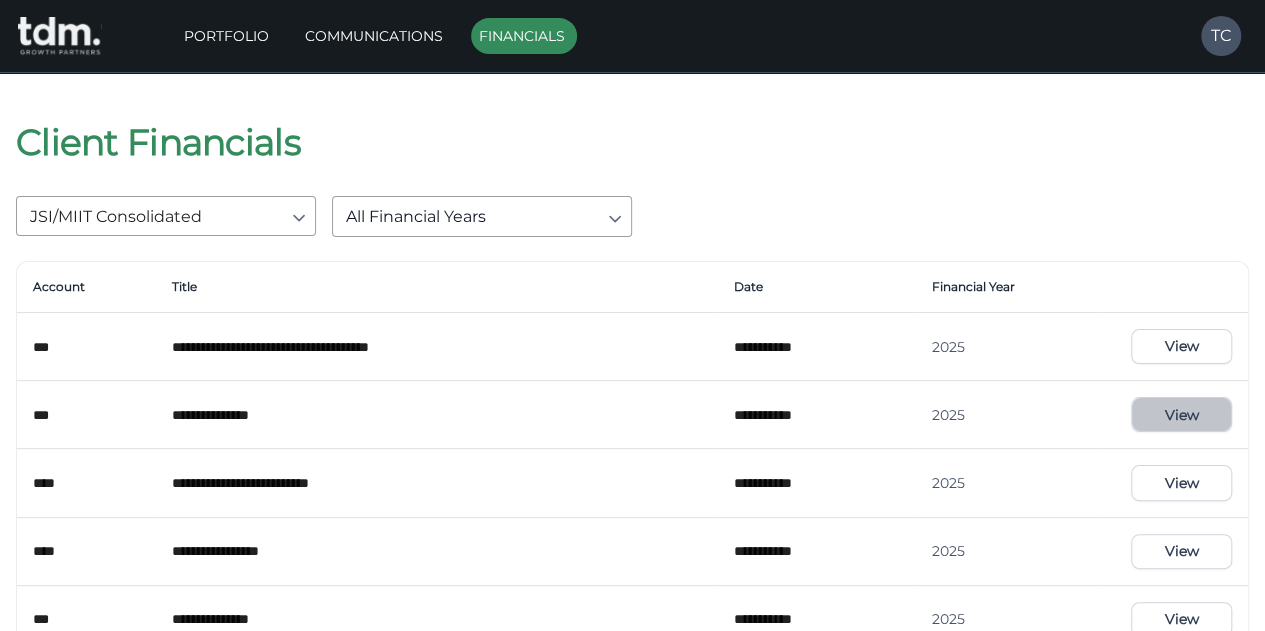 click on "View" at bounding box center (1181, 414) 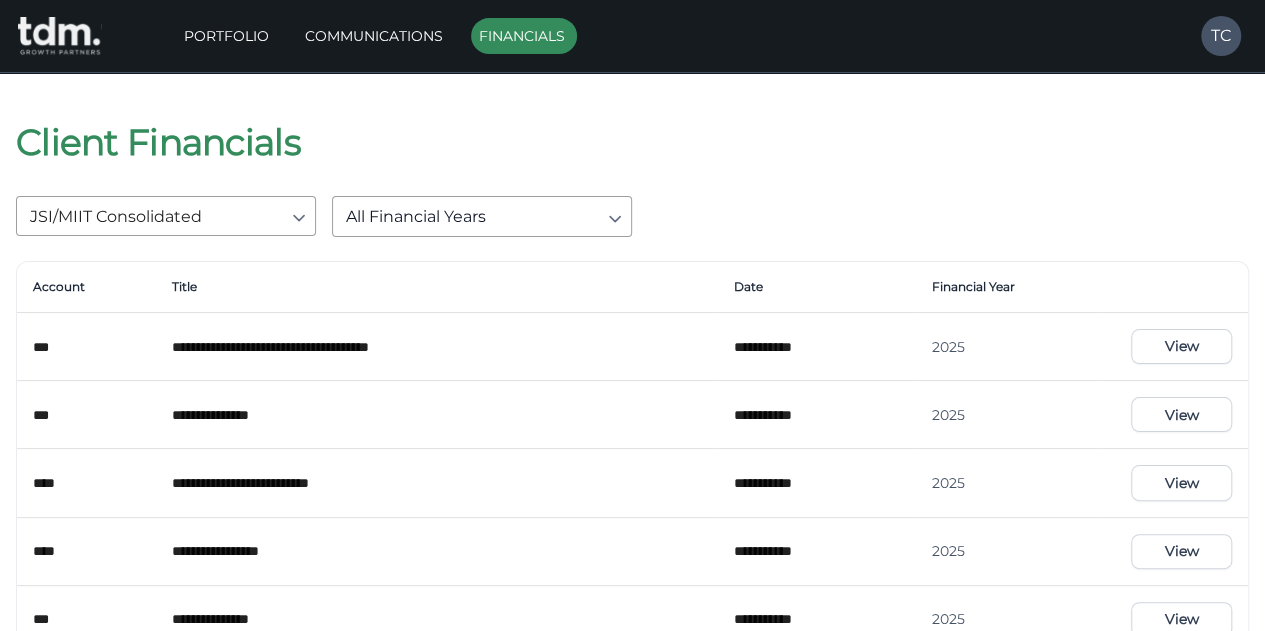 click on "Portfolio" at bounding box center [228, 36] 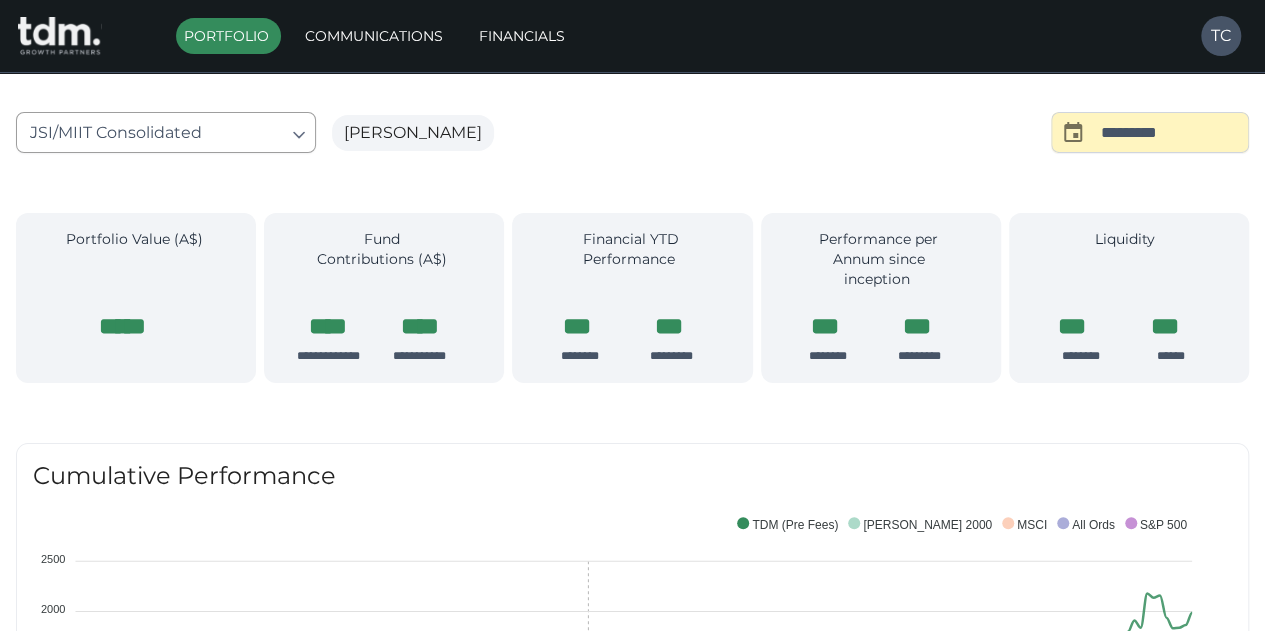 click on "2500 2500 2000 2000 1500 1500 1000 1000 500 500 0 0 -500 -500 % Returns FY2011 FY2011 FY2012 FY2012 FY2013 FY2013 FY2014 FY2014 FY2015 FY2015 FY2016 FY2016 FY2017 FY2017 FY2018 FY2018 FY2019 FY2019 FY2020 FY2020 FY2021 FY2021 FY2022 FY2022 FY2023 FY2023 FY2024 FY2024 Year" 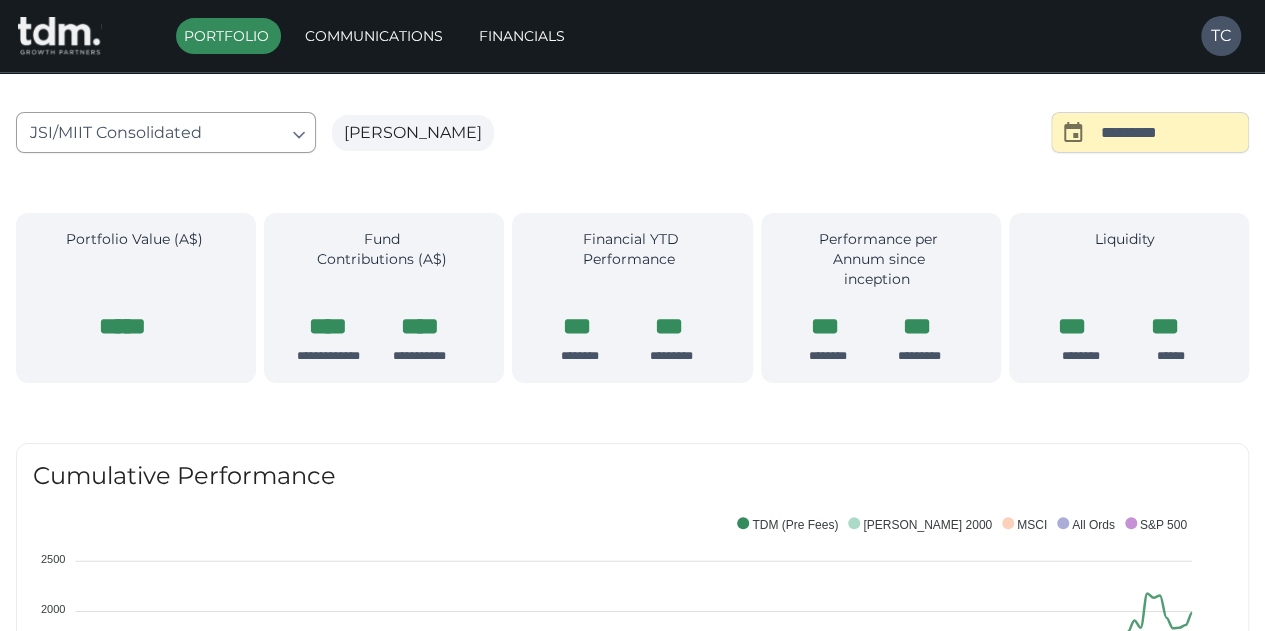 click on "S&P 500 All Ords MSCI [PERSON_NAME] 2000 TDM (Pre Fees)" at bounding box center (609, 523) 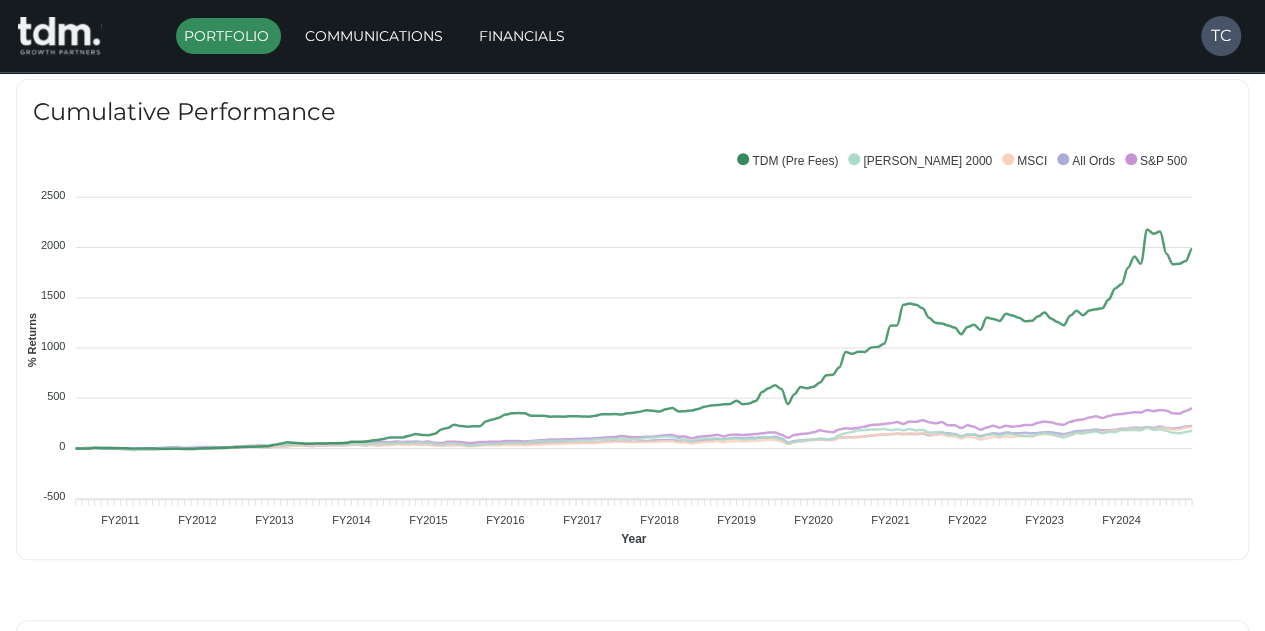 scroll, scrollTop: 400, scrollLeft: 0, axis: vertical 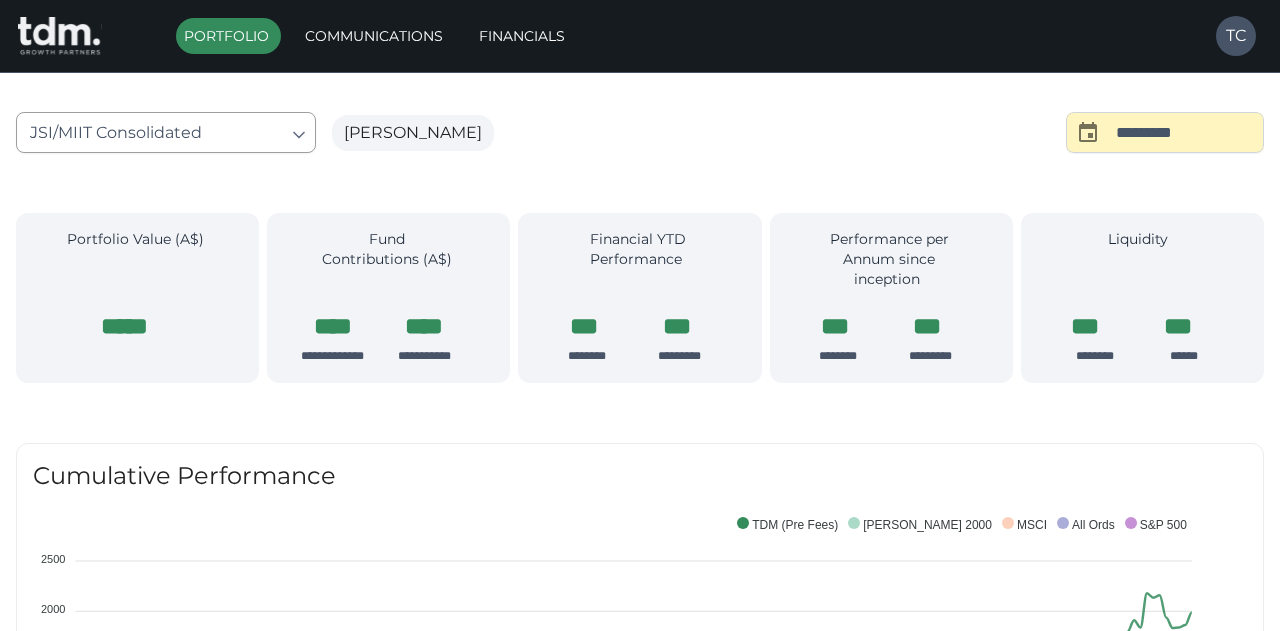 click on "**********" at bounding box center (640, 1453) 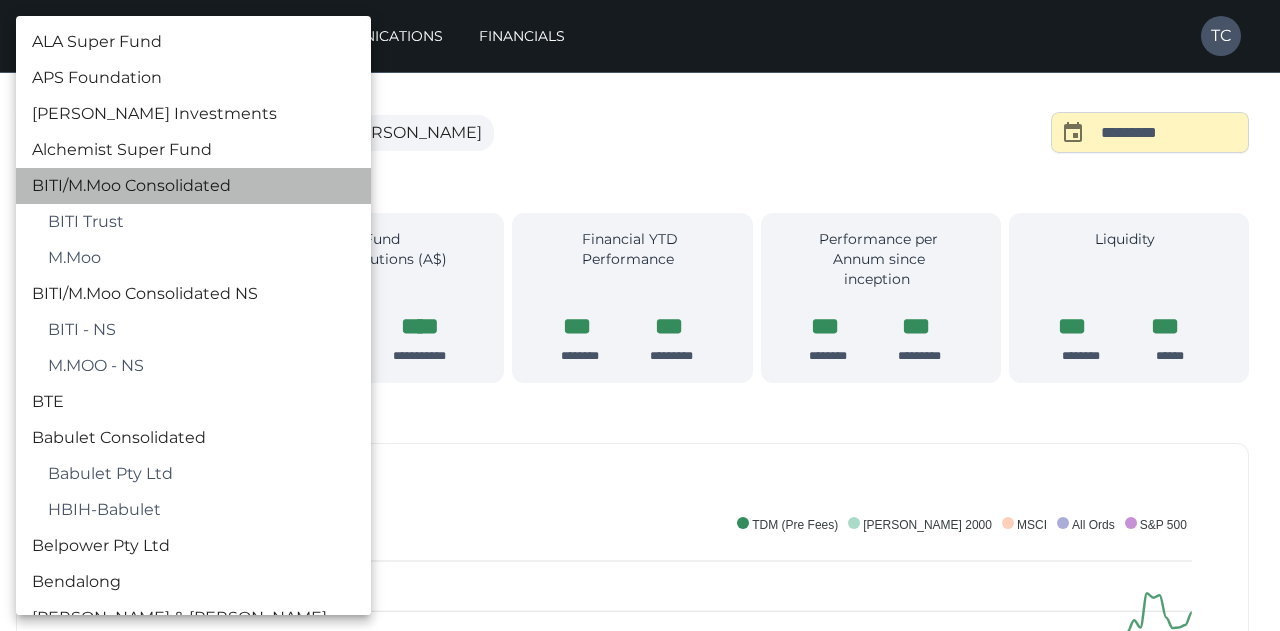 click on "BITI/M.Moo Consolidated" at bounding box center (193, 186) 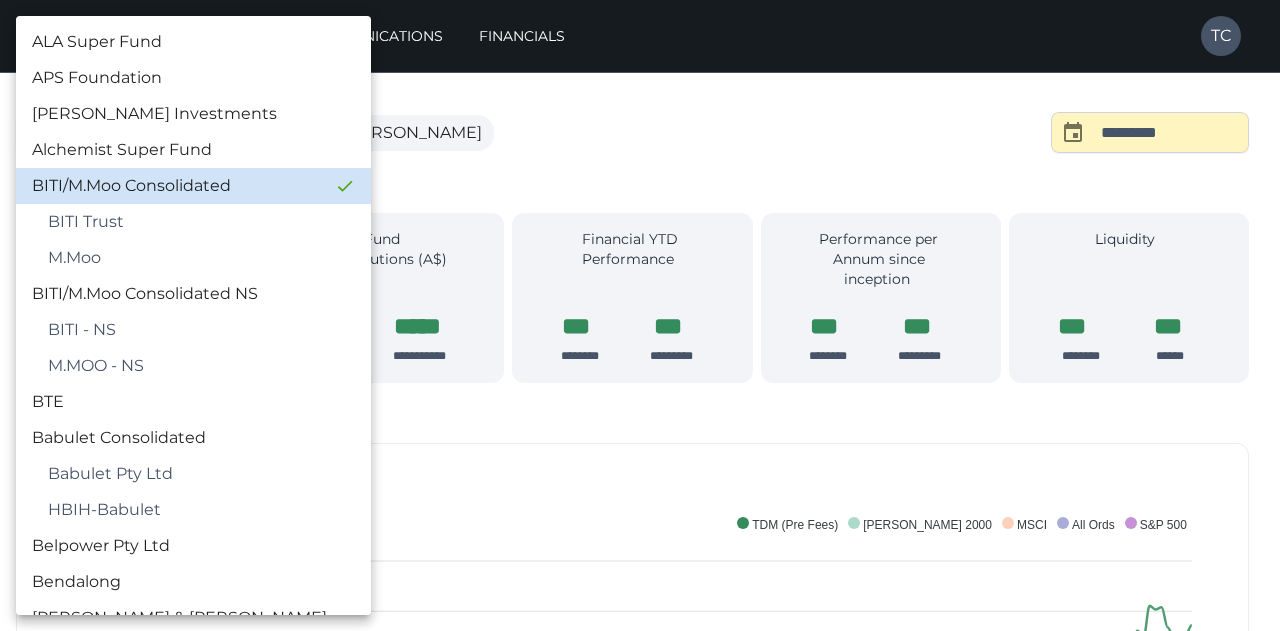 type 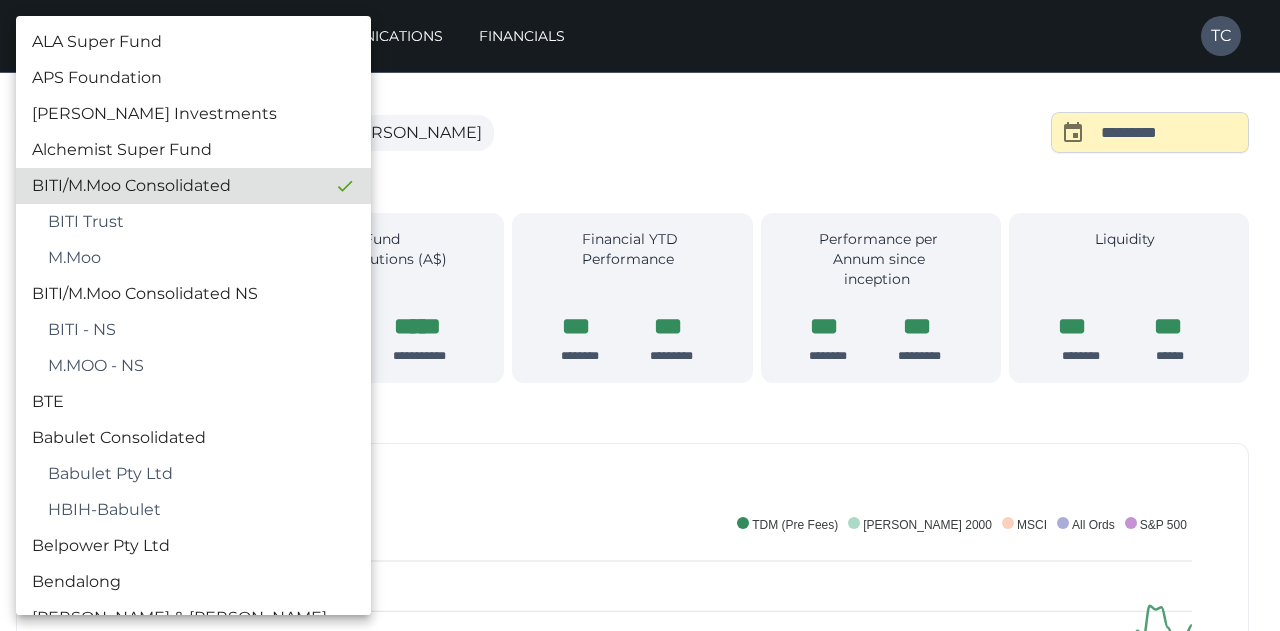 click at bounding box center (640, 315) 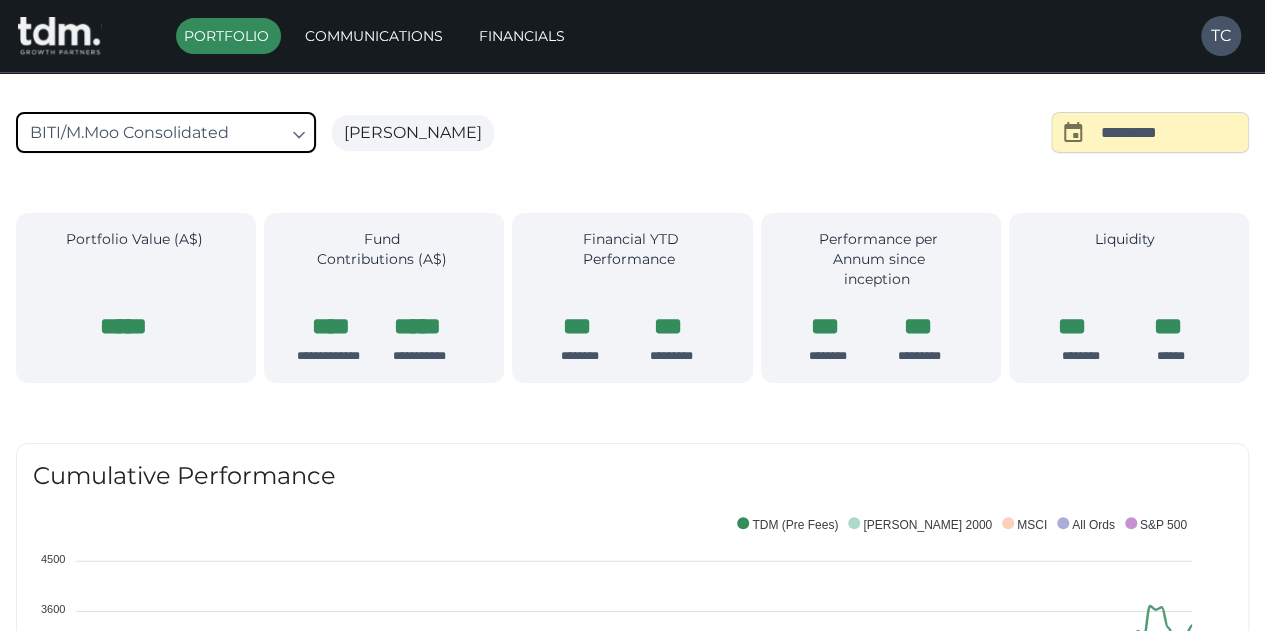 click on "Financials" at bounding box center (524, 36) 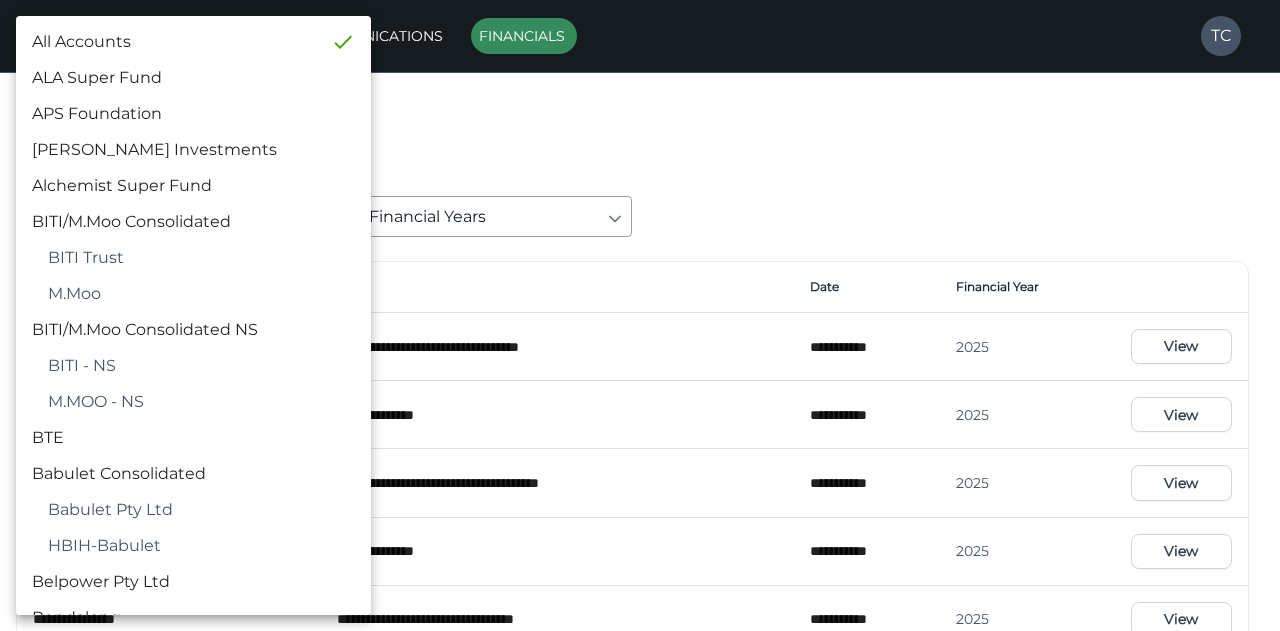 click on "**********" at bounding box center (640, 923) 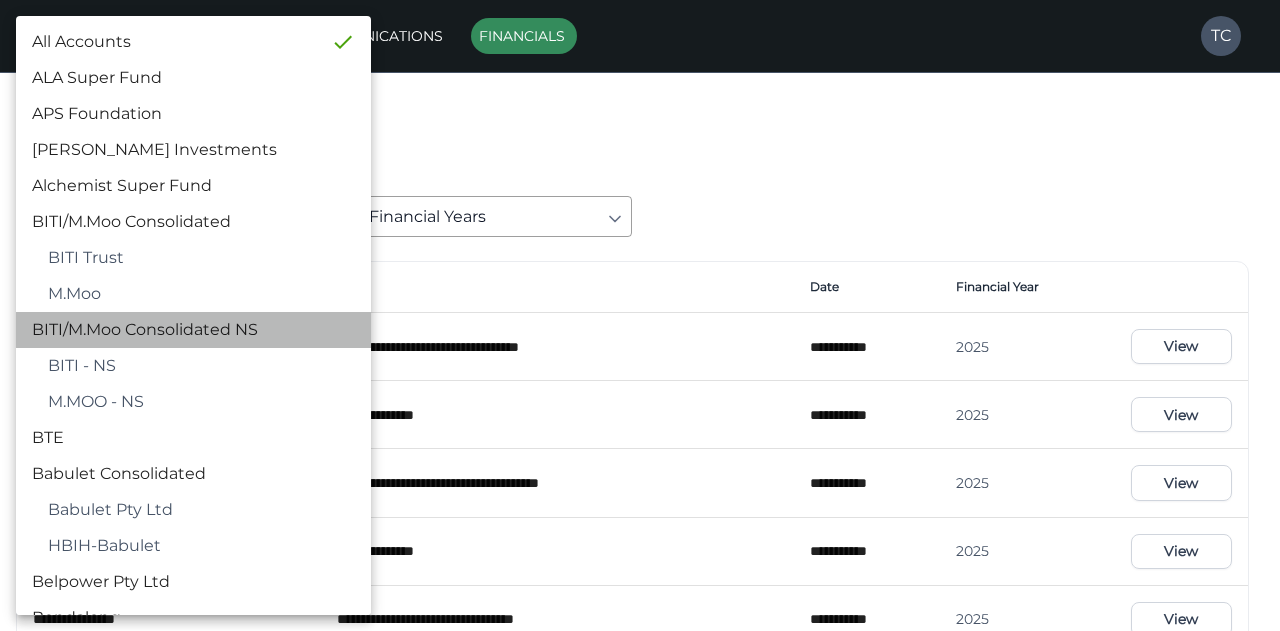 click on "BITI/M.Moo Consolidated NS" at bounding box center [193, 330] 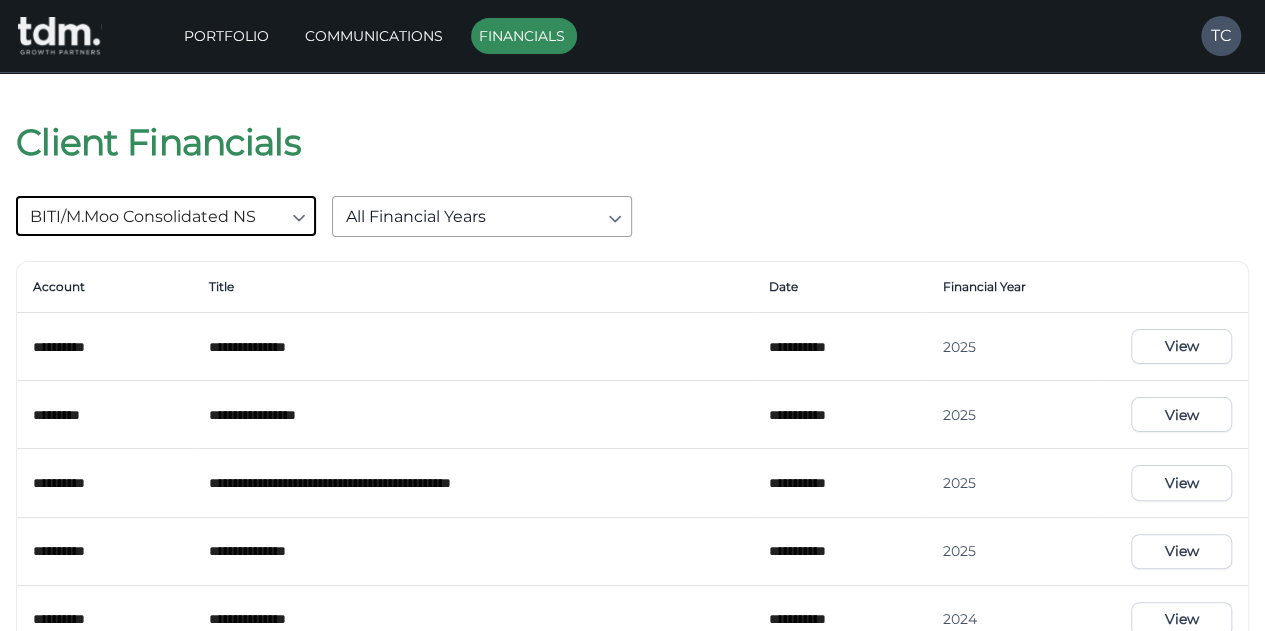 click on "View" at bounding box center [1181, 346] 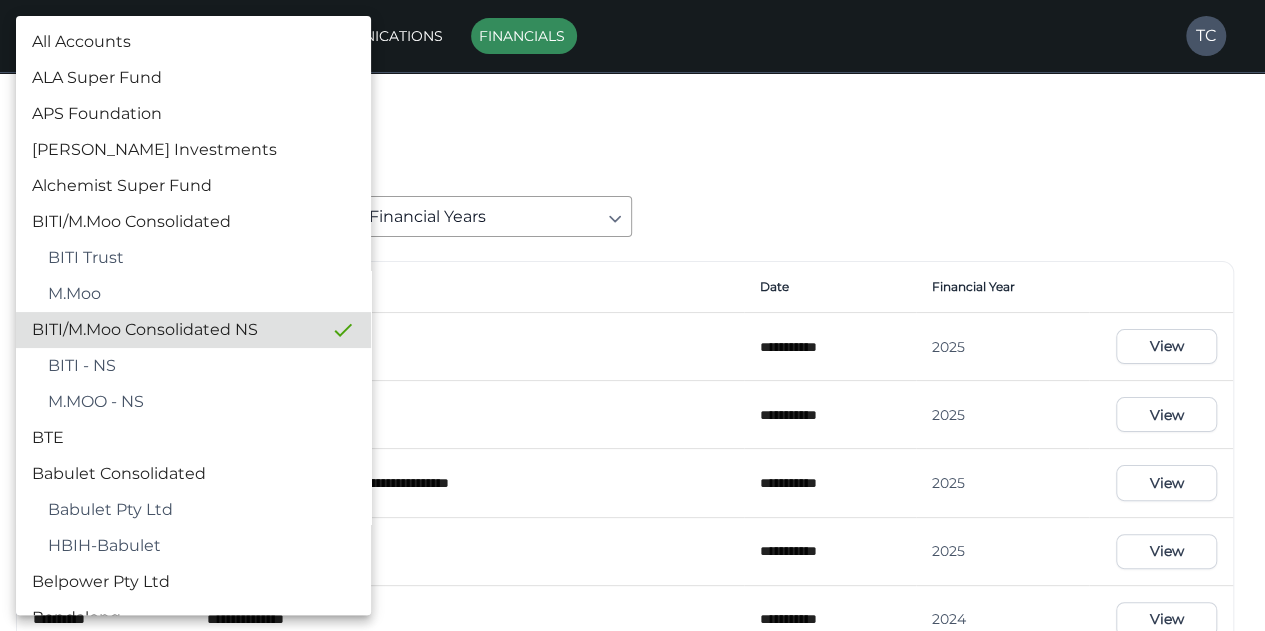 click on "**********" at bounding box center [632, 445] 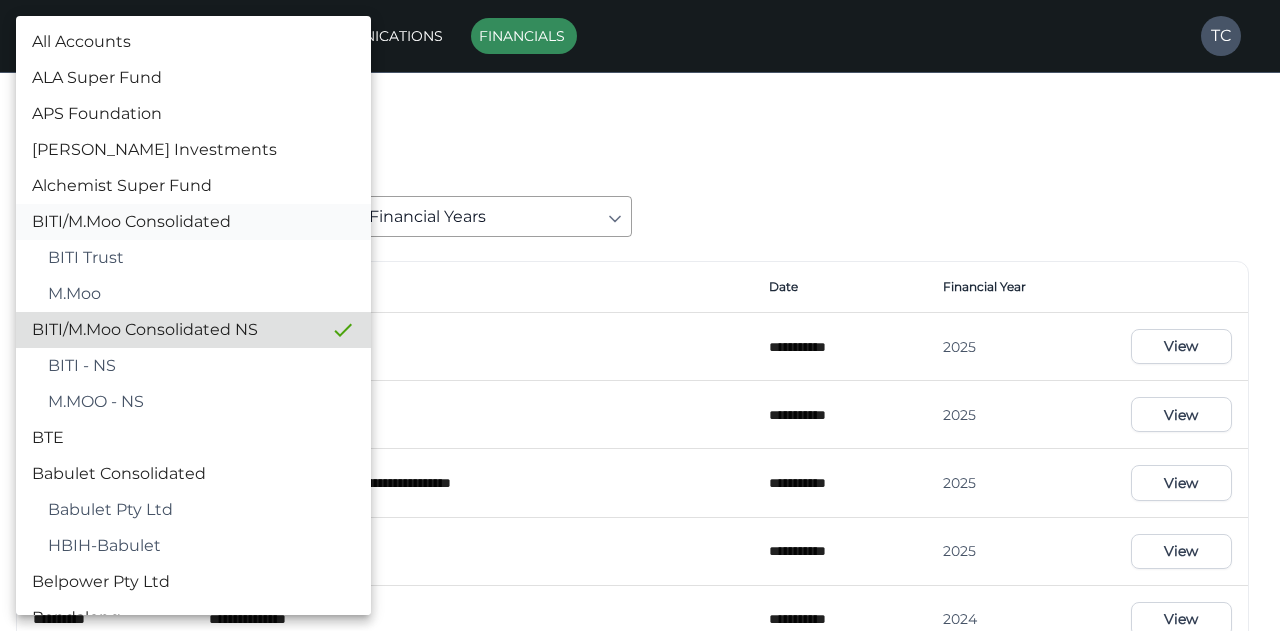 click on "BITI/M.Moo Consolidated" at bounding box center (193, 222) 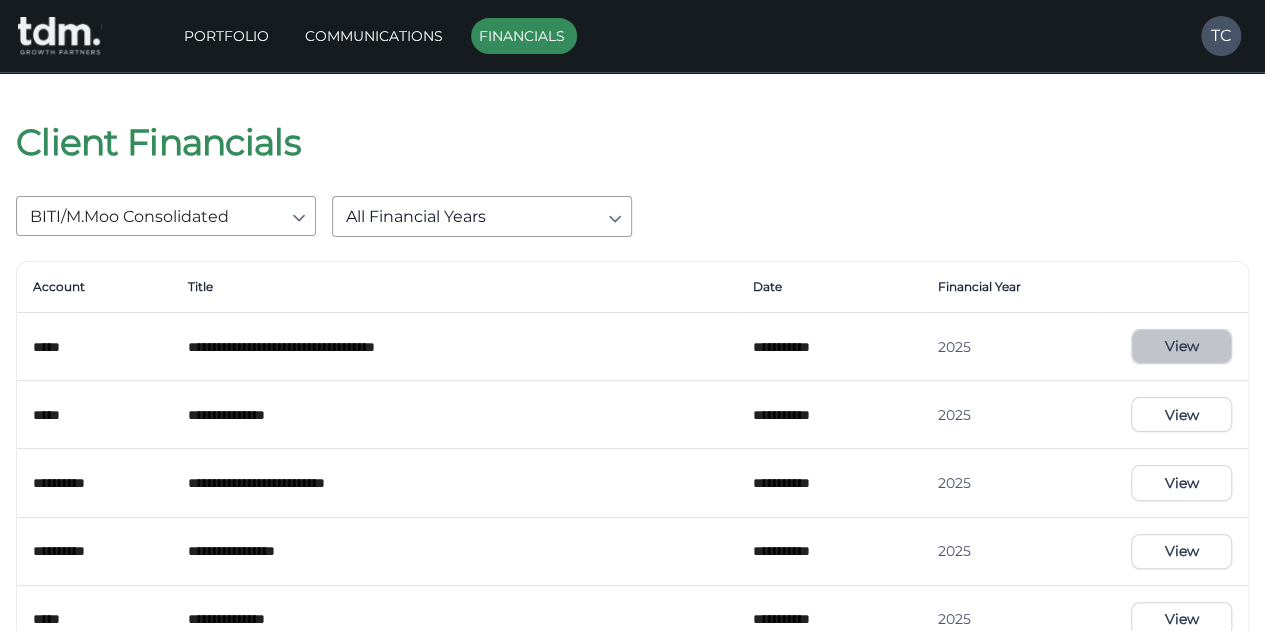click on "View" at bounding box center (1181, 346) 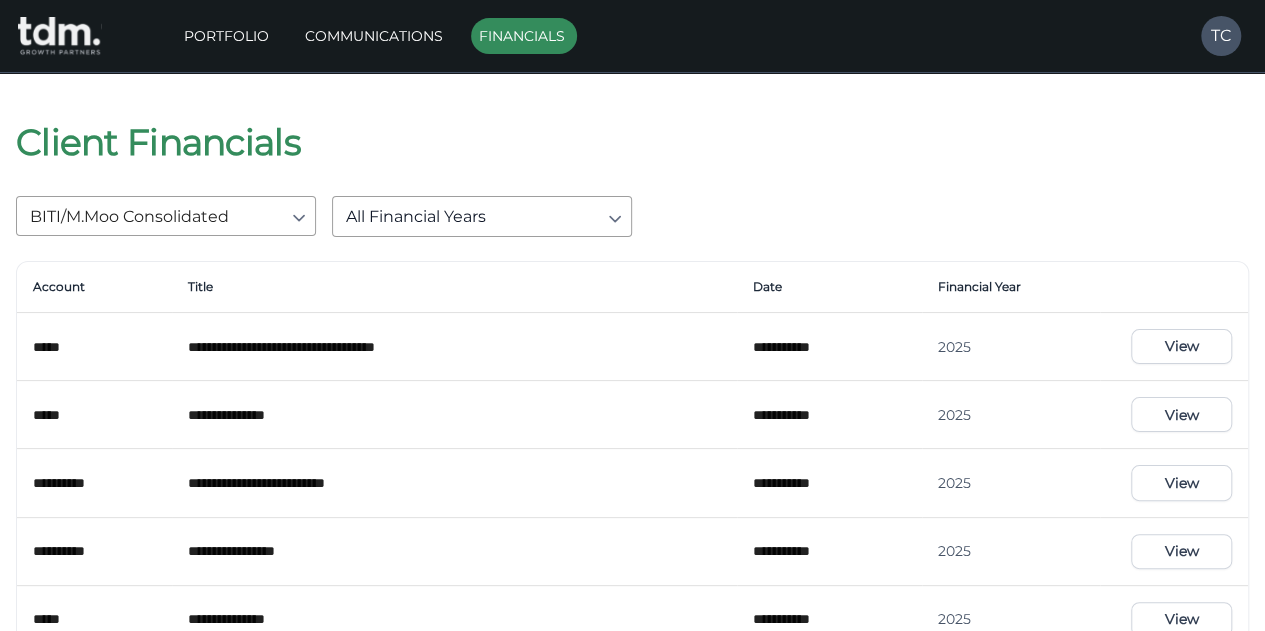 click on "**********" at bounding box center [632, 923] 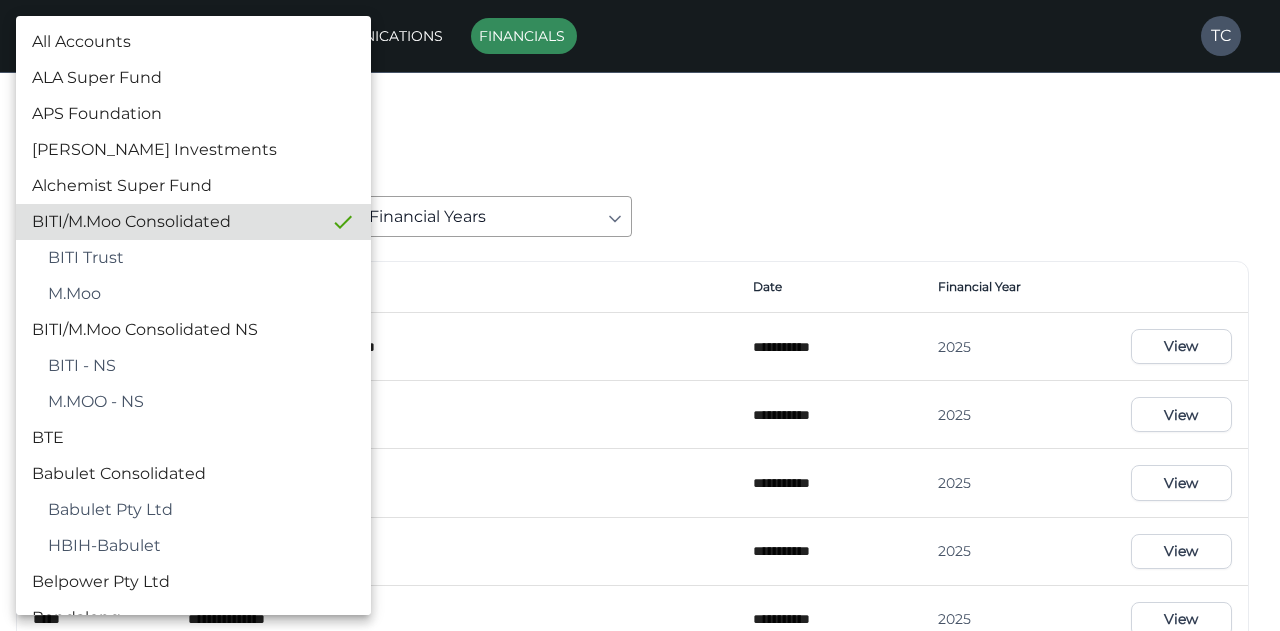 scroll, scrollTop: 524, scrollLeft: 0, axis: vertical 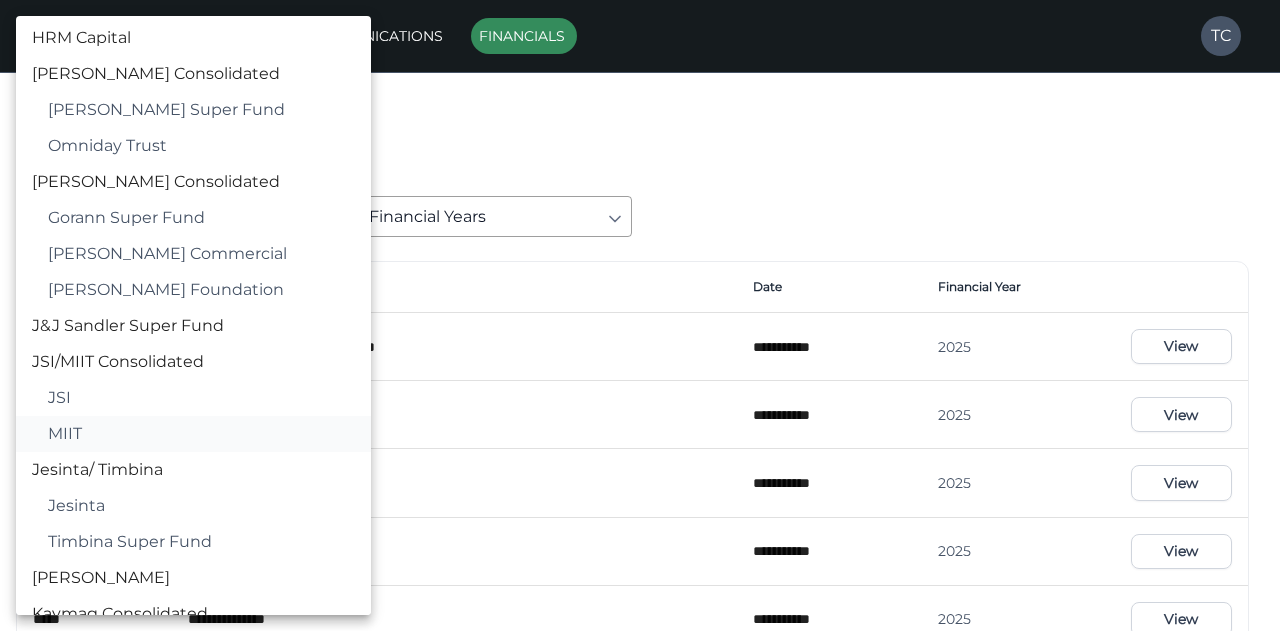 click on "MIIT" at bounding box center [193, 434] 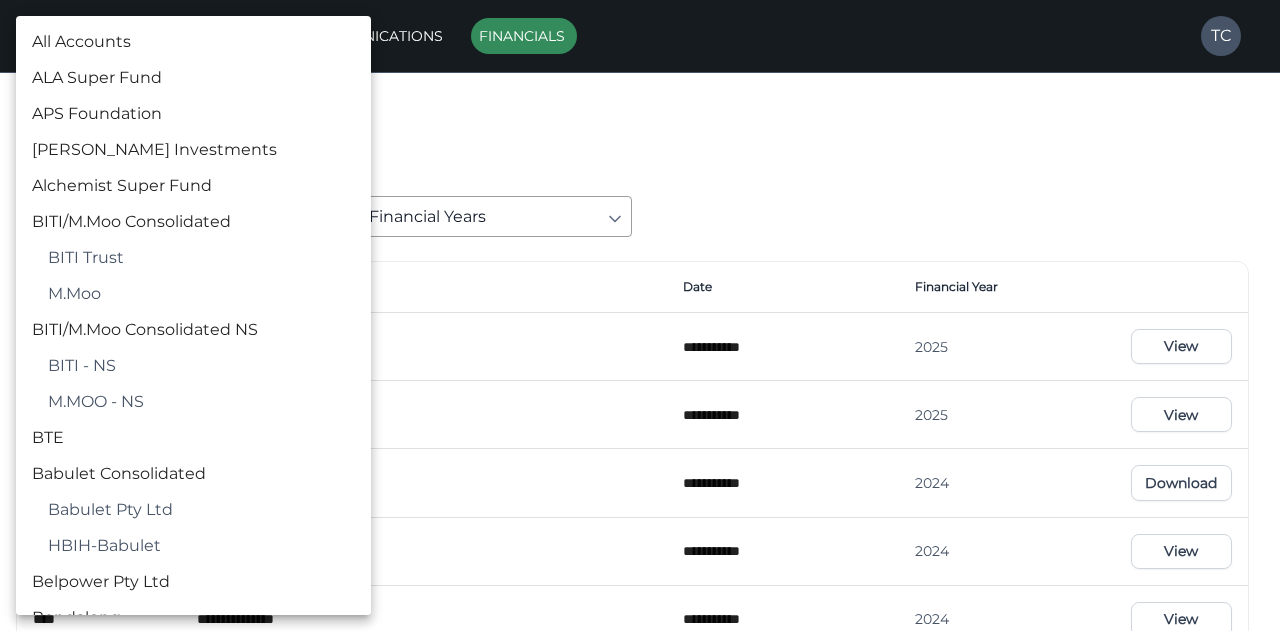 click on "**********" at bounding box center [640, 548] 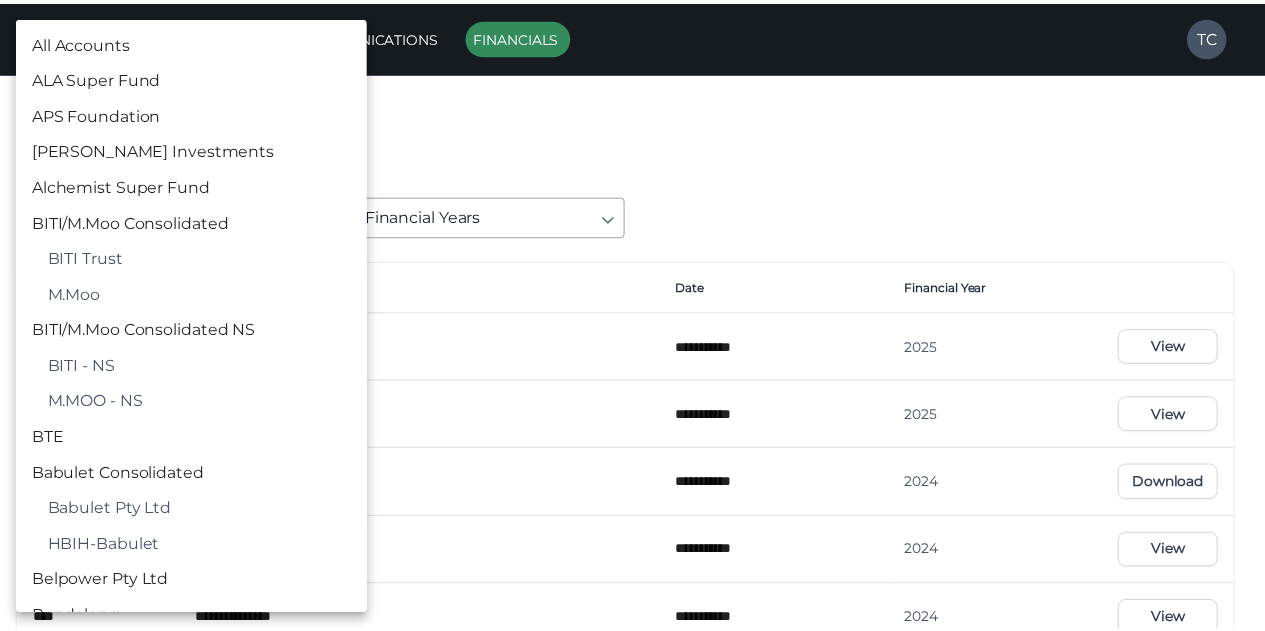 scroll, scrollTop: 1166, scrollLeft: 0, axis: vertical 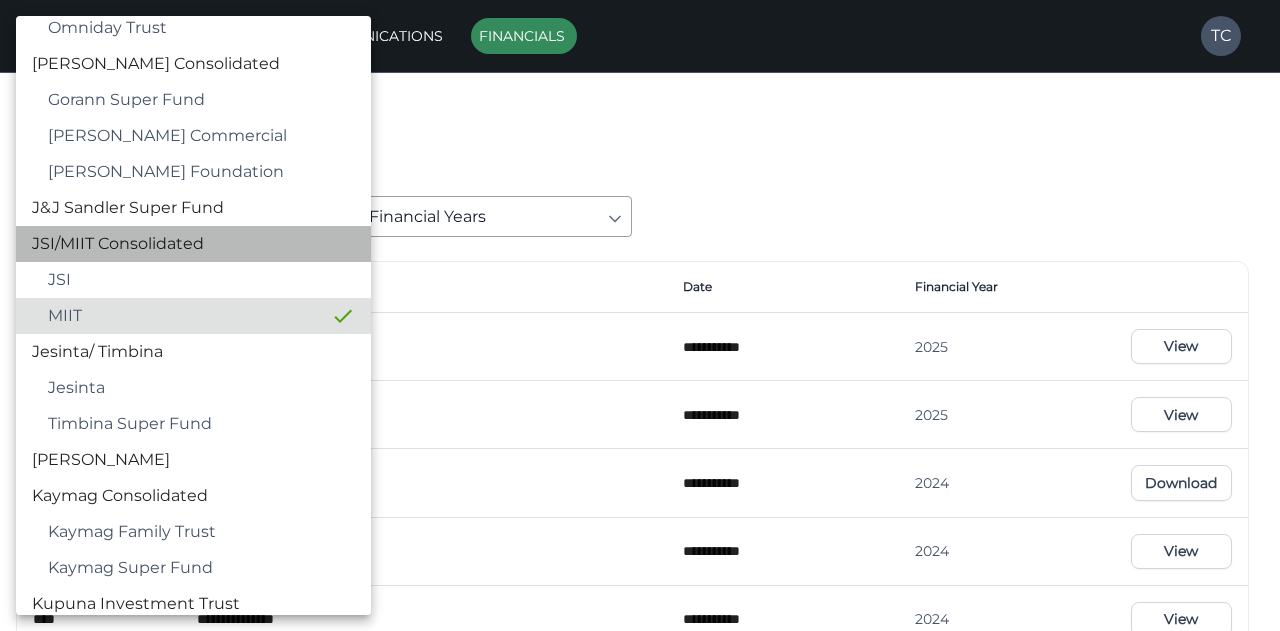 click on "JSI/MIIT Consolidated" at bounding box center [193, 244] 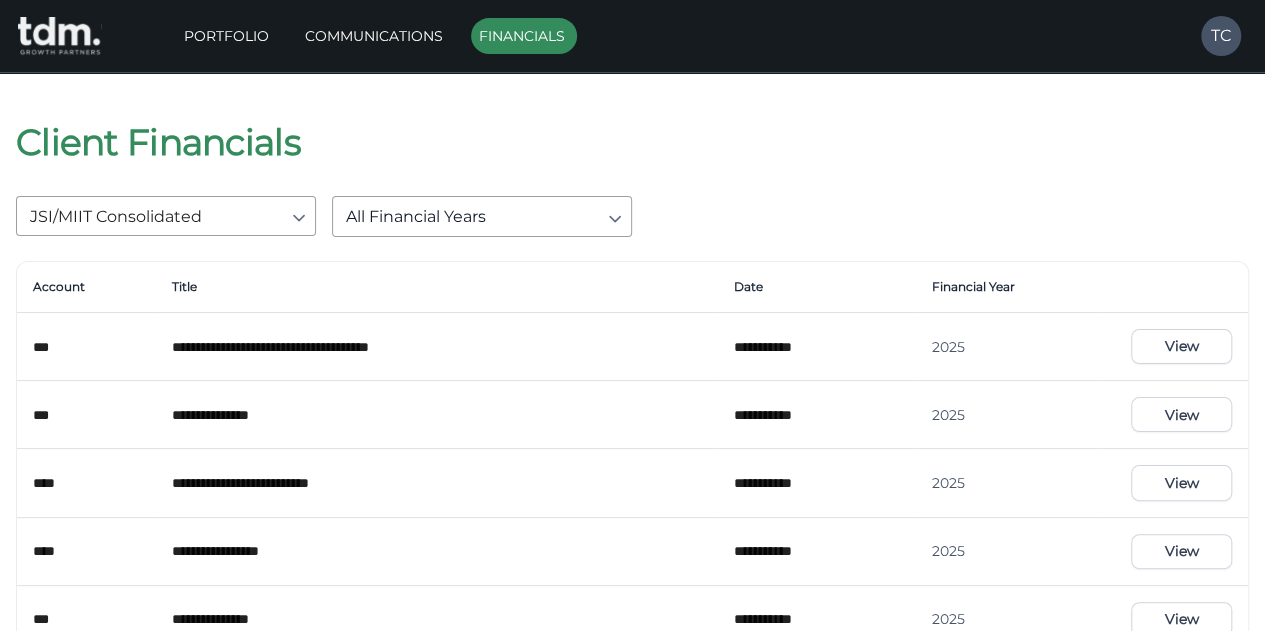 click on "View" at bounding box center [1172, 347] 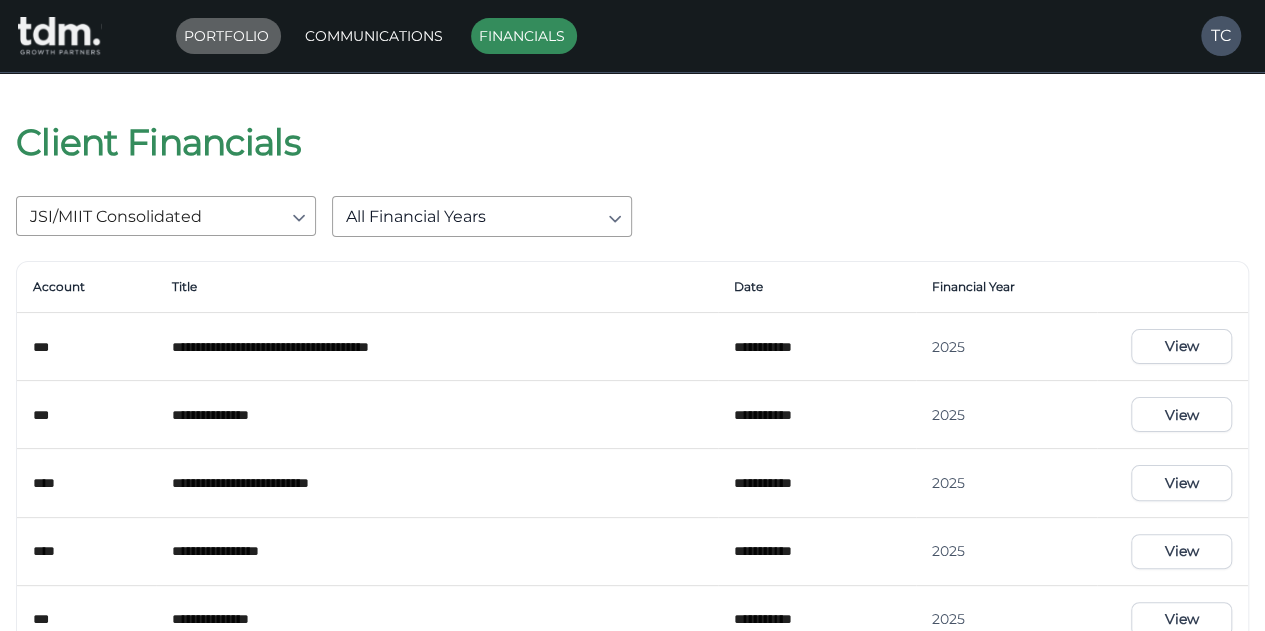 click on "Portfolio" at bounding box center (228, 36) 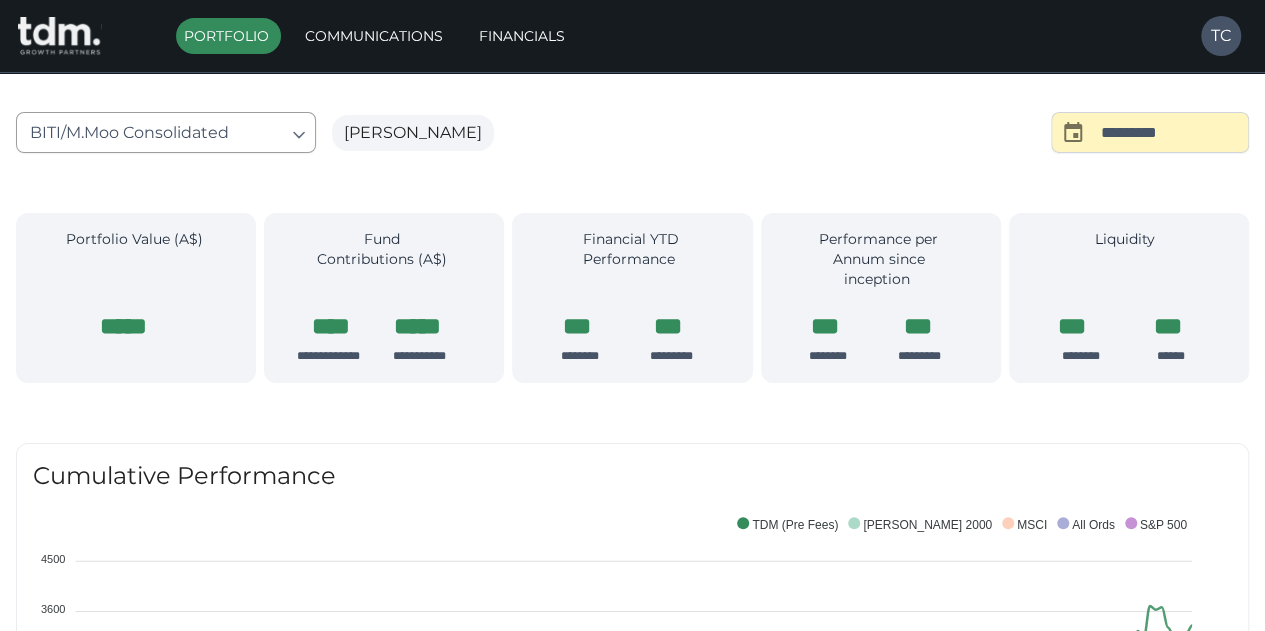 click on "Cumulative Performance" at bounding box center (621, 476) 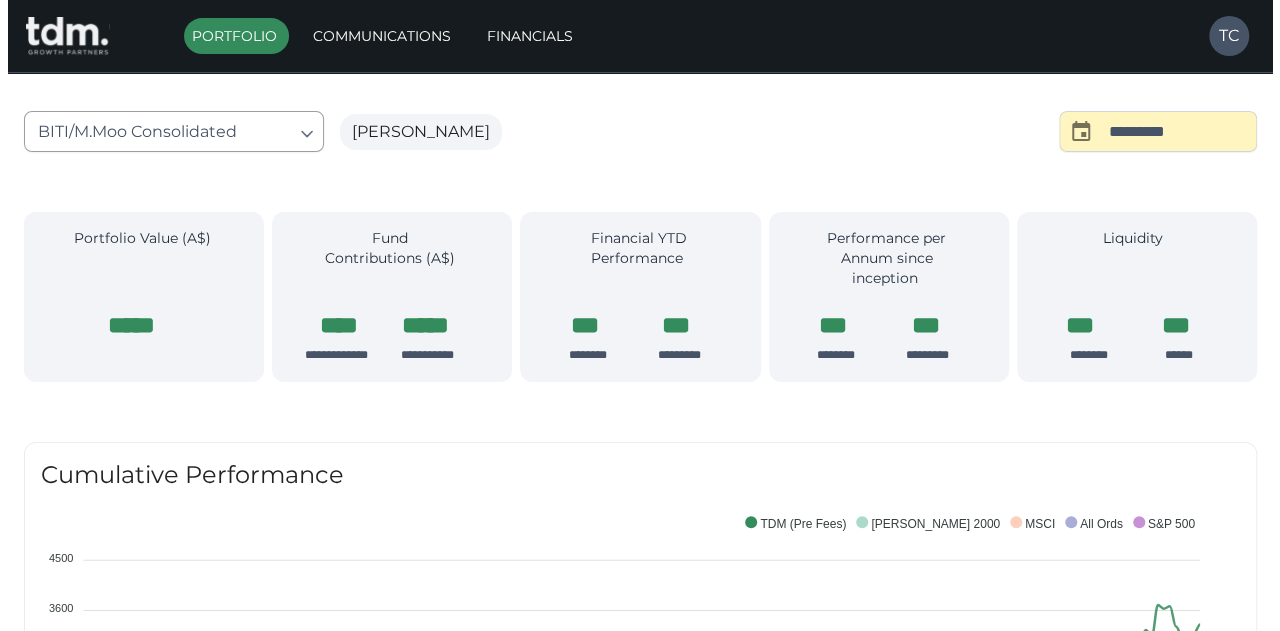 scroll, scrollTop: 0, scrollLeft: 0, axis: both 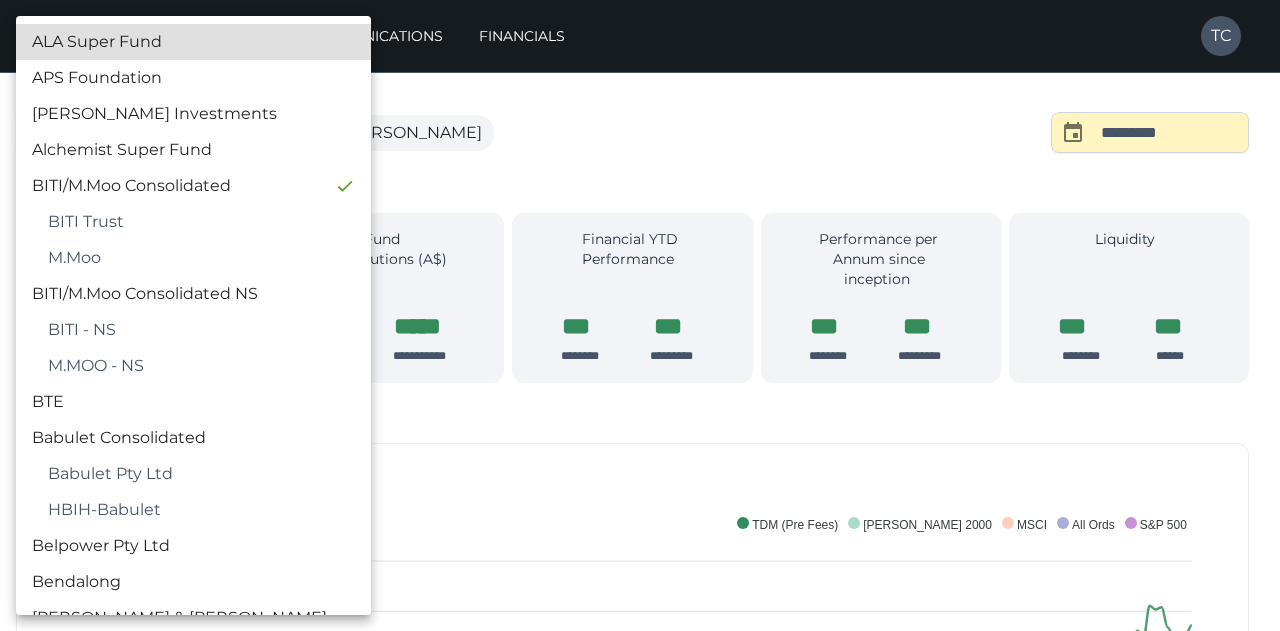 click on "**********" at bounding box center [640, 1513] 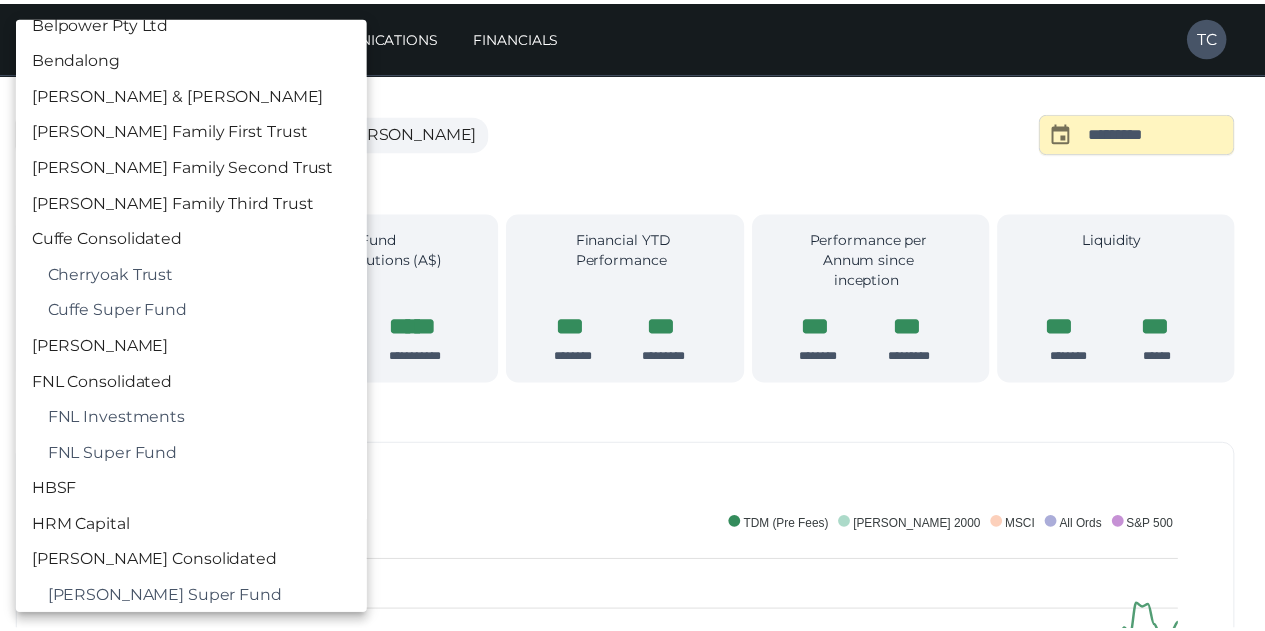 scroll, scrollTop: 1048, scrollLeft: 0, axis: vertical 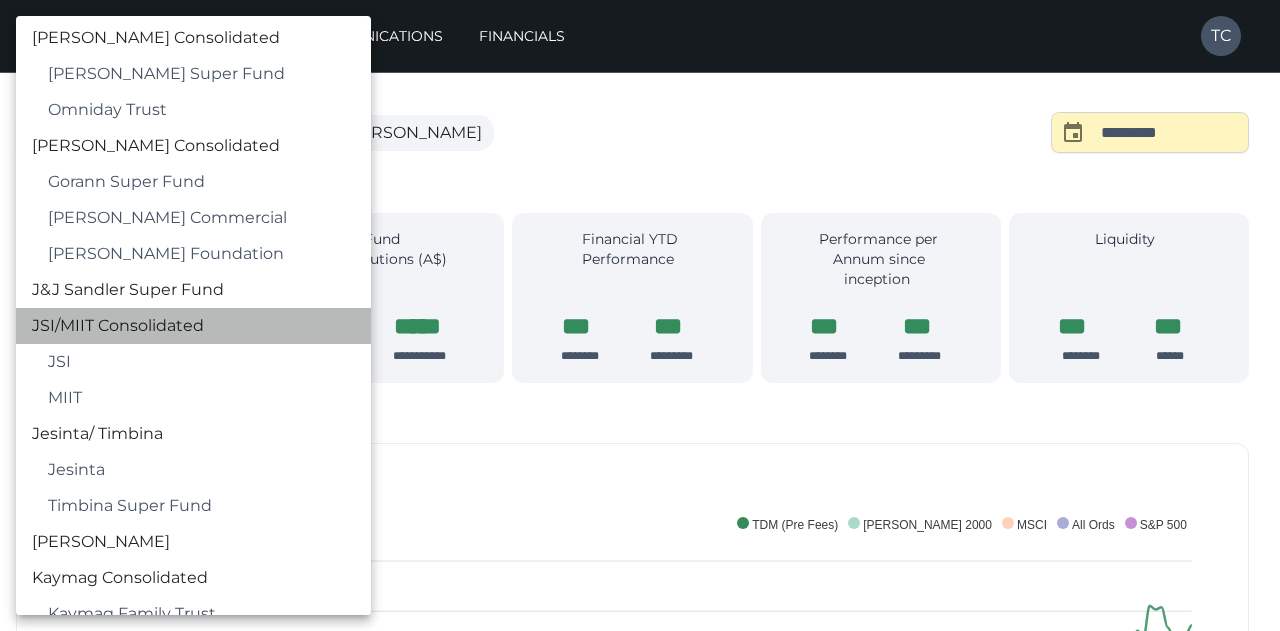 click on "JSI/MIIT Consolidated" at bounding box center (193, 326) 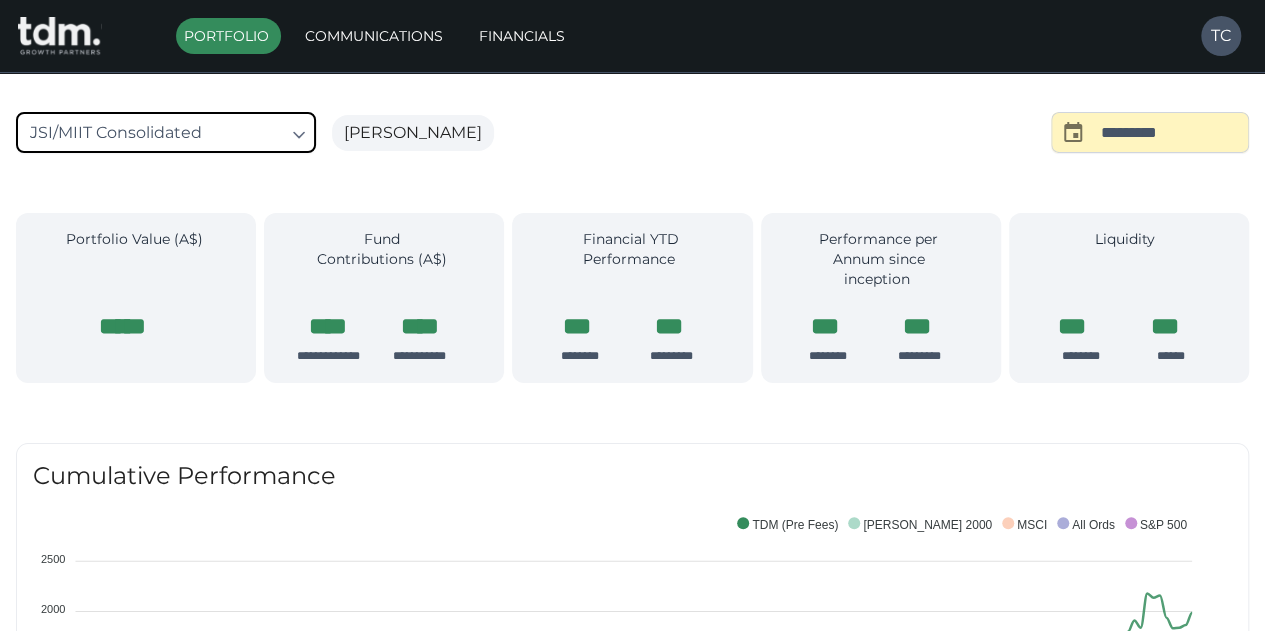 scroll, scrollTop: 552, scrollLeft: 0, axis: vertical 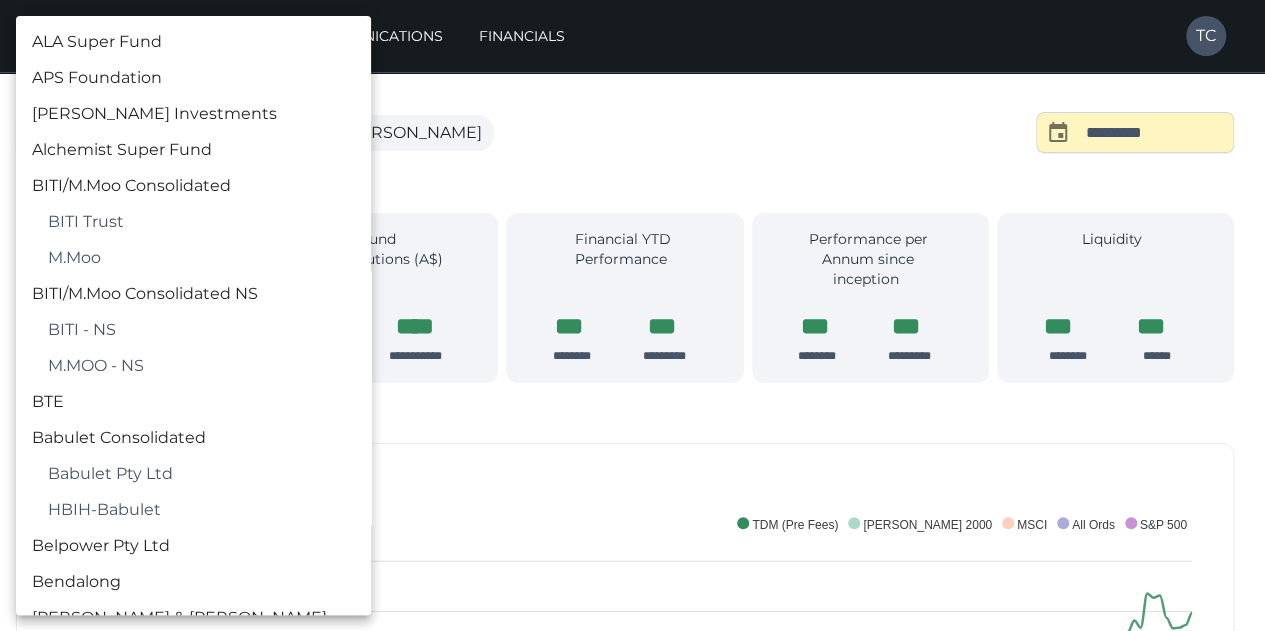 click on "**********" at bounding box center (632, 1453) 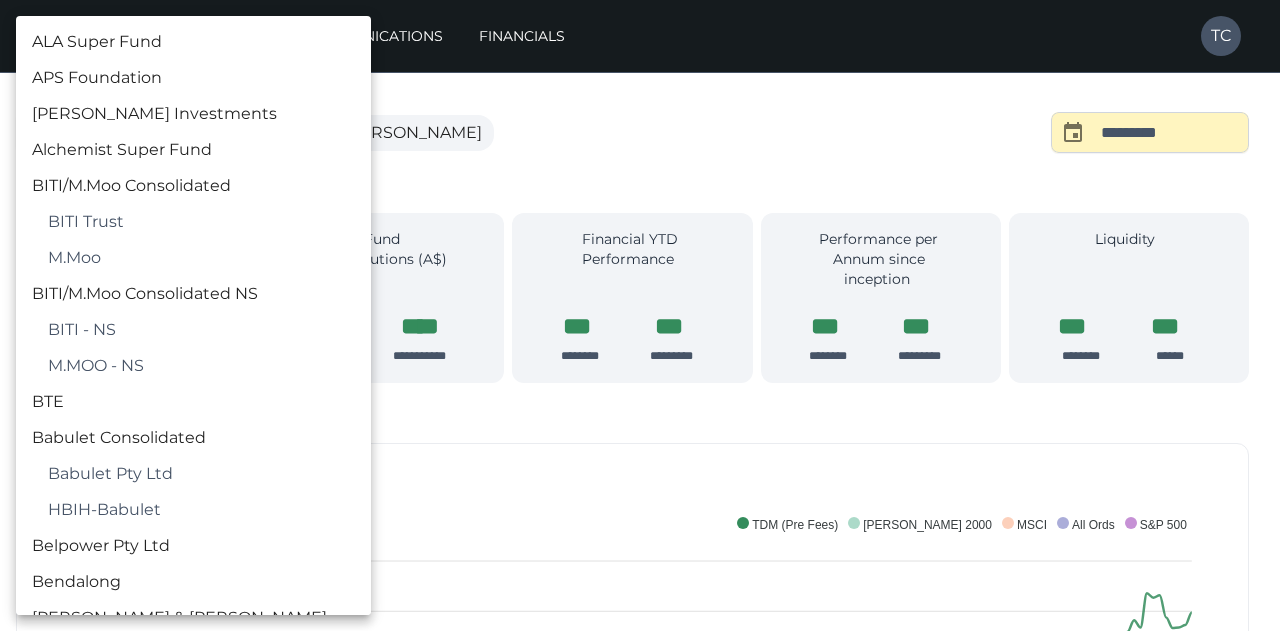 scroll, scrollTop: 1058, scrollLeft: 0, axis: vertical 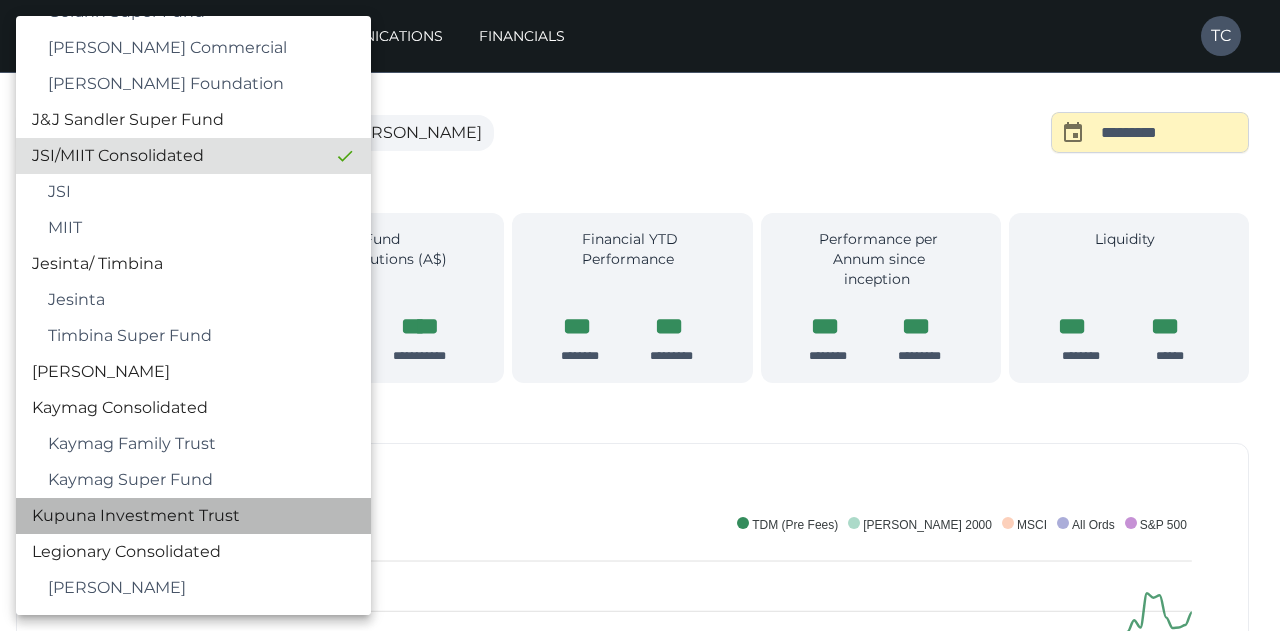 click on "Kupuna Investment Trust" at bounding box center [193, 516] 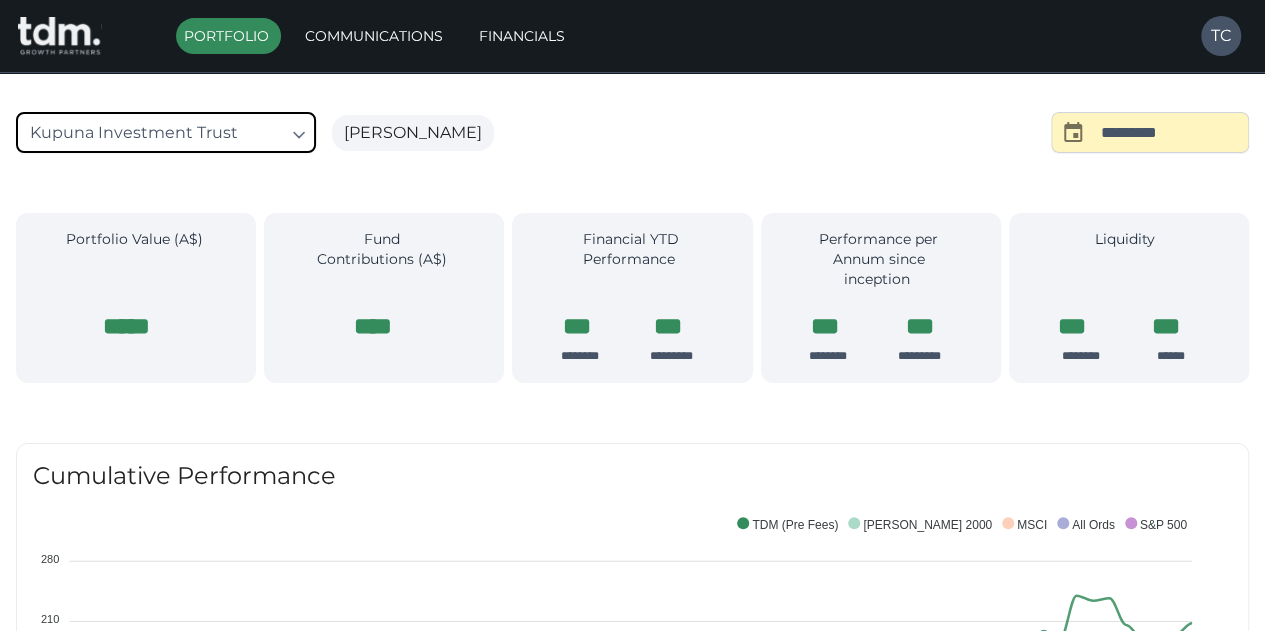scroll, scrollTop: 552, scrollLeft: 0, axis: vertical 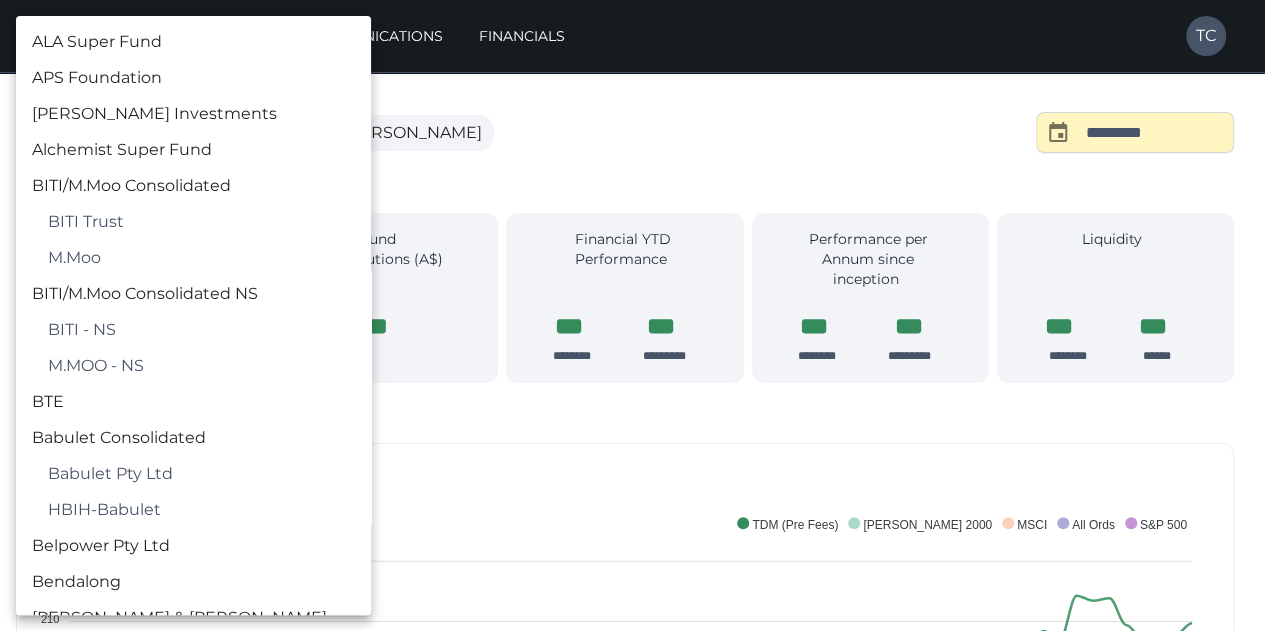 click on "**********" at bounding box center [632, 1453] 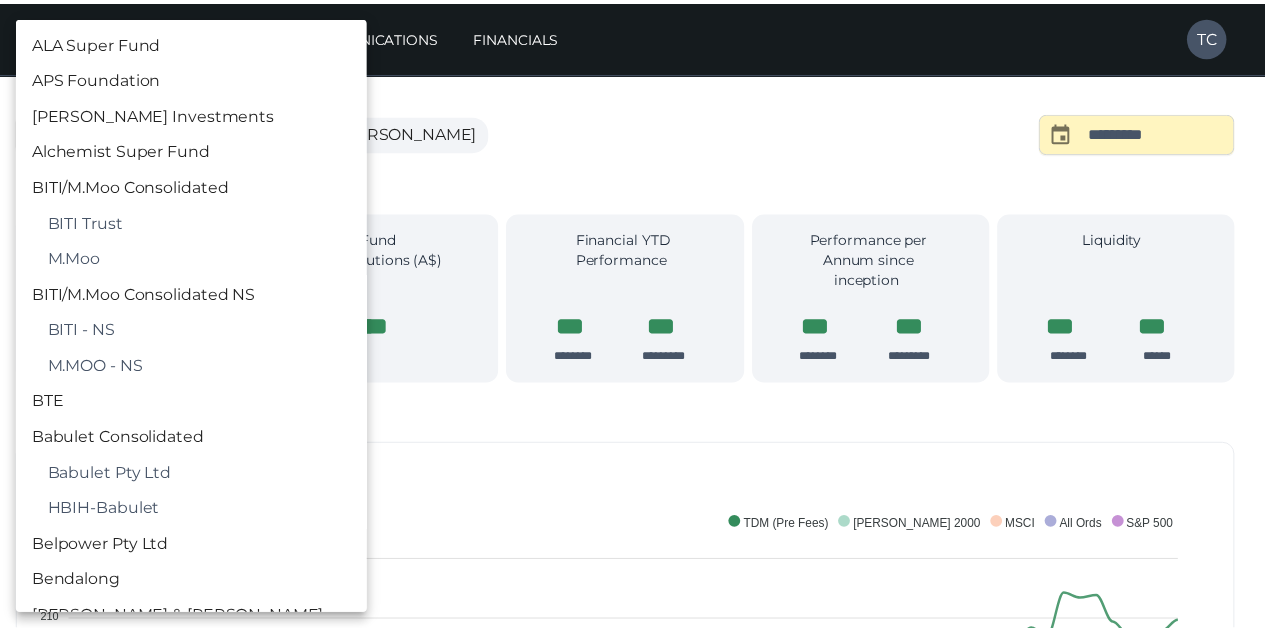 scroll, scrollTop: 1418, scrollLeft: 0, axis: vertical 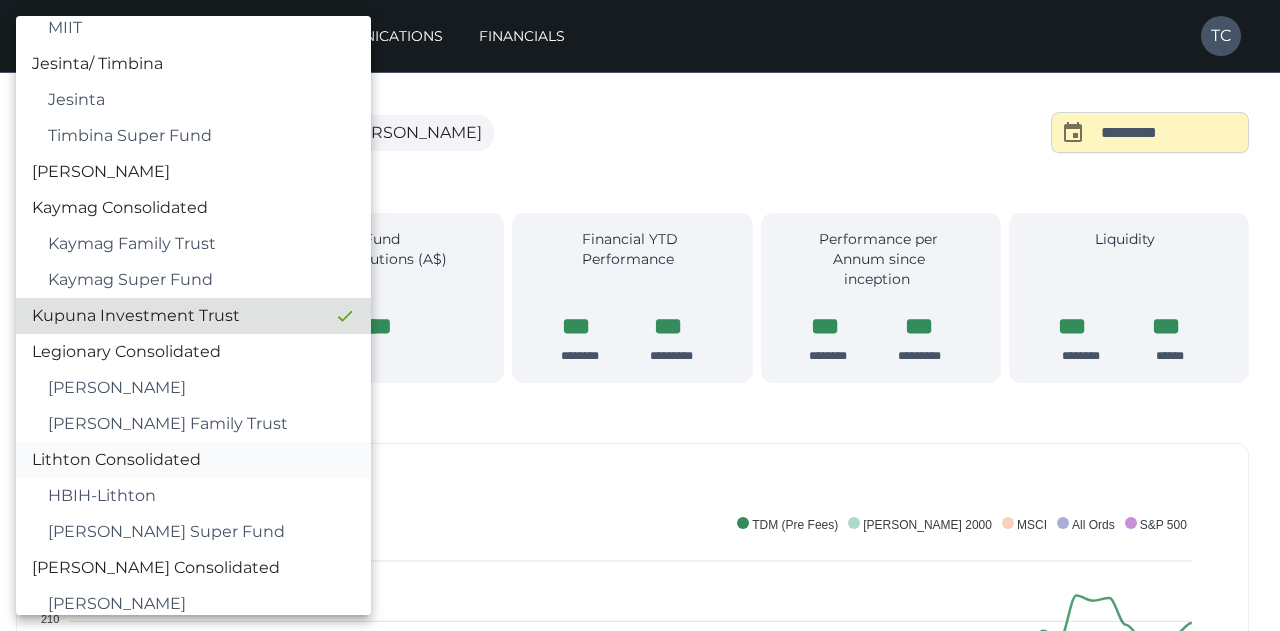 click on "Lithton Consolidated" at bounding box center (193, 460) 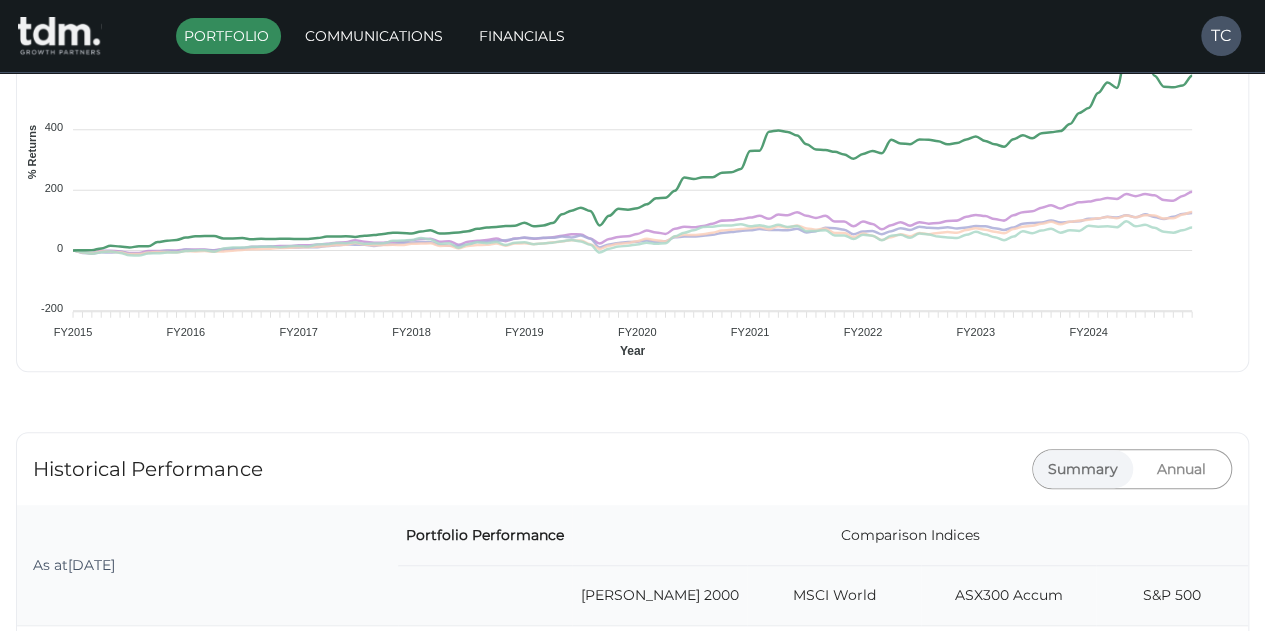 scroll, scrollTop: 1104, scrollLeft: 0, axis: vertical 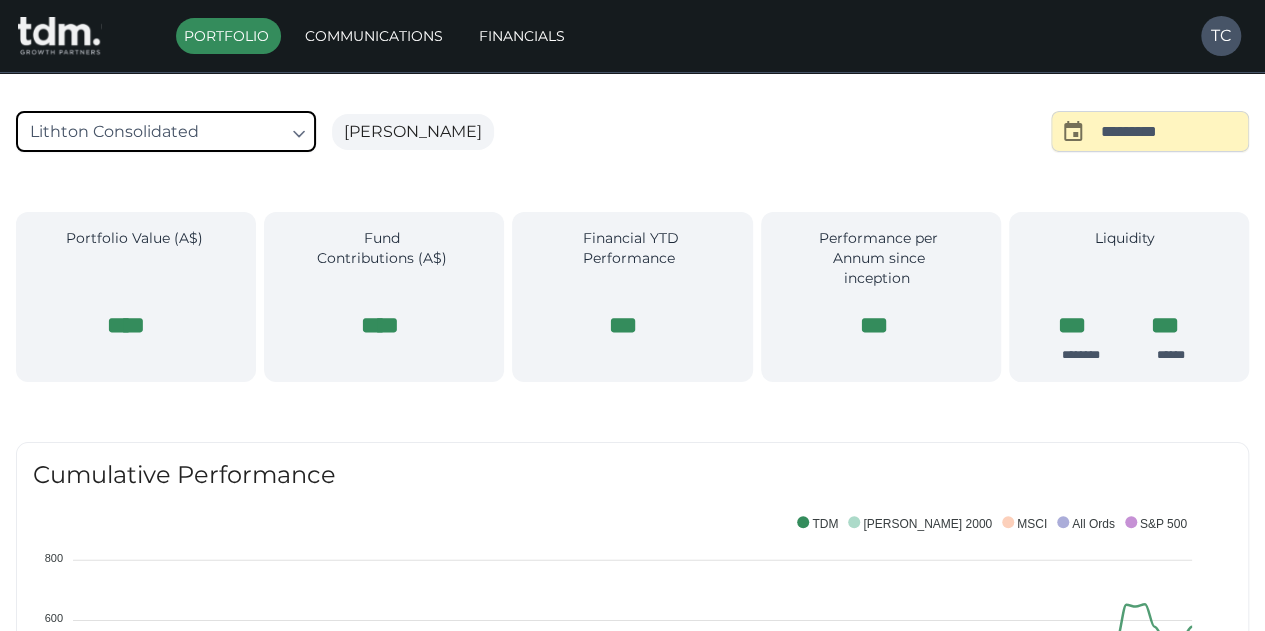 click on "**********" at bounding box center (632, 1390) 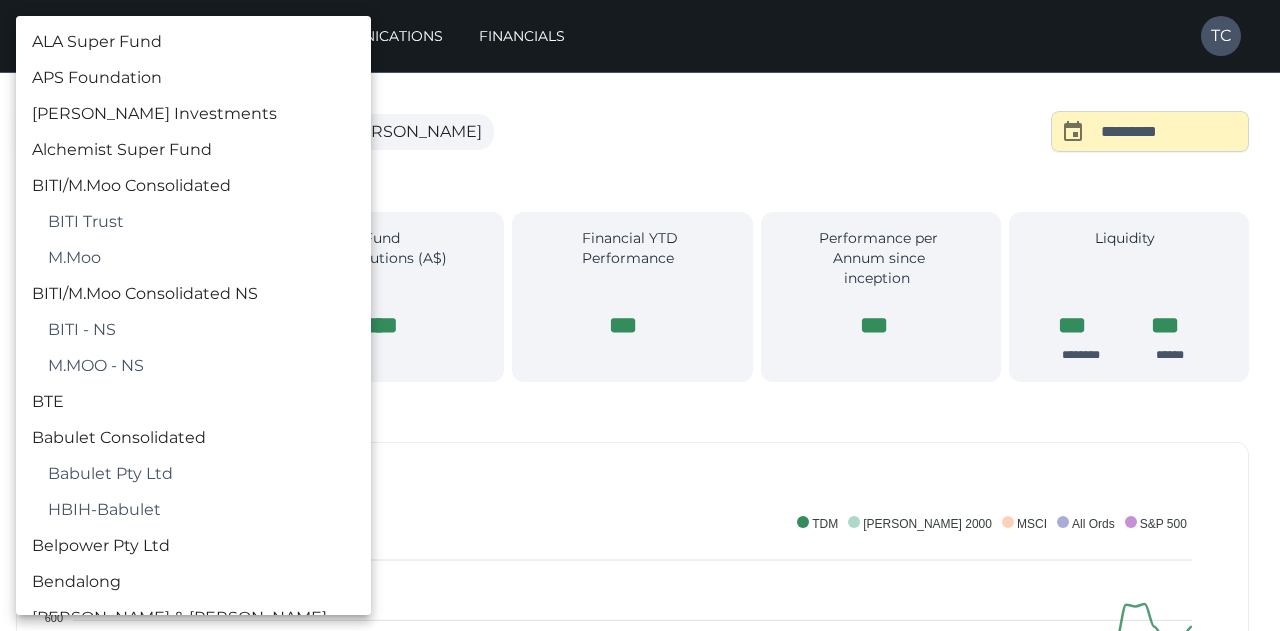 scroll, scrollTop: 1562, scrollLeft: 0, axis: vertical 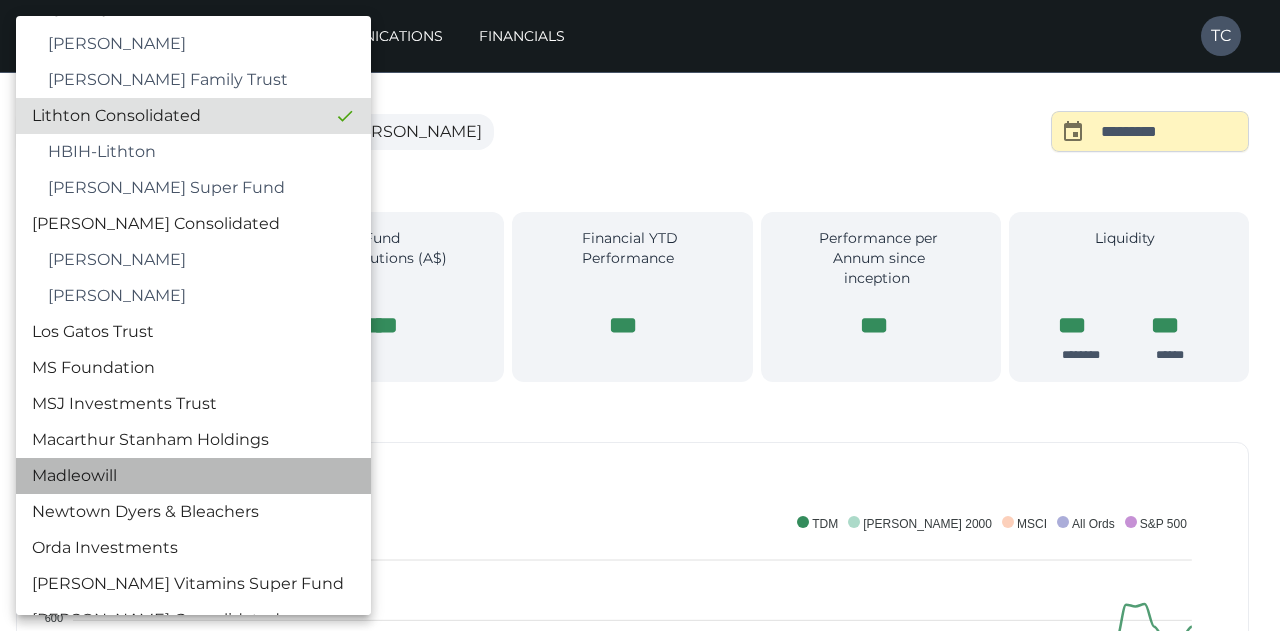 click on "Madleowill" at bounding box center [193, 476] 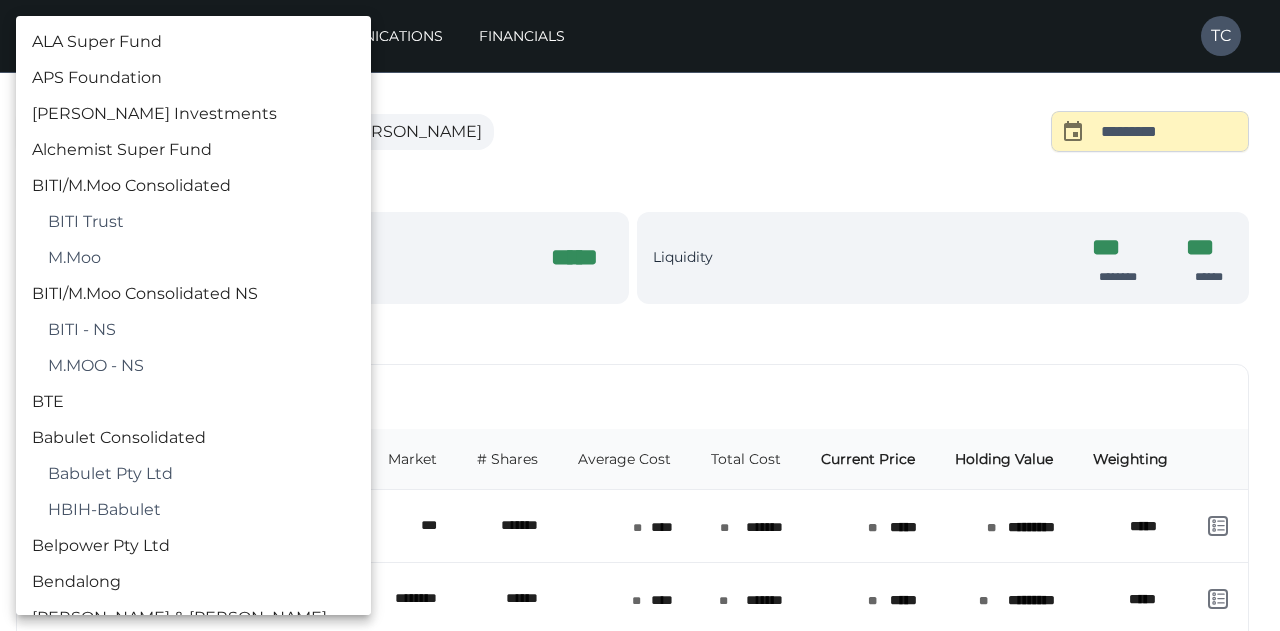 scroll, scrollTop: 1922, scrollLeft: 0, axis: vertical 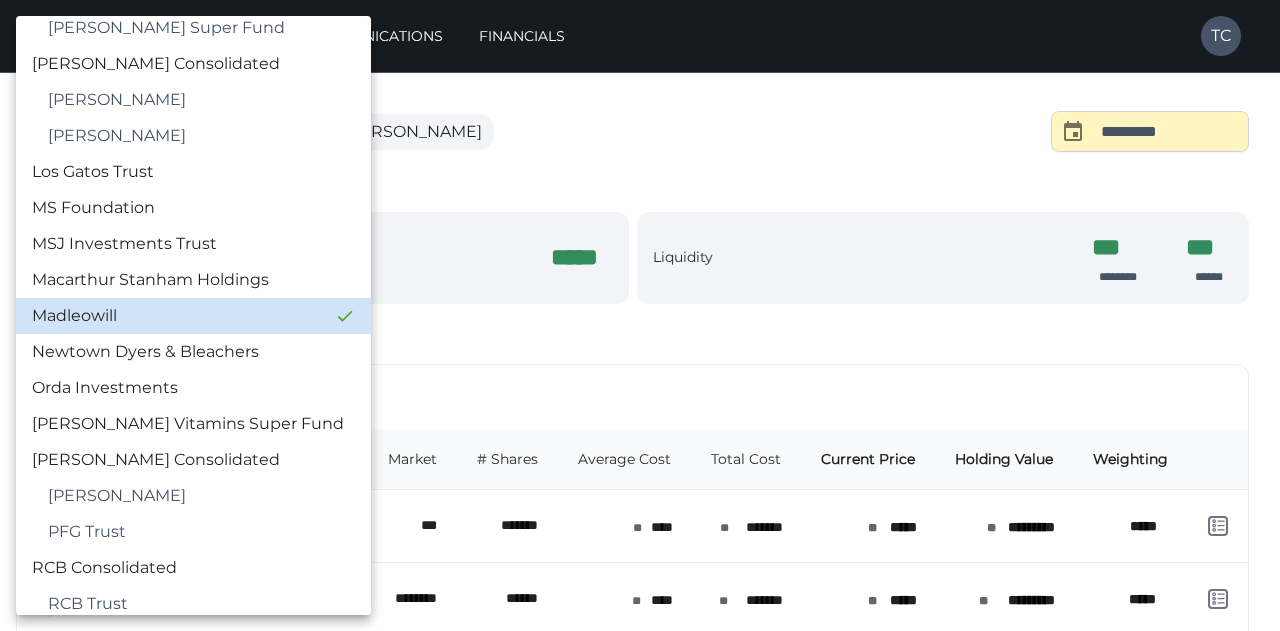 type 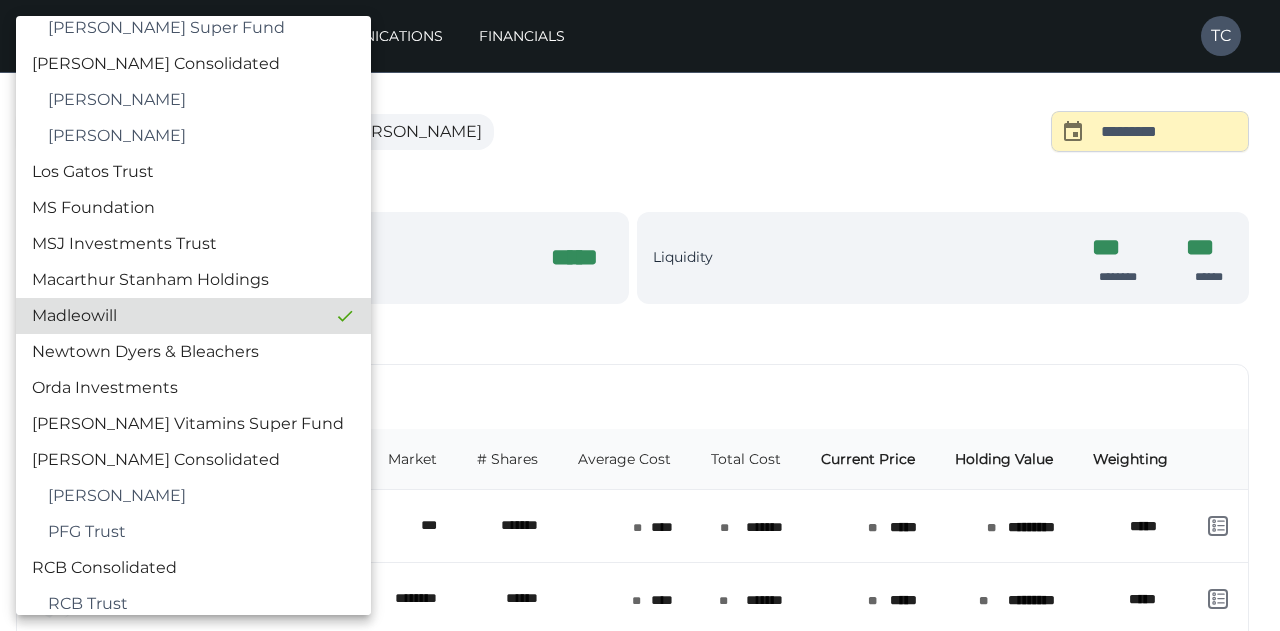 click at bounding box center (640, 315) 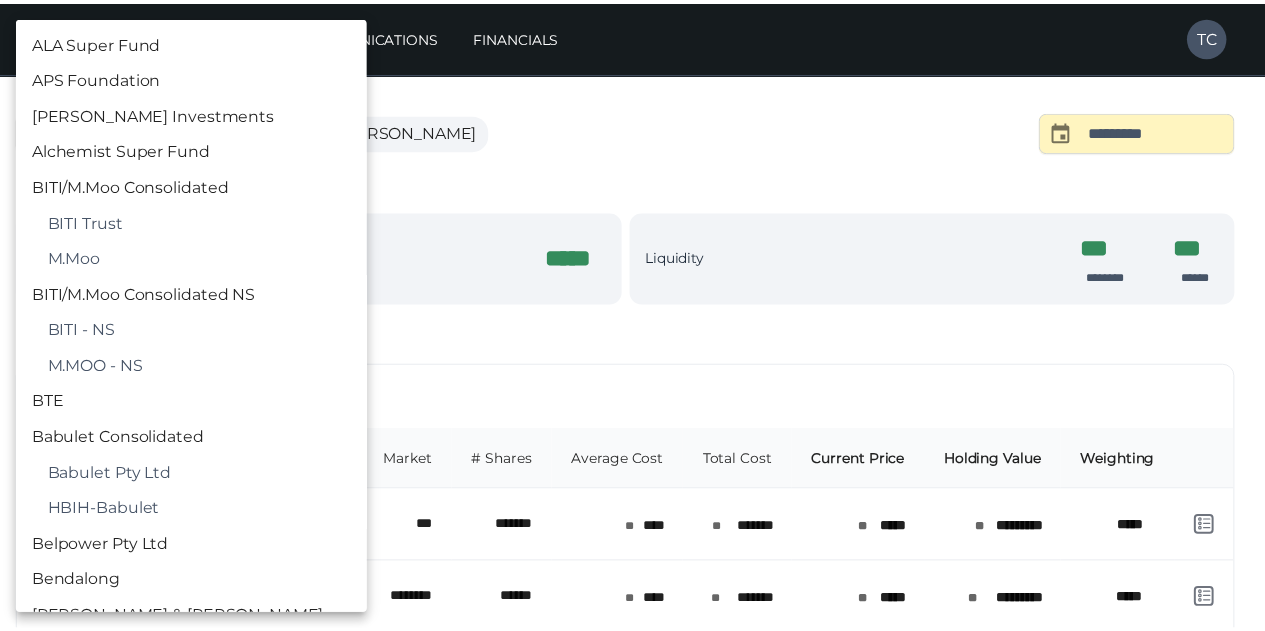 scroll, scrollTop: 1922, scrollLeft: 0, axis: vertical 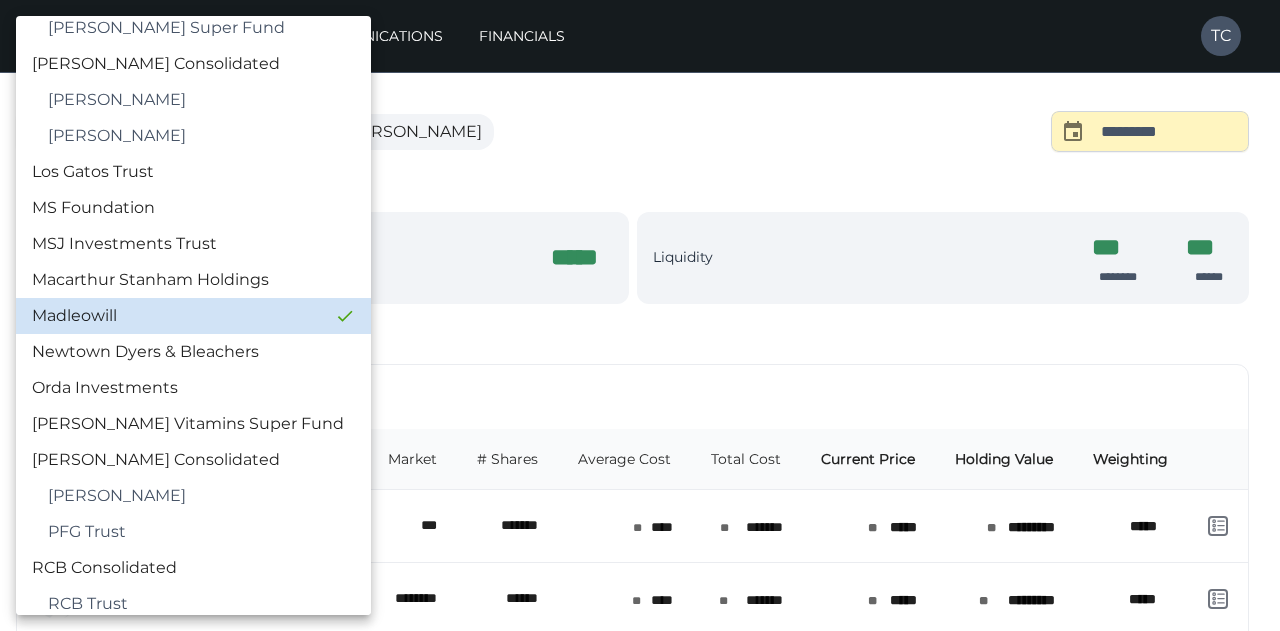 type 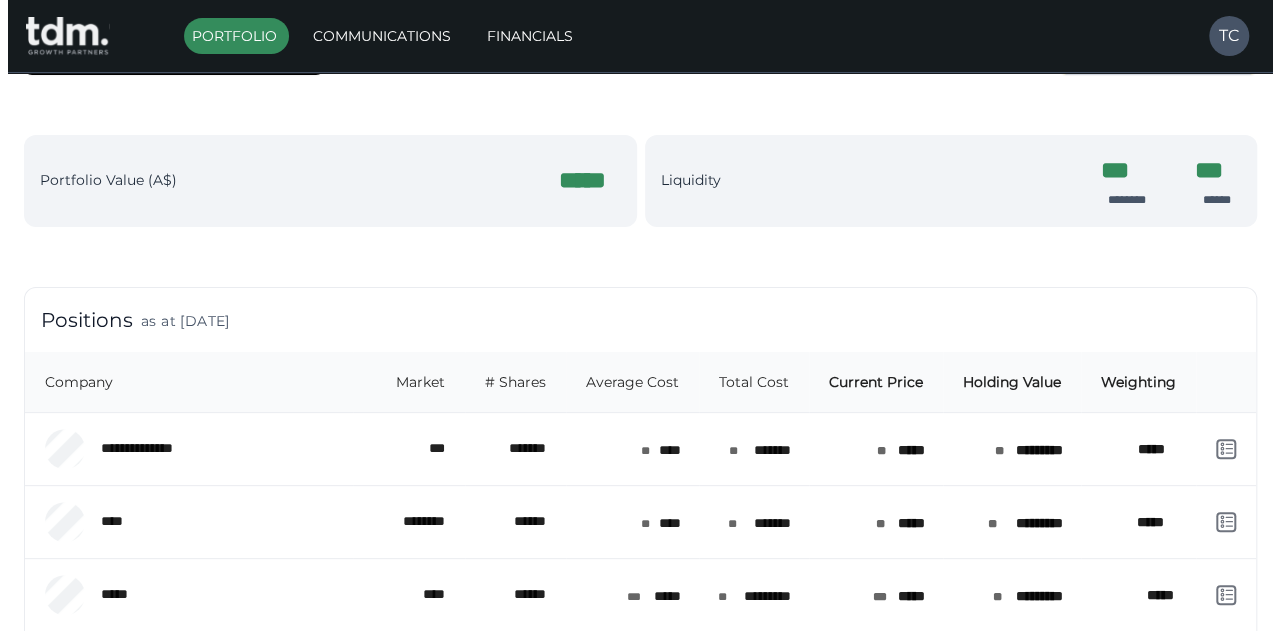 scroll, scrollTop: 0, scrollLeft: 0, axis: both 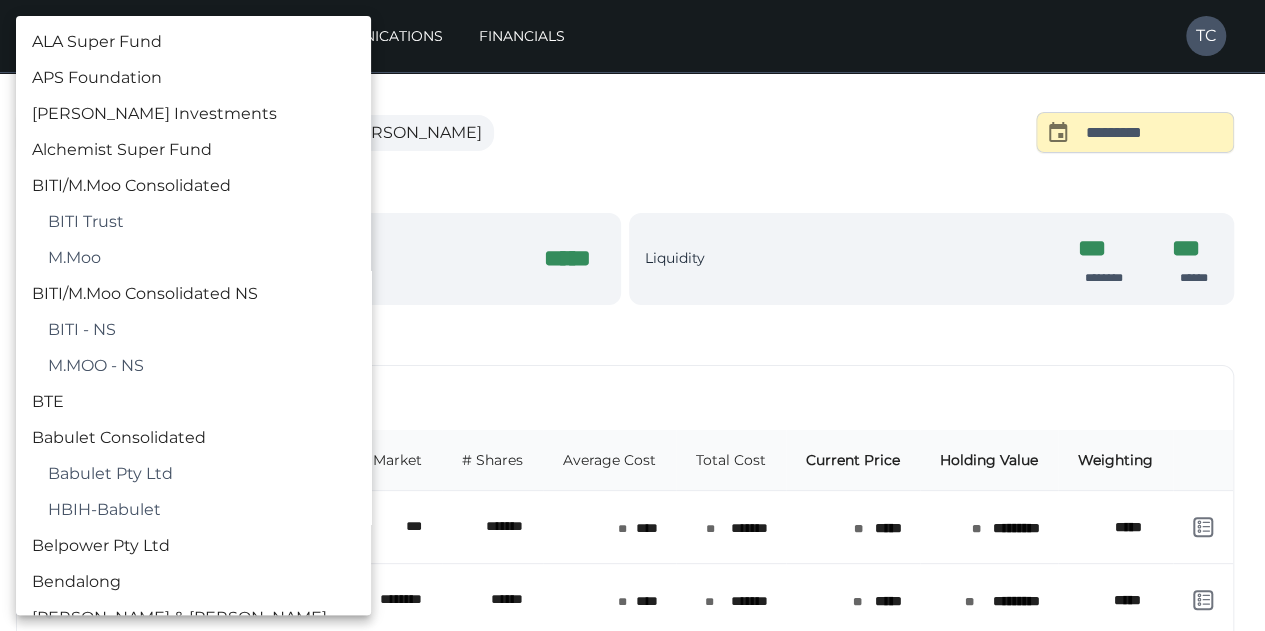 click on "**********" at bounding box center [632, 858] 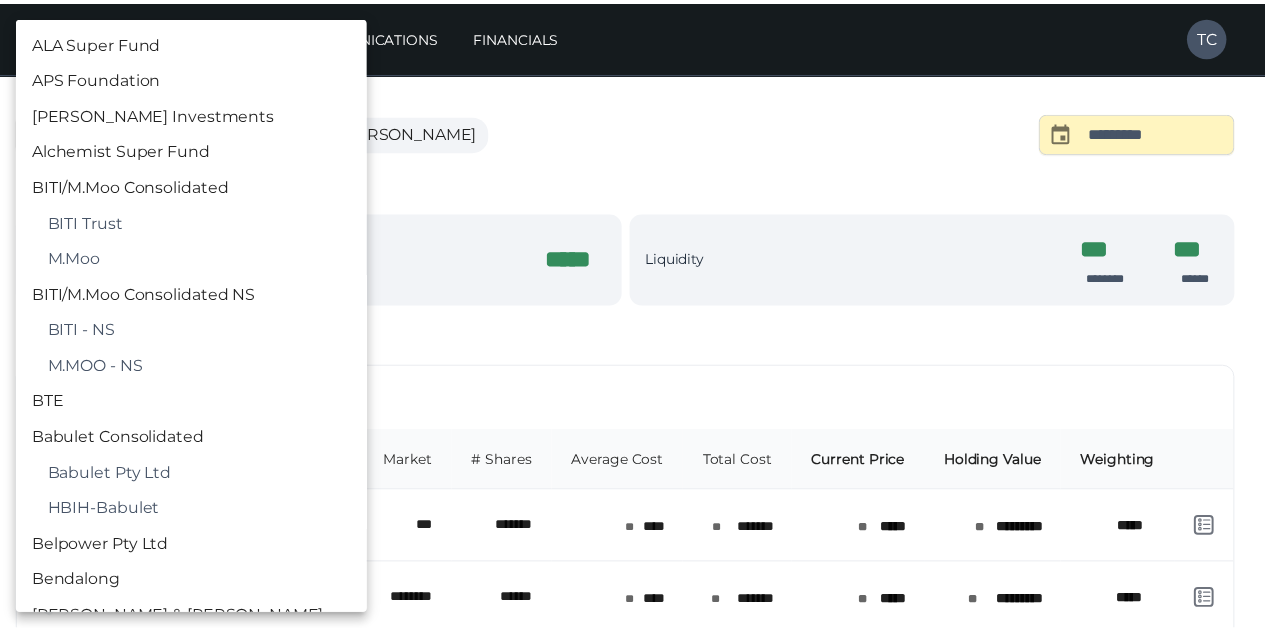 scroll, scrollTop: 1922, scrollLeft: 0, axis: vertical 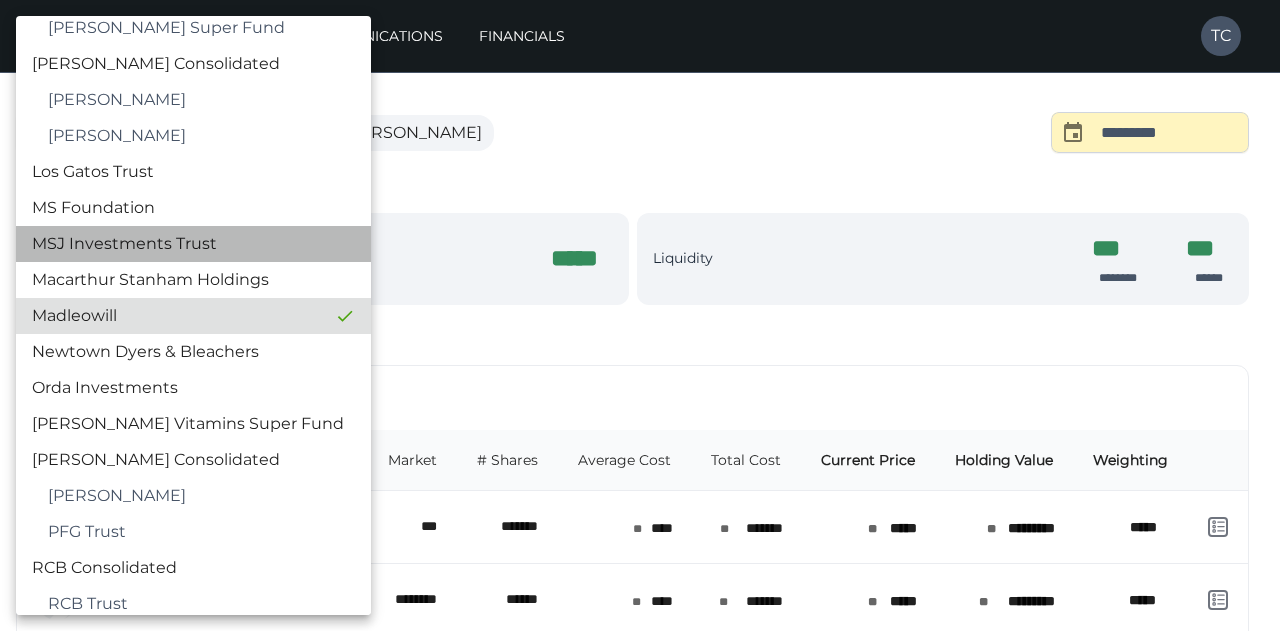 click on "MSJ Investments Trust" at bounding box center [193, 244] 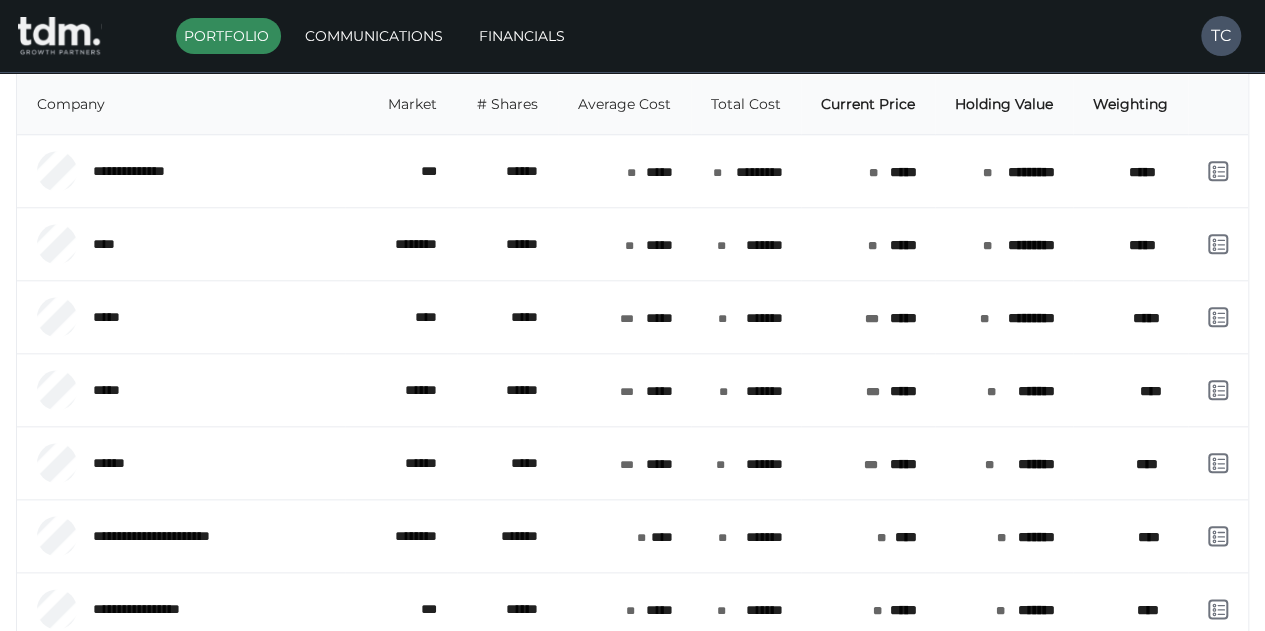 scroll, scrollTop: 898, scrollLeft: 0, axis: vertical 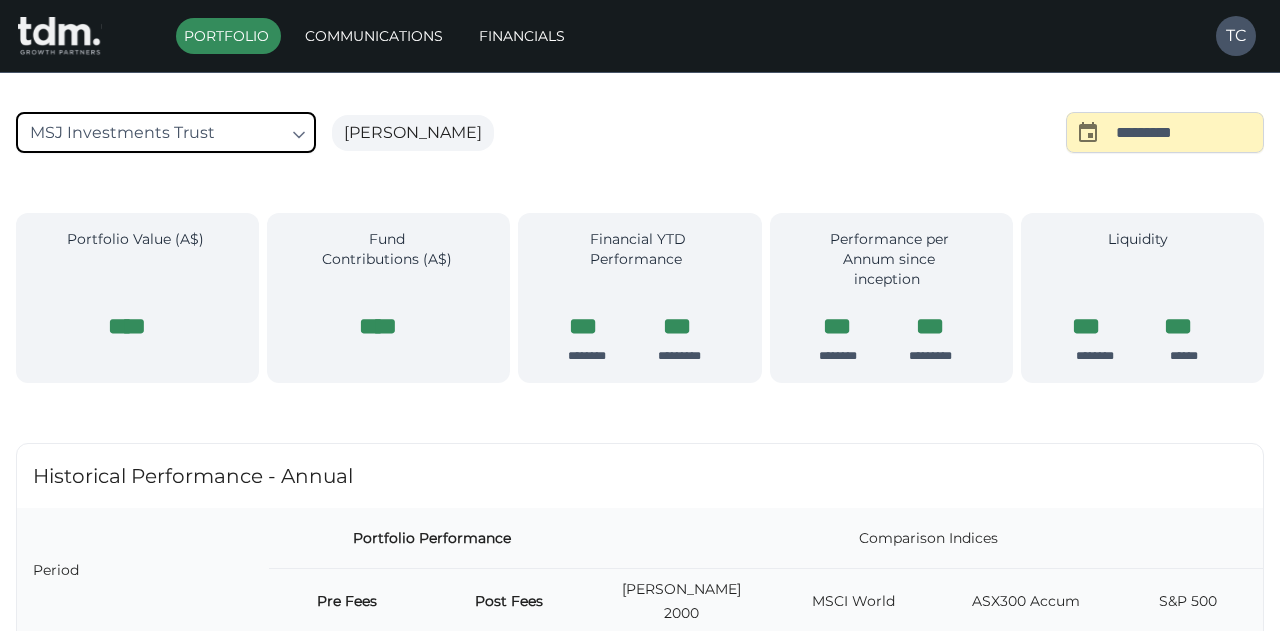 click on "**********" at bounding box center [640, 1215] 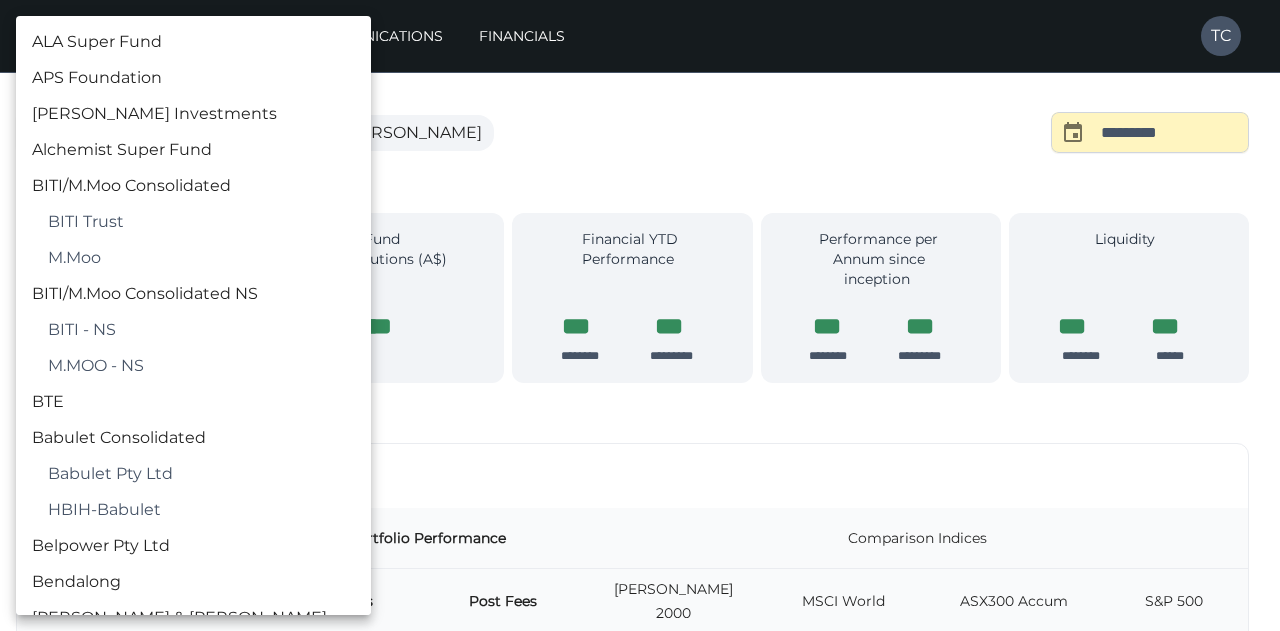 scroll, scrollTop: 1850, scrollLeft: 0, axis: vertical 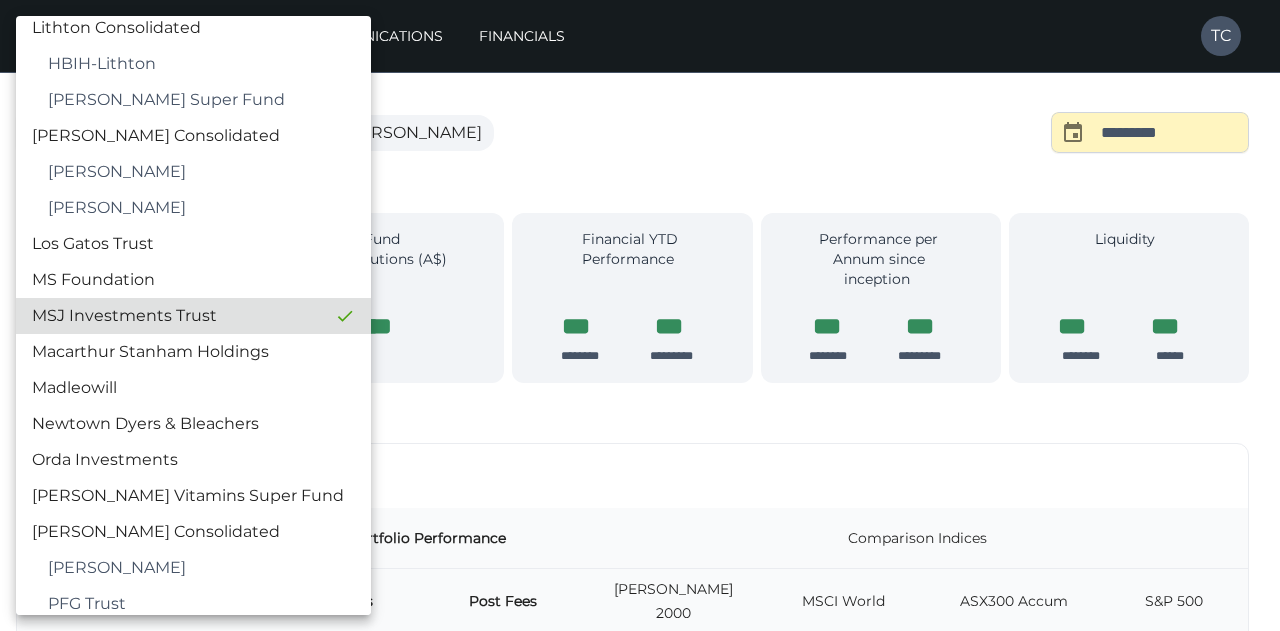 click at bounding box center (640, 315) 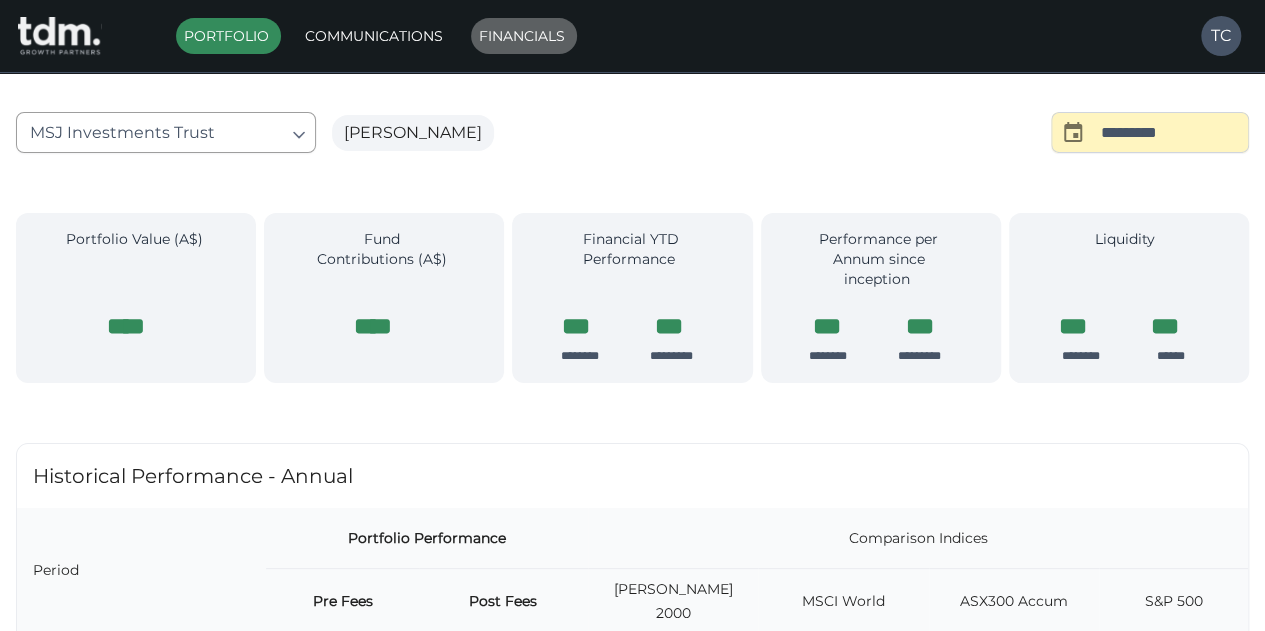 click on "Financials" at bounding box center [524, 36] 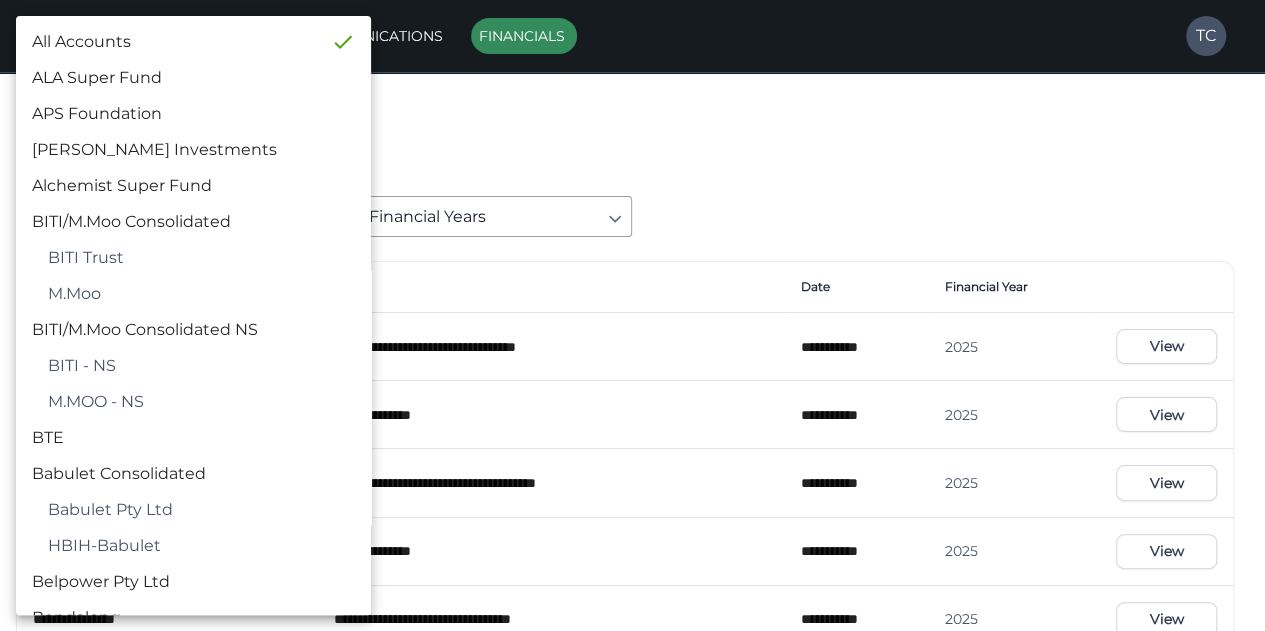 click on "**********" at bounding box center (632, 923) 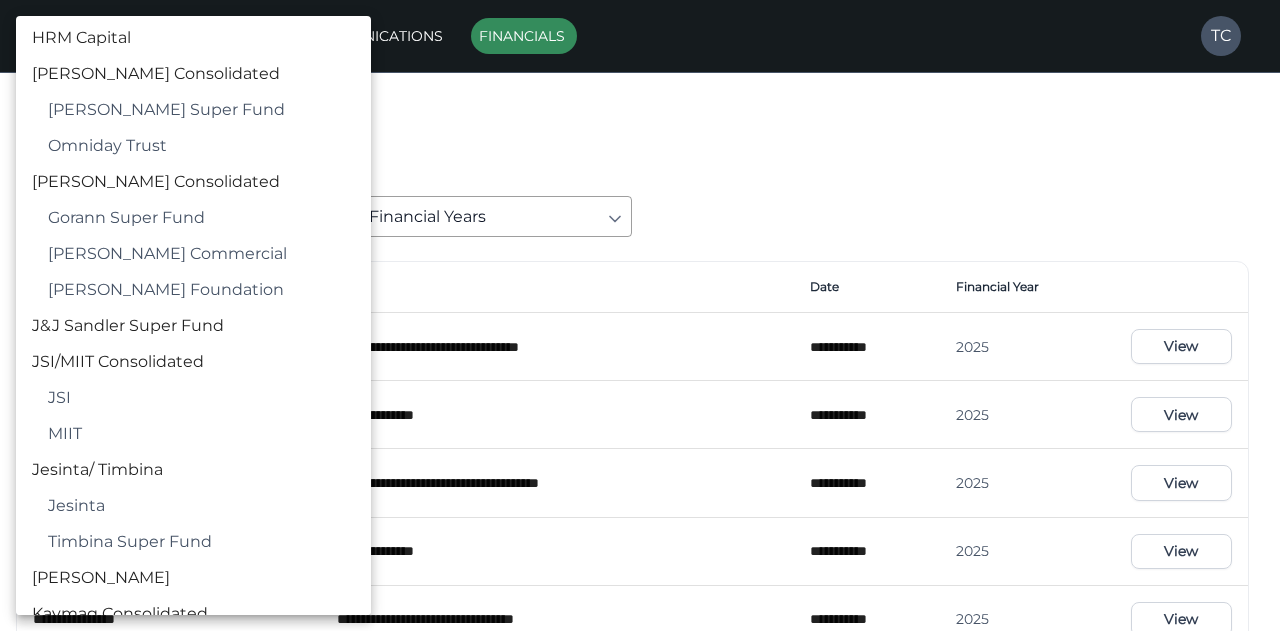 scroll, scrollTop: 1572, scrollLeft: 0, axis: vertical 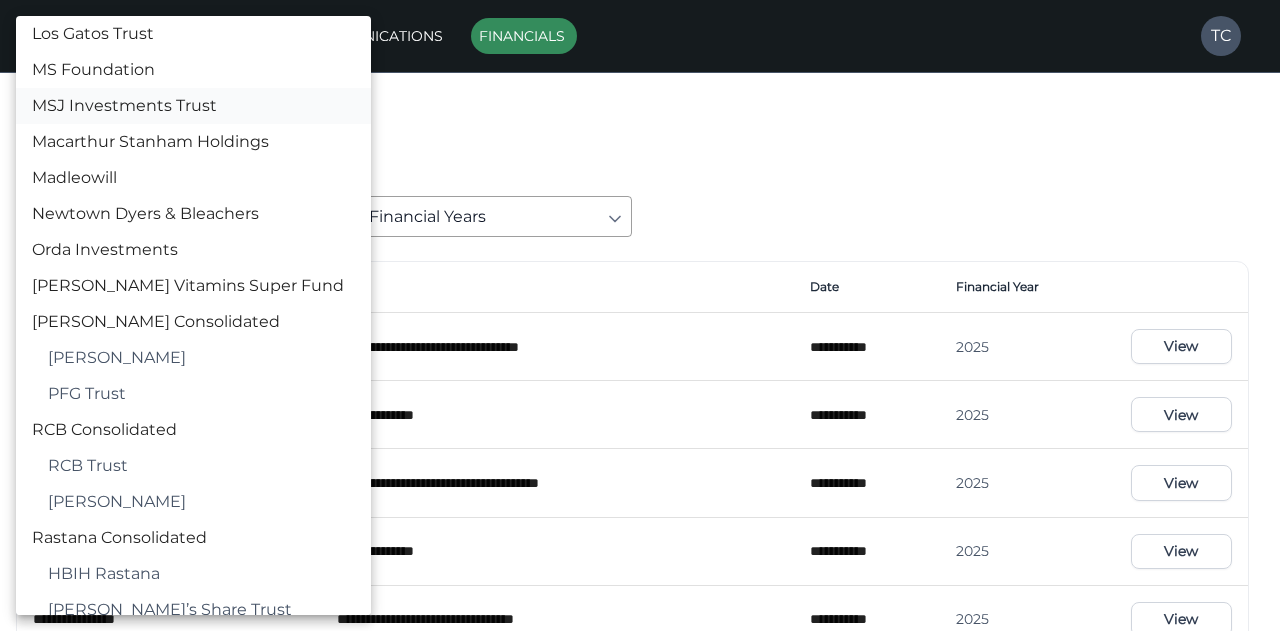 click on "MSJ Investments Trust" at bounding box center (193, 106) 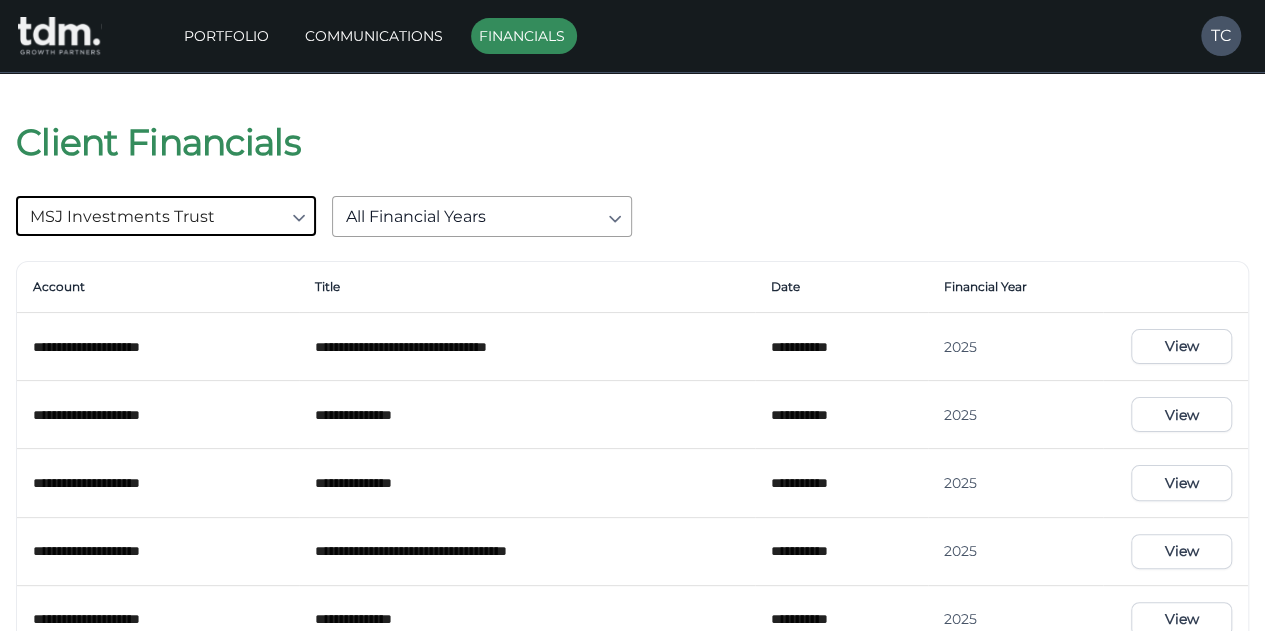 click on "View" at bounding box center [1181, 346] 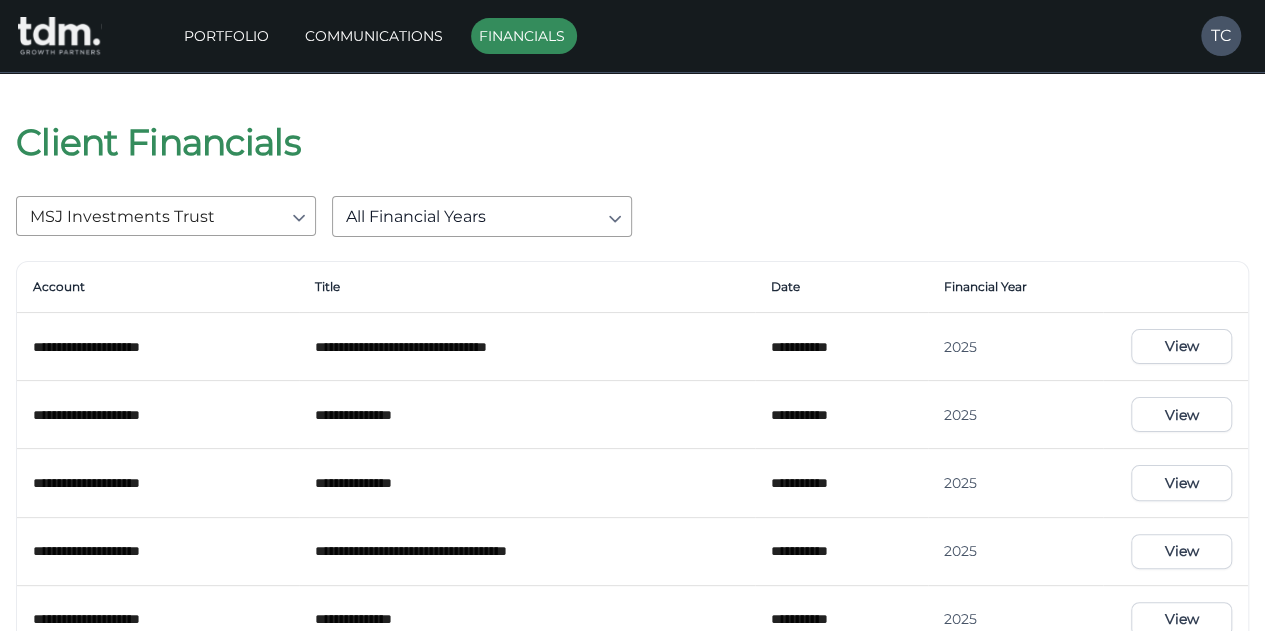 click on "Portfolio" at bounding box center (228, 36) 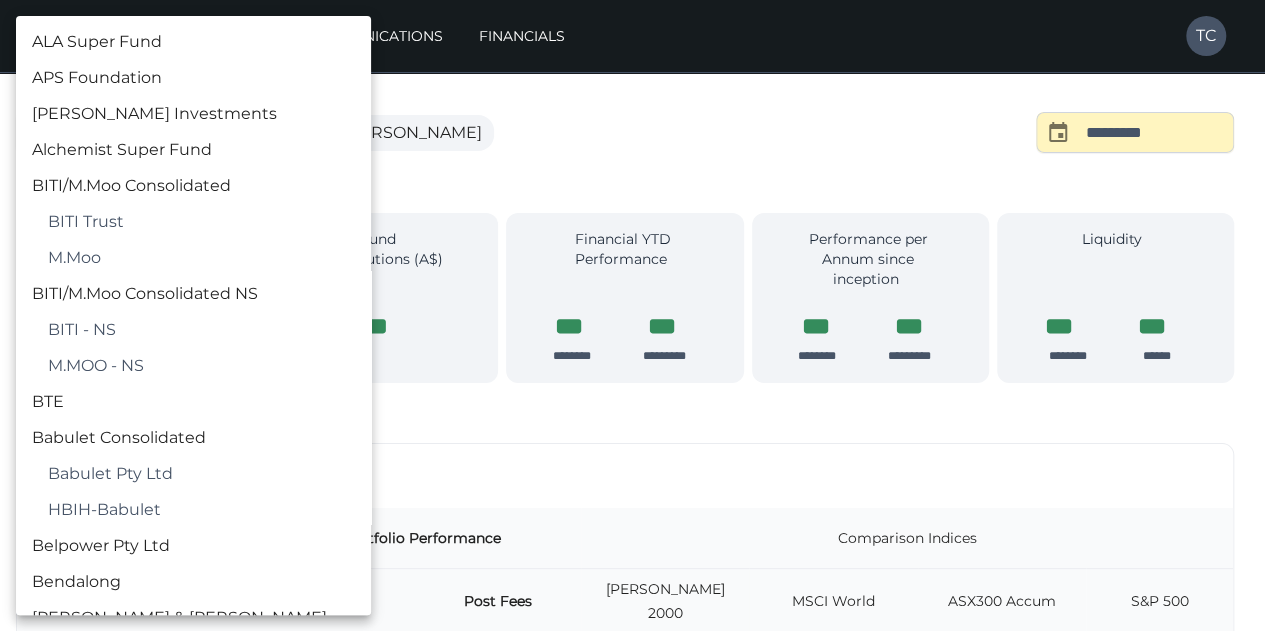 click on "Print is temporarily disabled on Safari. We are sorry for the inconvenience. To print, please use a different browser such as Chrome, or request a PDF from [EMAIL_ADDRESS][PERSON_NAME][DOMAIN_NAME] Portfolio Communications Financials TC Portfolio of MSJ Investments Australia Pty Ltd ATF MSJ Trust as at [DATE] MSJ Investments Trust ​ [PERSON_NAME] ​ ********* ​ Portfolio Value   (A$) **** Fund Contributions   (A$) **** Financial YTD Performance   *** ******** *** ********* Performance per Annum since inception   *** ******** *** ********* Liquidity   *** ******** *** ****** Portfolio Value   (A$) **** Fund Contributions   (A$) **** Financial YTD Performance   *** ******** *** ********* Performance per Annum since inception   *** ******** *** ********* Liquidity   *** ******** *** ****** Historical Performance - Annual Period Portfolio Performance Comparison Indices Pre Fees Post Fees [PERSON_NAME] 2000 MSCI World ASX300 Accum S&P 500 FY2023 (from  [DATE] ) 4% 3% 7% 19% 8% 18% FY2024 22% 20% 8% 18% 12% 23%" at bounding box center [632, 1215] 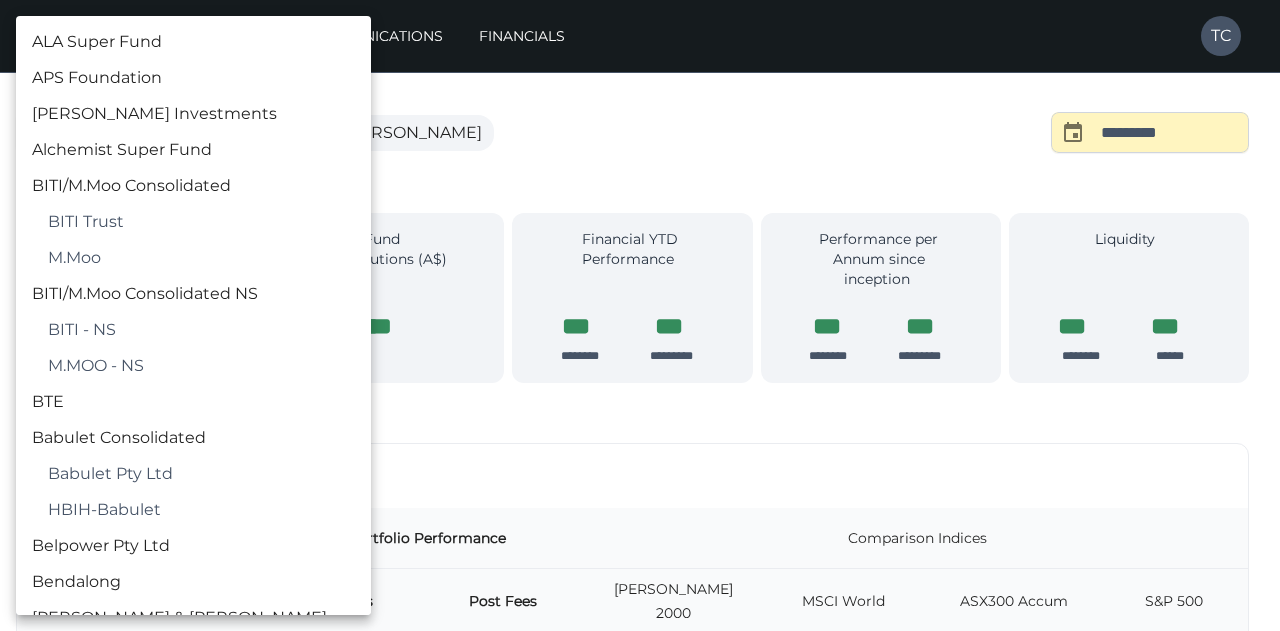 scroll, scrollTop: 0, scrollLeft: 0, axis: both 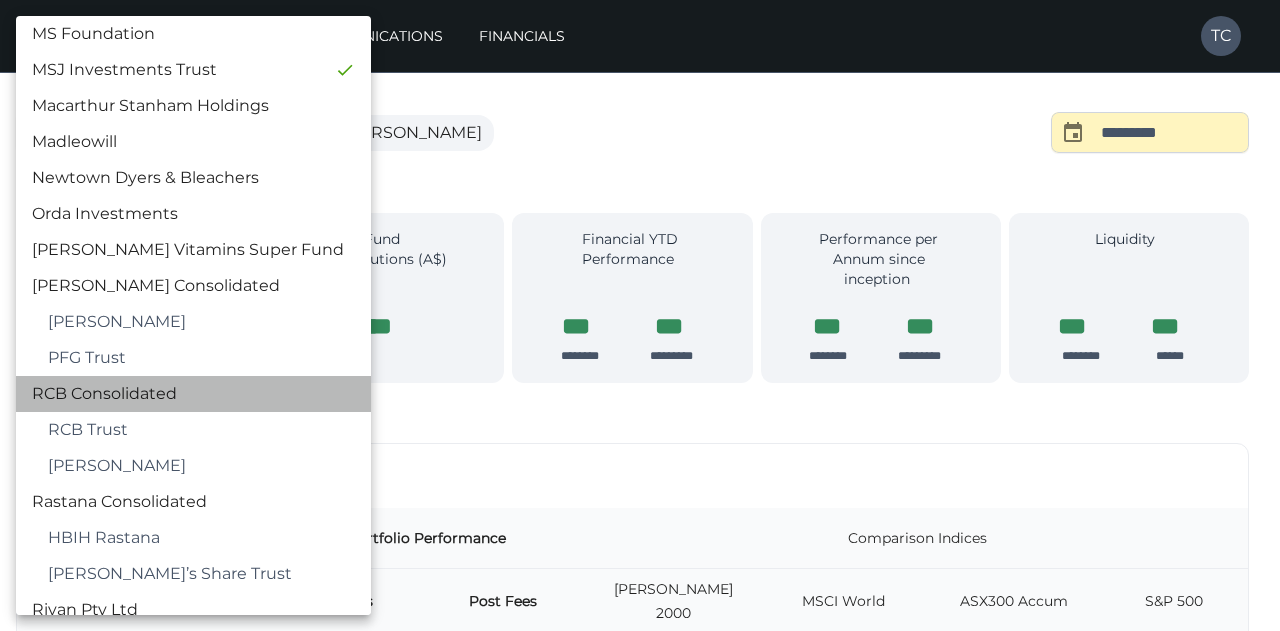 click on "RCB Consolidated" at bounding box center [193, 394] 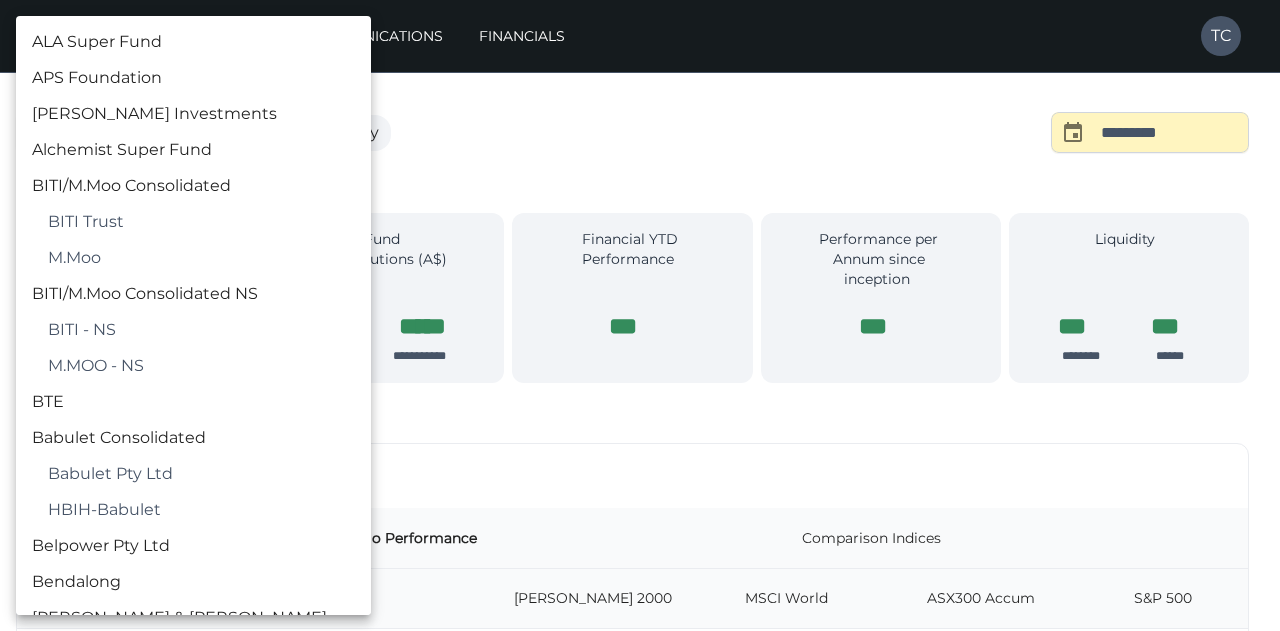 click on "**********" at bounding box center (640, 1123) 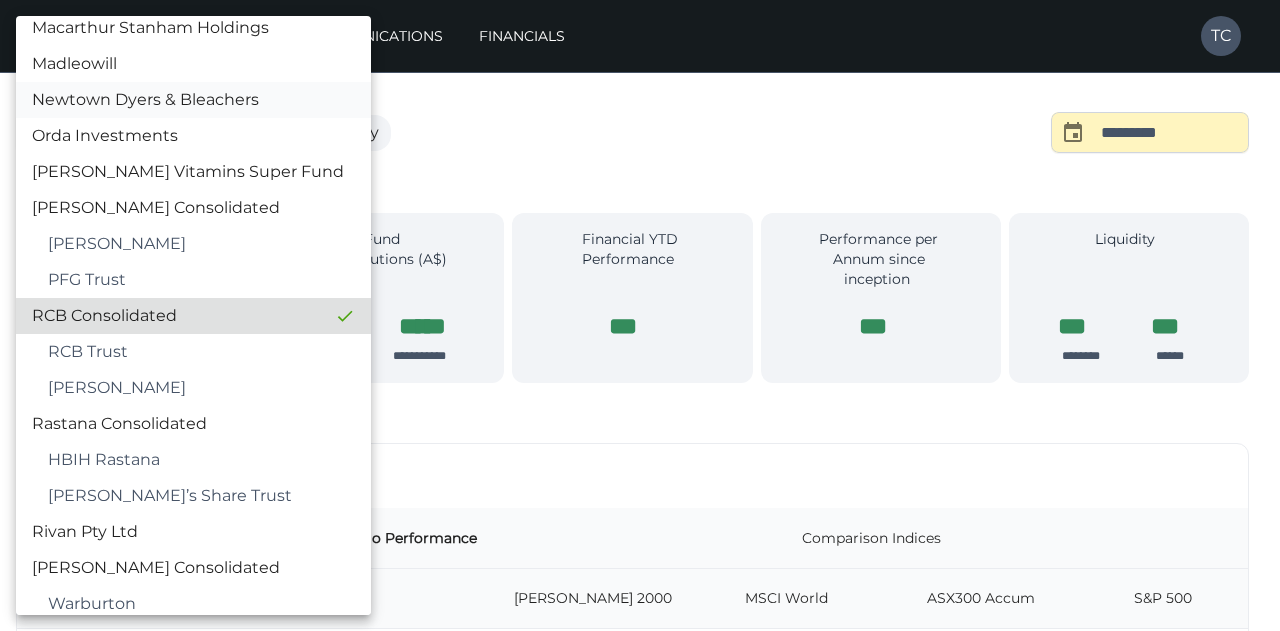 click on "Newtown Dyers & Bleachers" at bounding box center (193, 100) 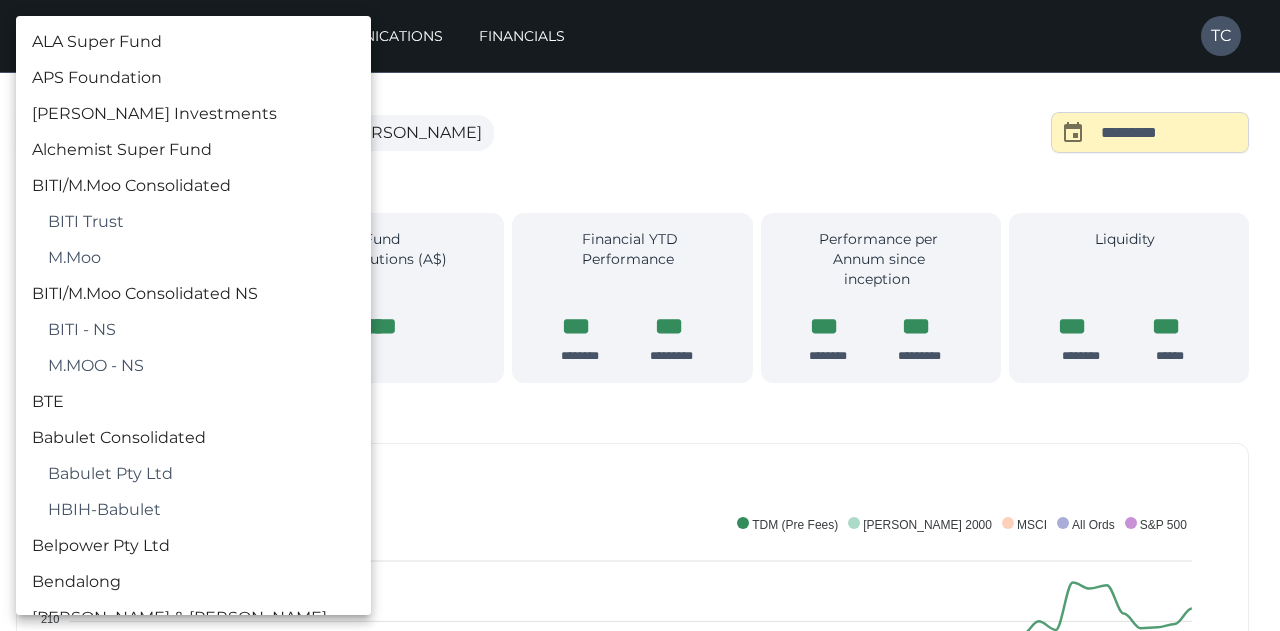 click on "**********" at bounding box center [640, 1453] 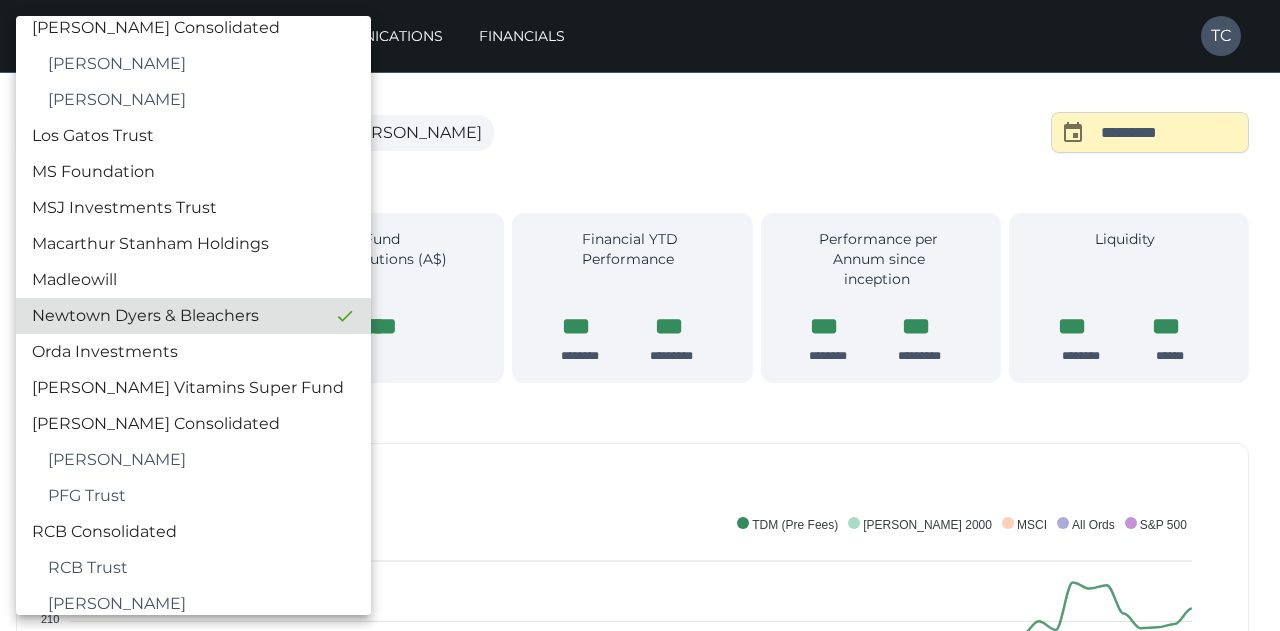 click at bounding box center [640, 315] 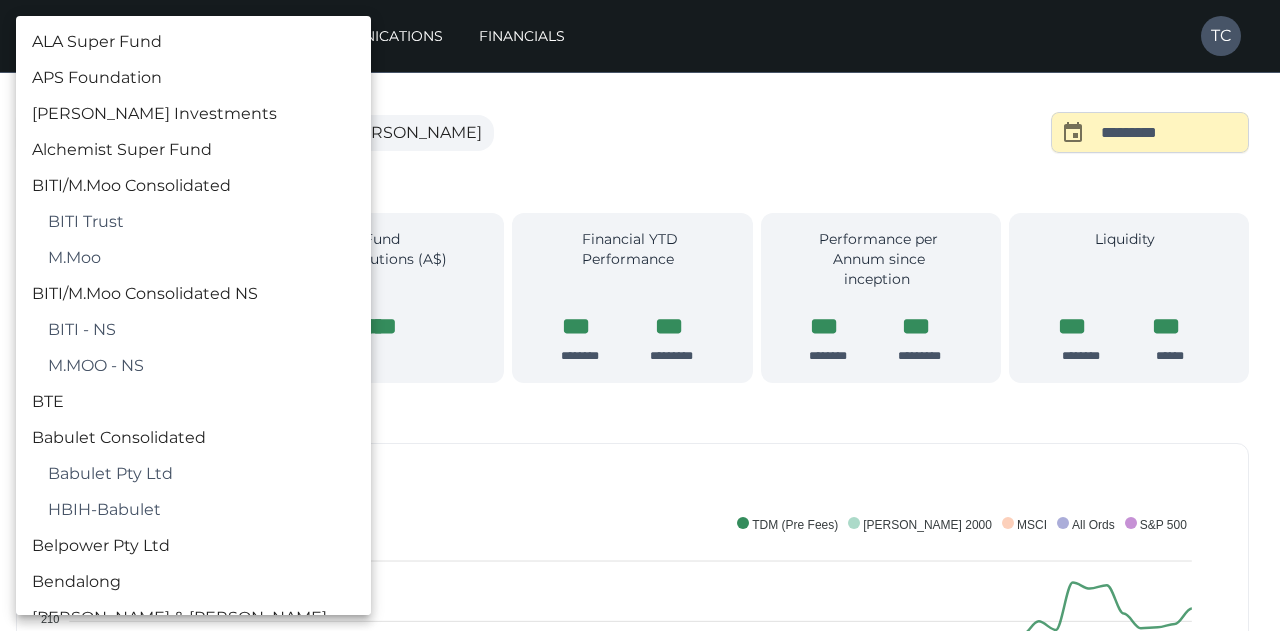 click on "**********" at bounding box center [640, 1453] 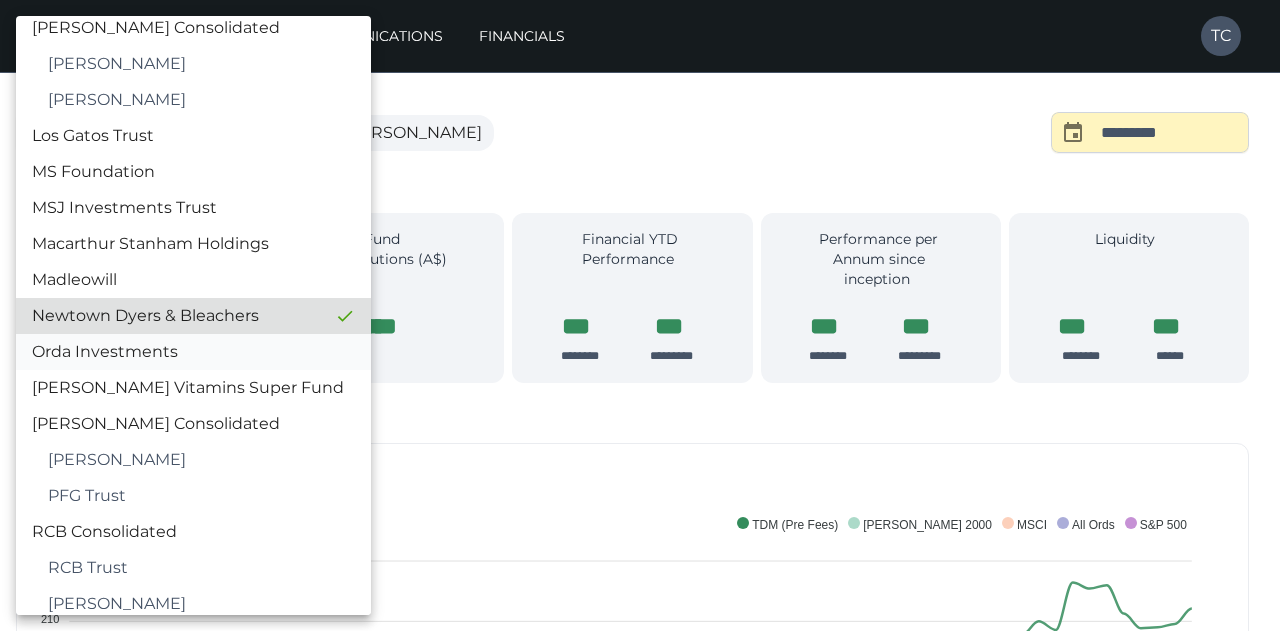 click on "Orda Investments" at bounding box center [193, 352] 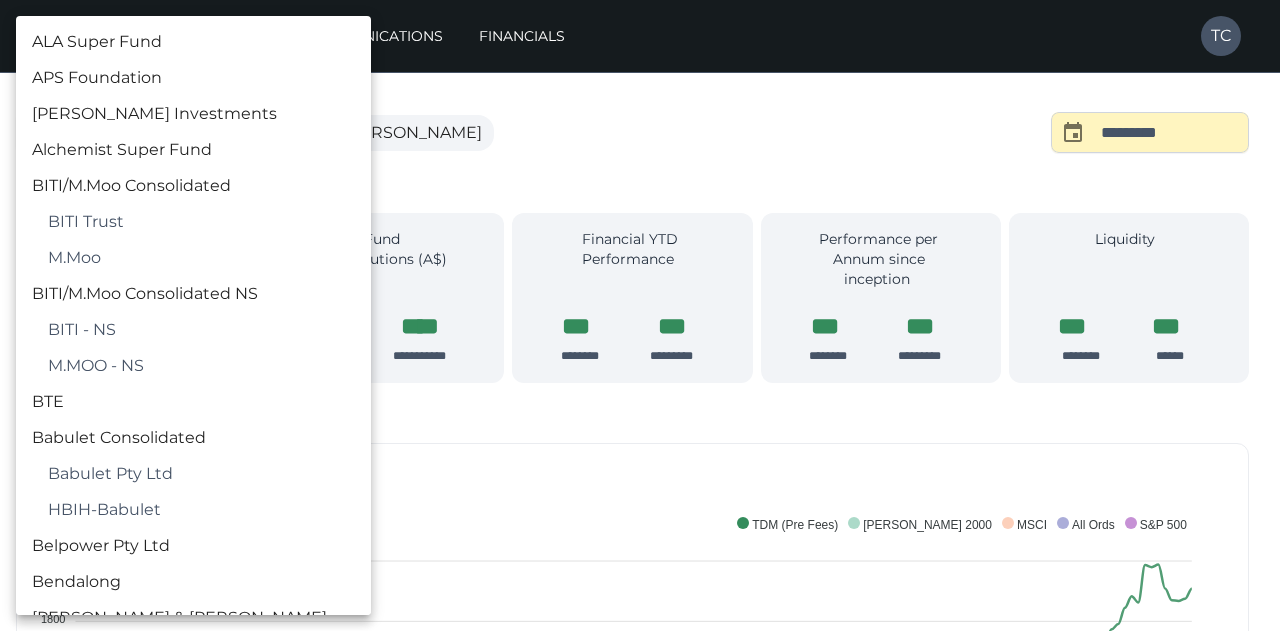 click on "**********" at bounding box center [640, 1453] 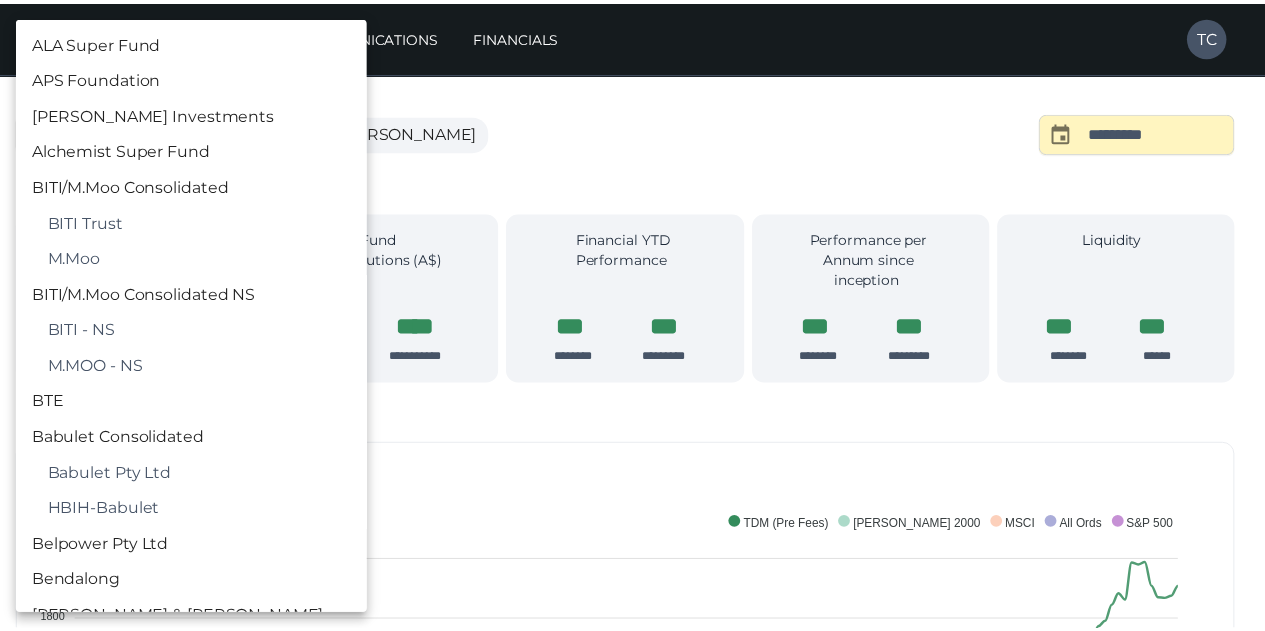 scroll, scrollTop: 1994, scrollLeft: 0, axis: vertical 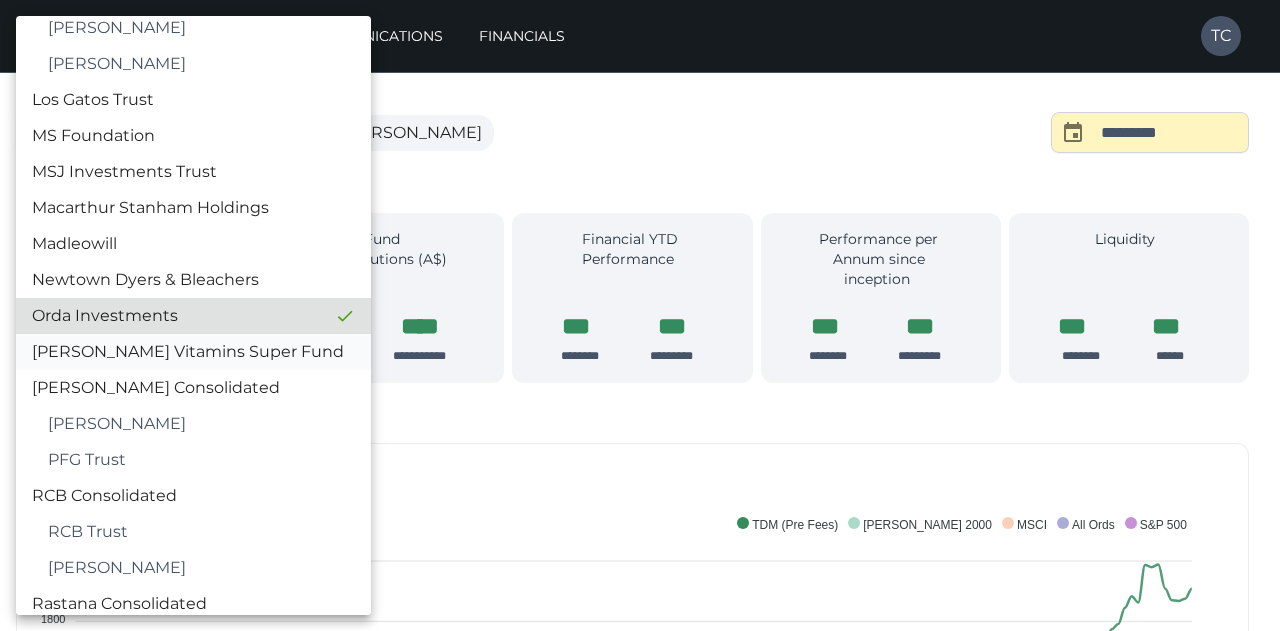 click on "[PERSON_NAME] Vitamins Super Fund" at bounding box center [193, 352] 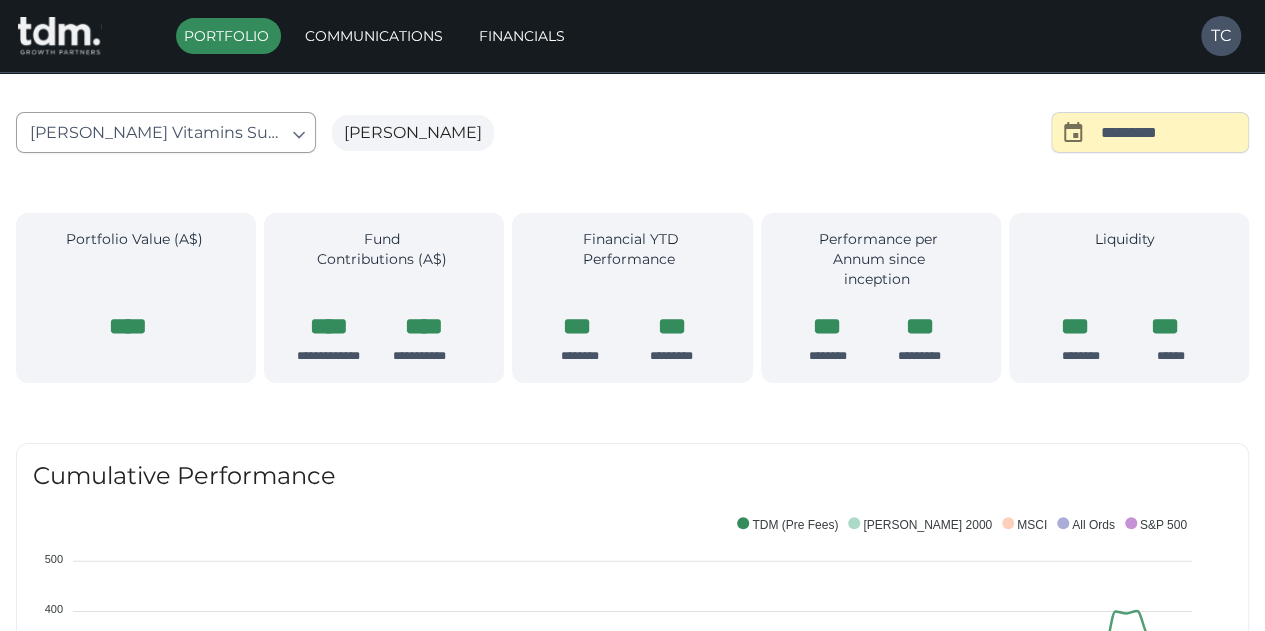 click on "**********" at bounding box center [380, 294] 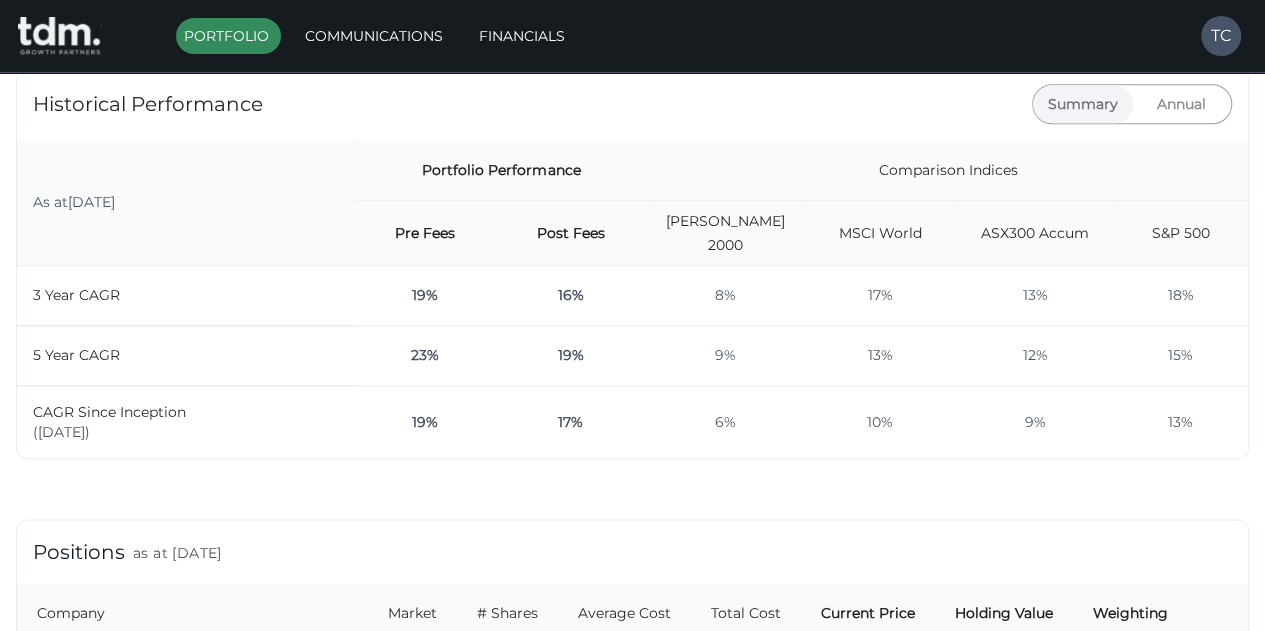 scroll, scrollTop: 920, scrollLeft: 0, axis: vertical 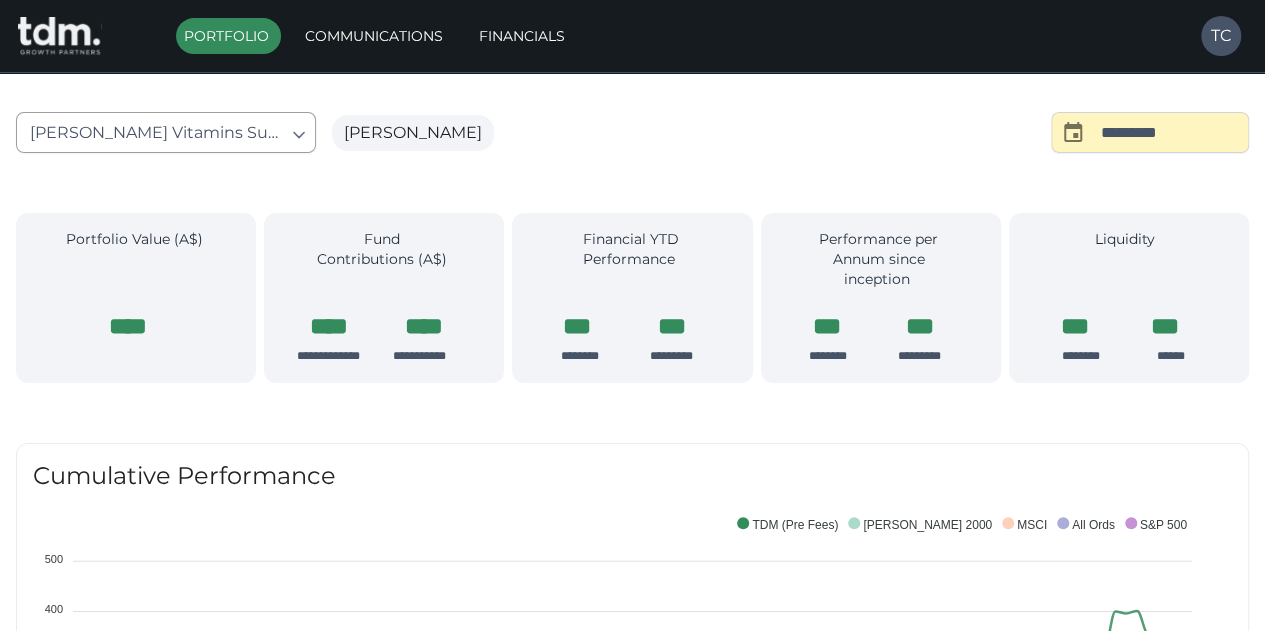 click on "**********" at bounding box center [632, 1453] 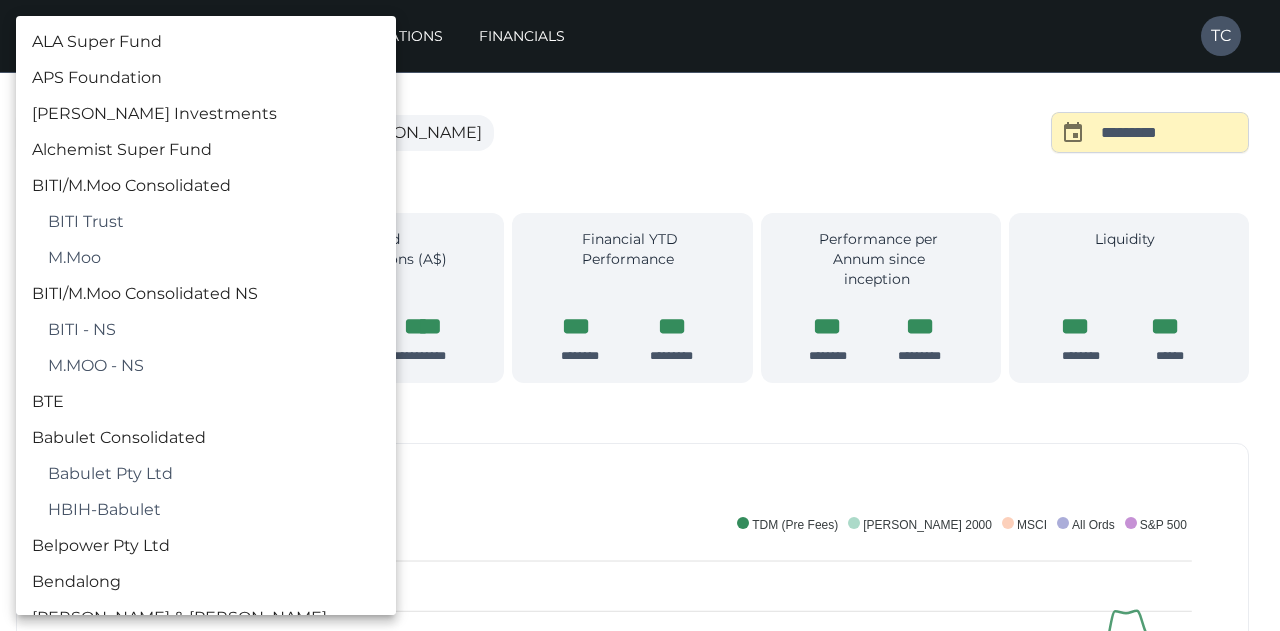 scroll, scrollTop: 2030, scrollLeft: 0, axis: vertical 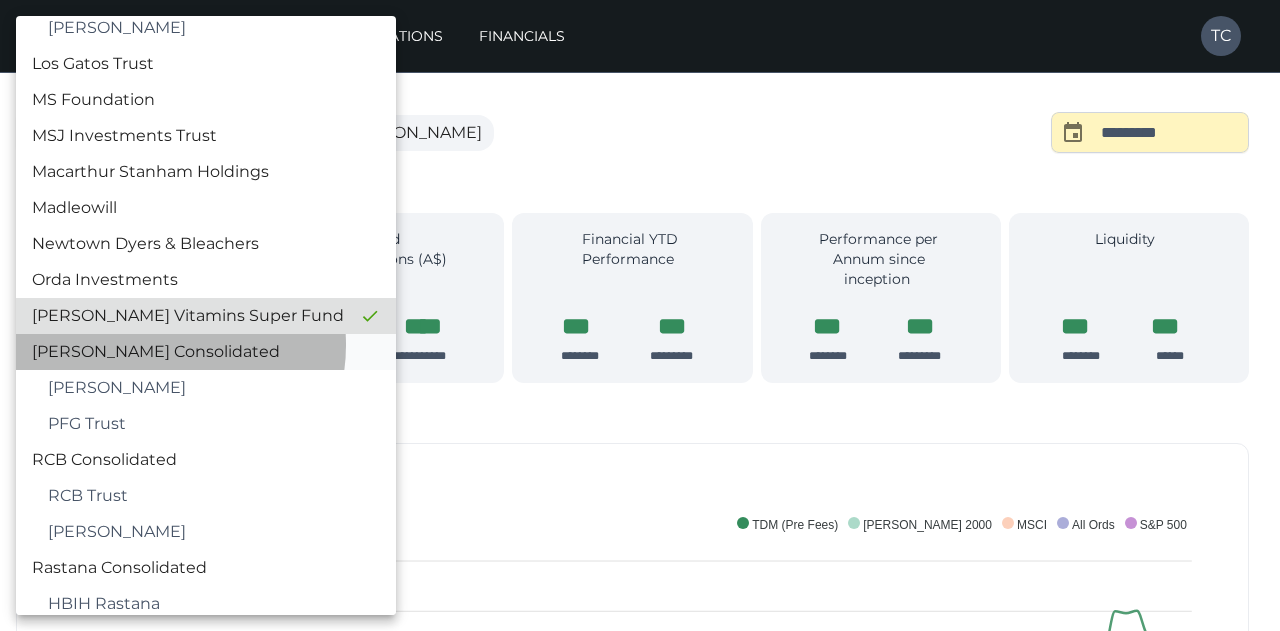 click on "[PERSON_NAME] Consolidated" at bounding box center [206, 352] 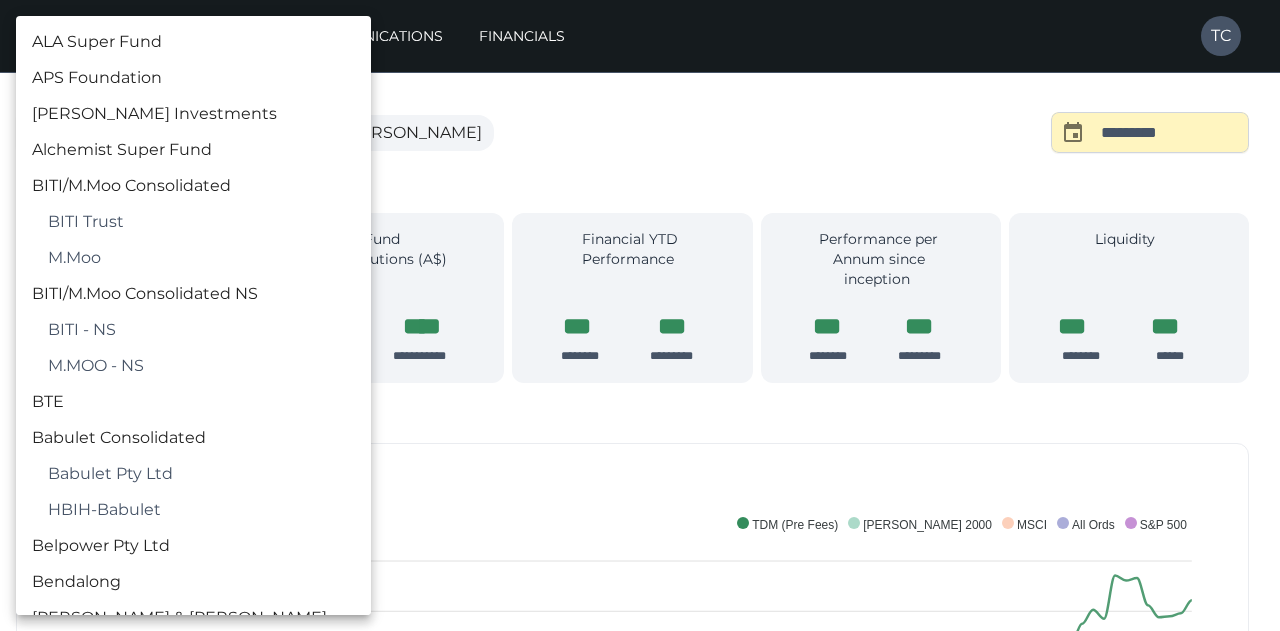 scroll, scrollTop: 2066, scrollLeft: 0, axis: vertical 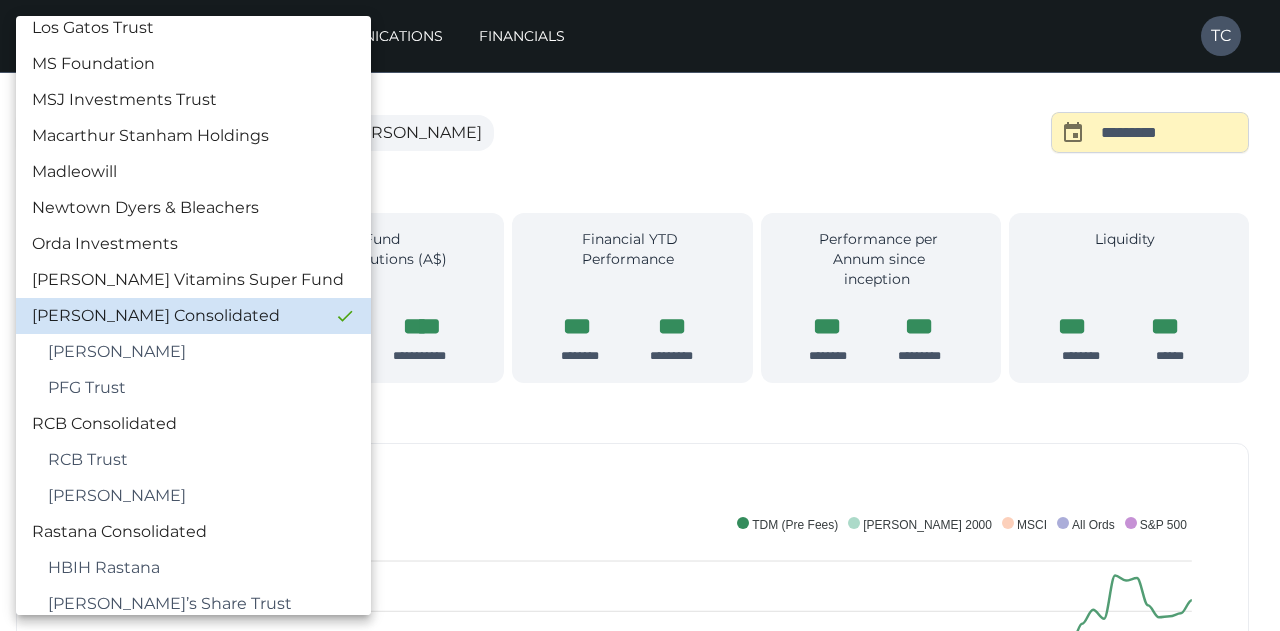 click at bounding box center [640, 315] 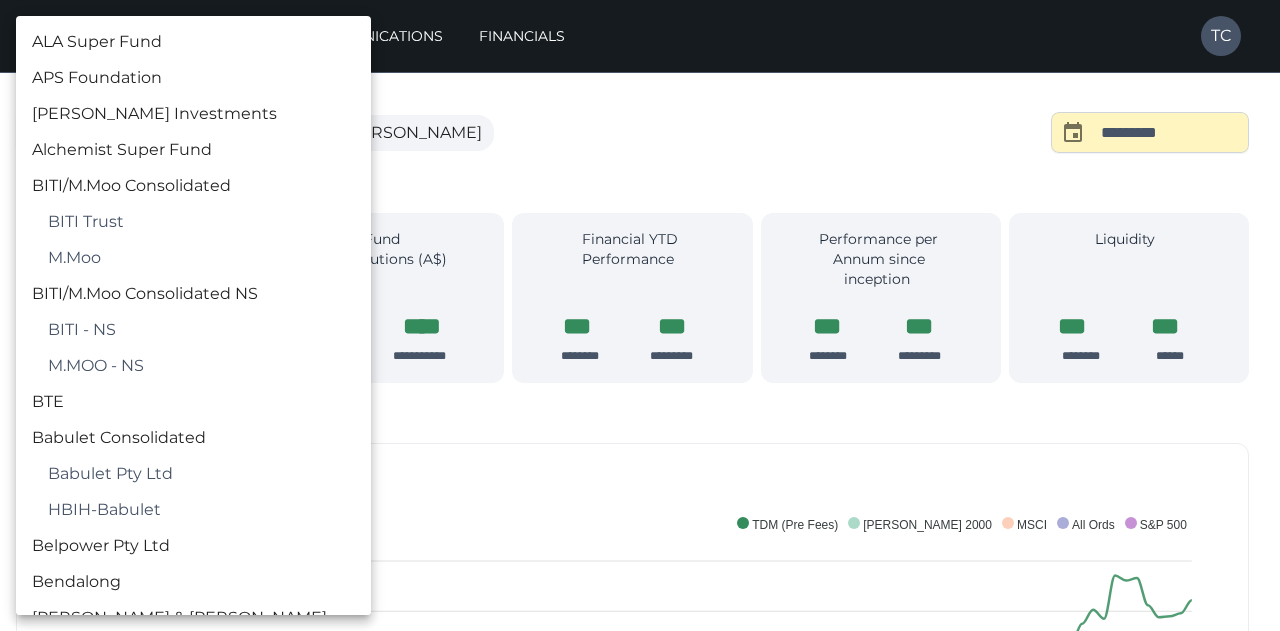 type 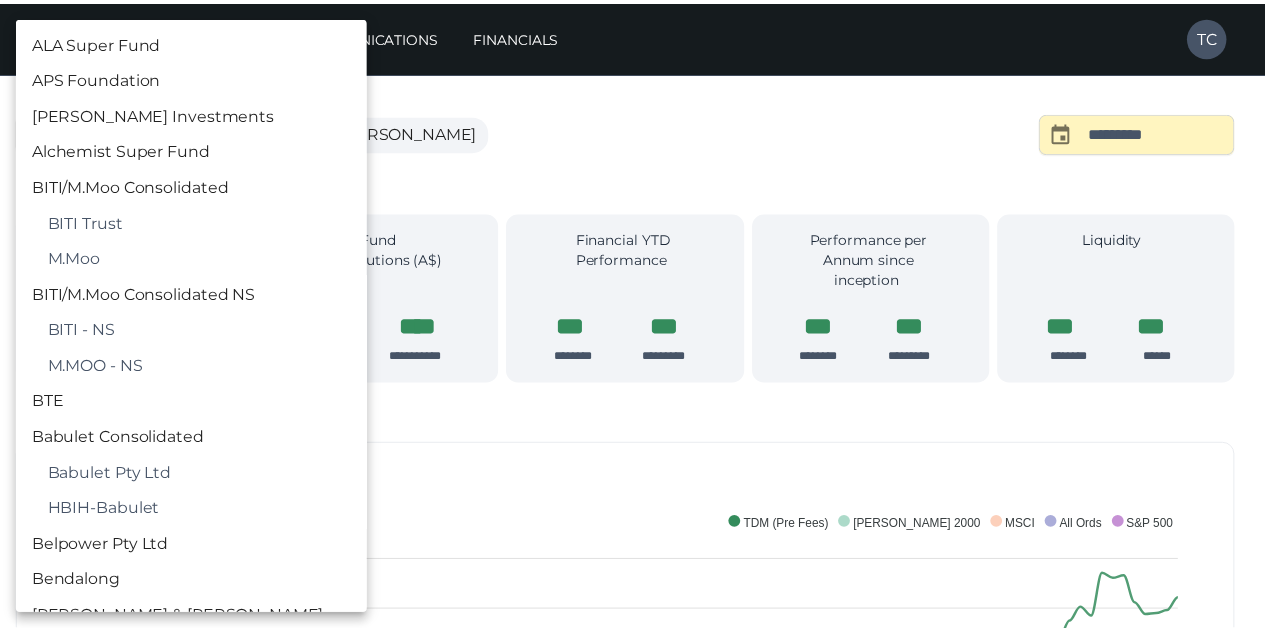 scroll, scrollTop: 2066, scrollLeft: 0, axis: vertical 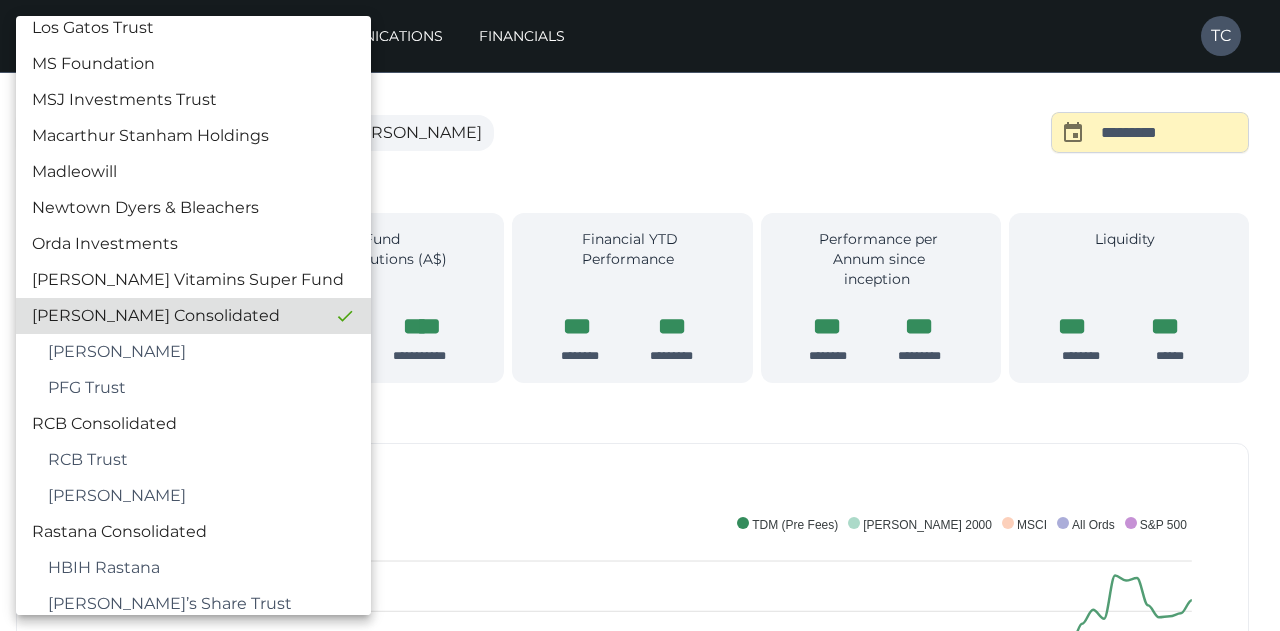 click at bounding box center (640, 315) 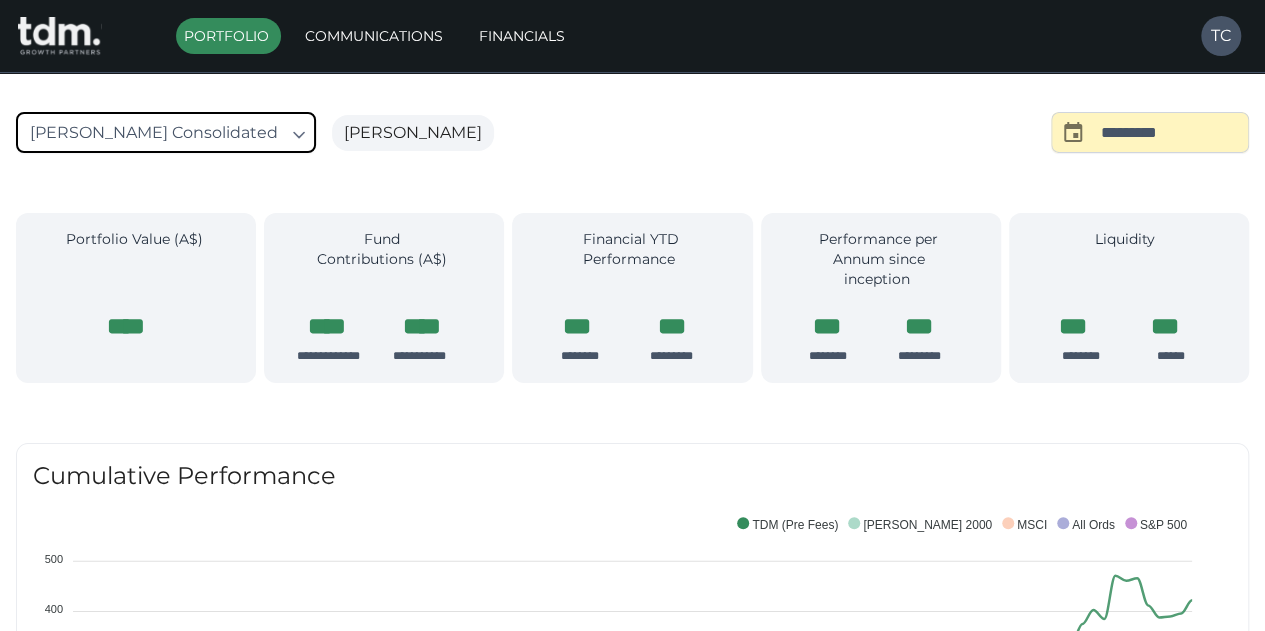scroll, scrollTop: 552, scrollLeft: 0, axis: vertical 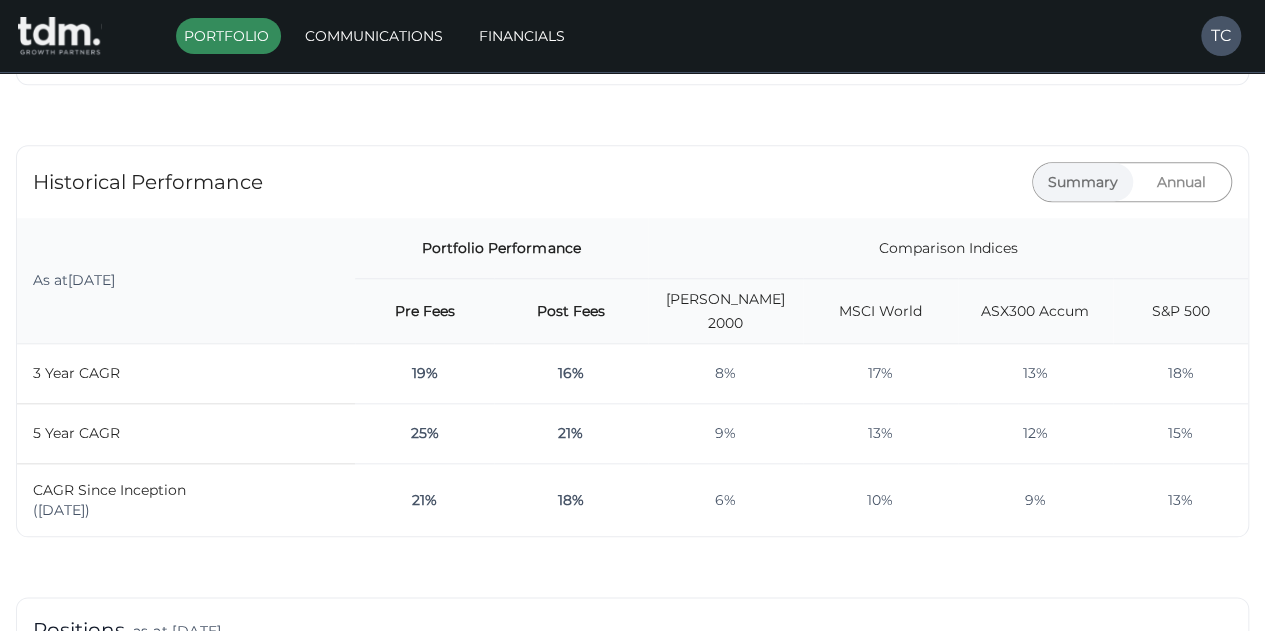 click on "Annual" at bounding box center [1182, 182] 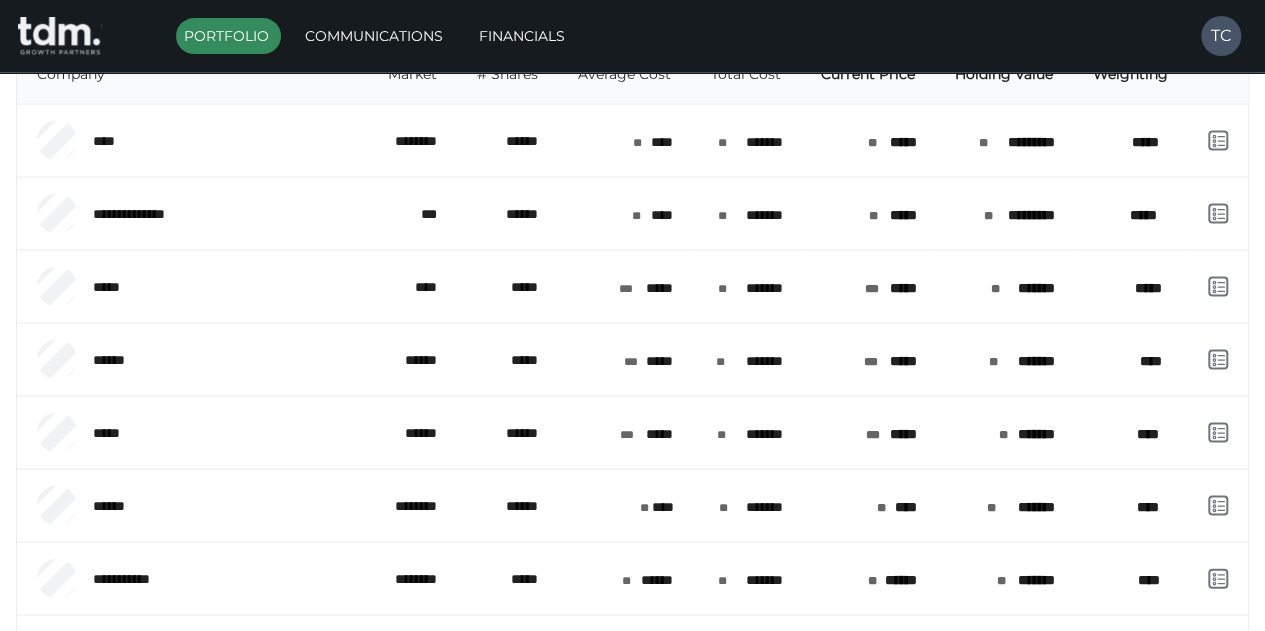 scroll, scrollTop: 1859, scrollLeft: 0, axis: vertical 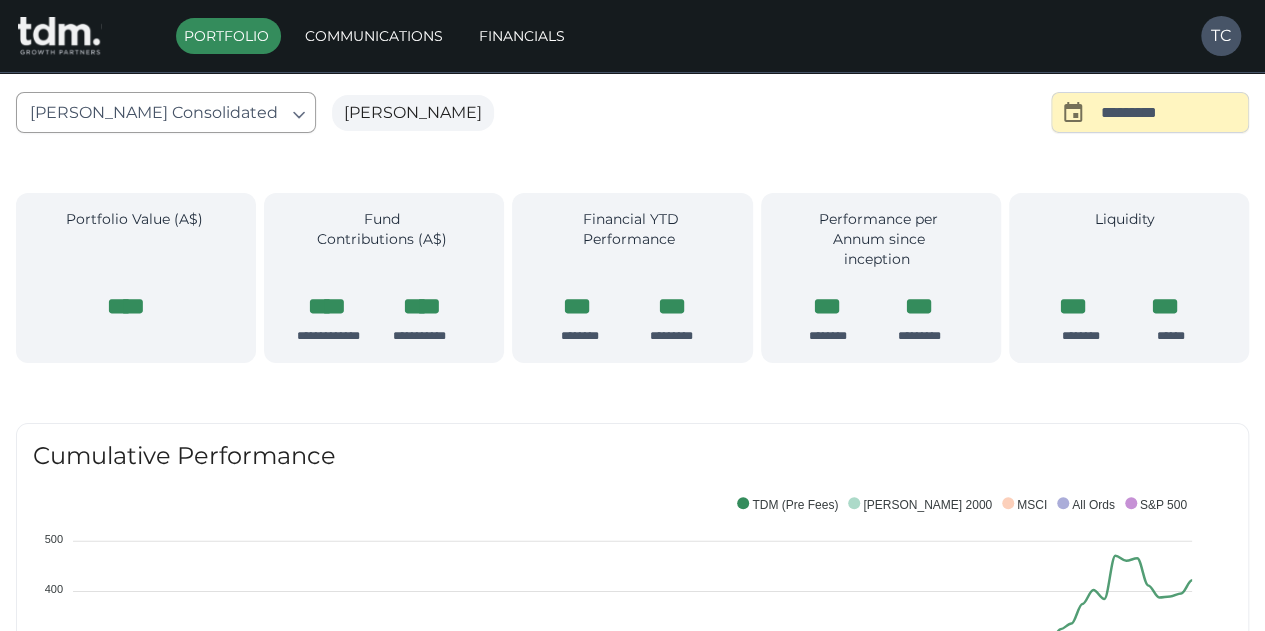 click on "**********" at bounding box center [632, 1620] 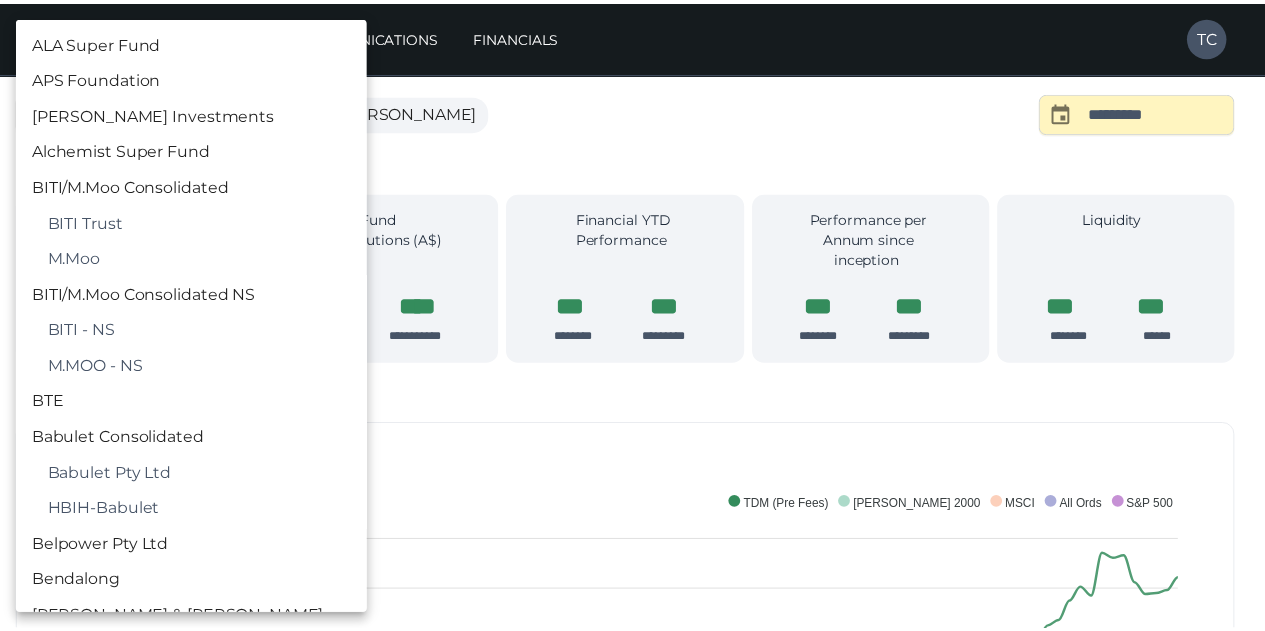scroll, scrollTop: 2066, scrollLeft: 0, axis: vertical 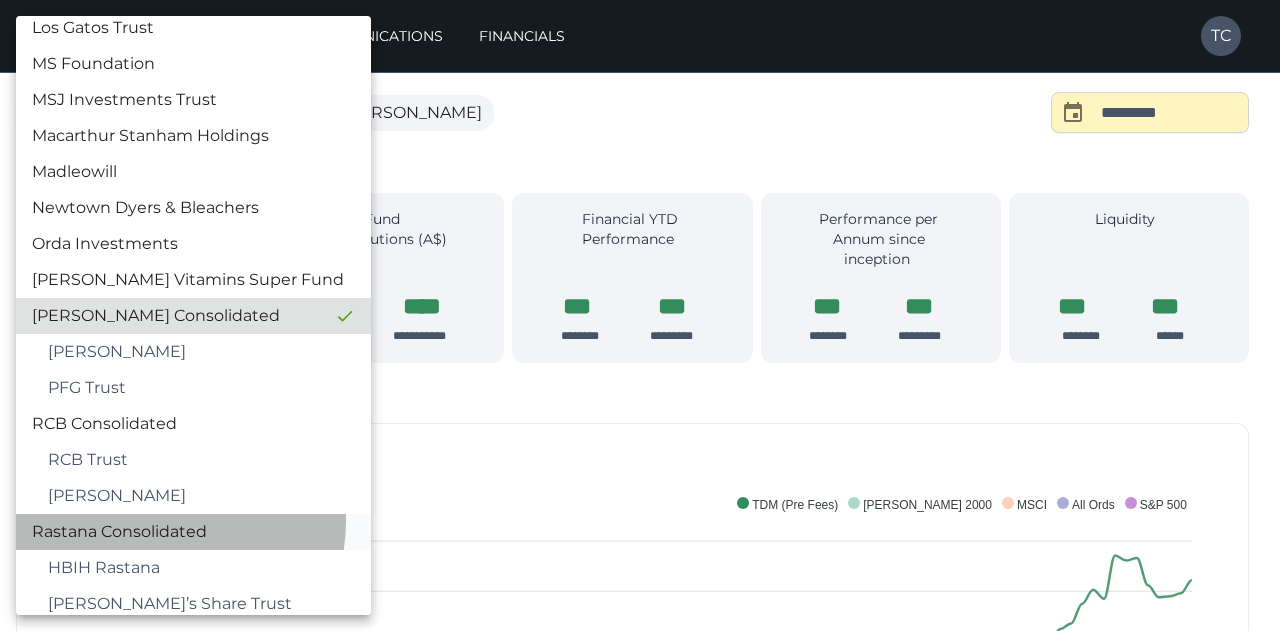 click on "Rastana Consolidated" at bounding box center (193, 532) 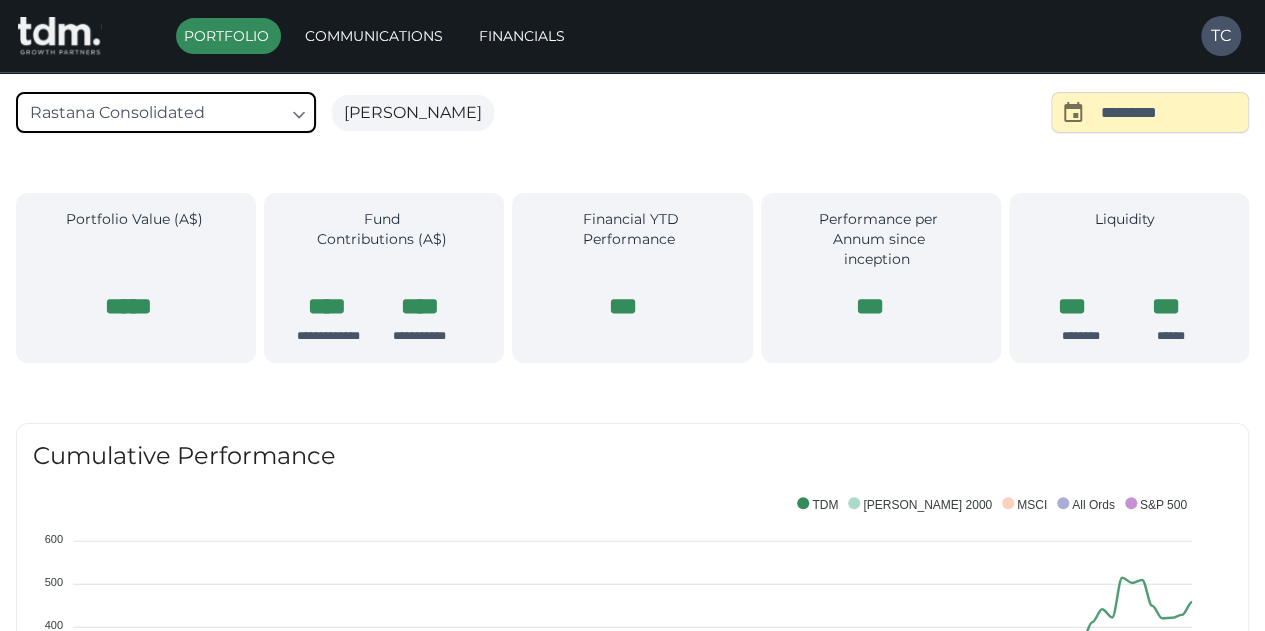 click on "**********" at bounding box center (632, 1407) 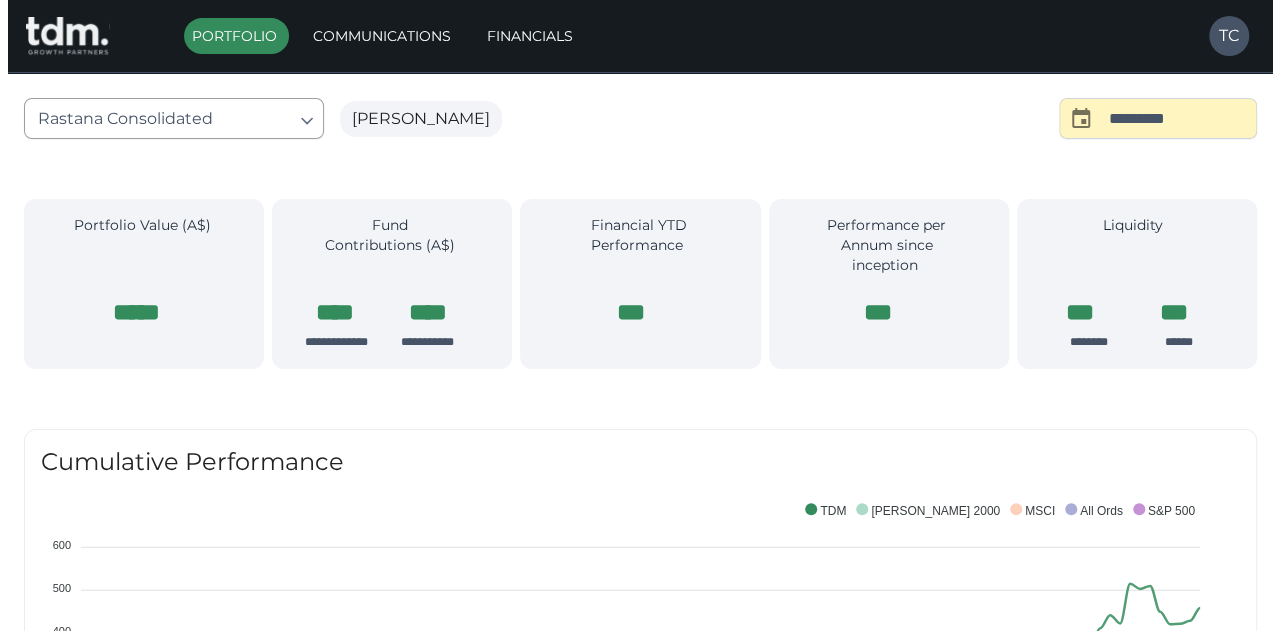 scroll, scrollTop: 0, scrollLeft: 0, axis: both 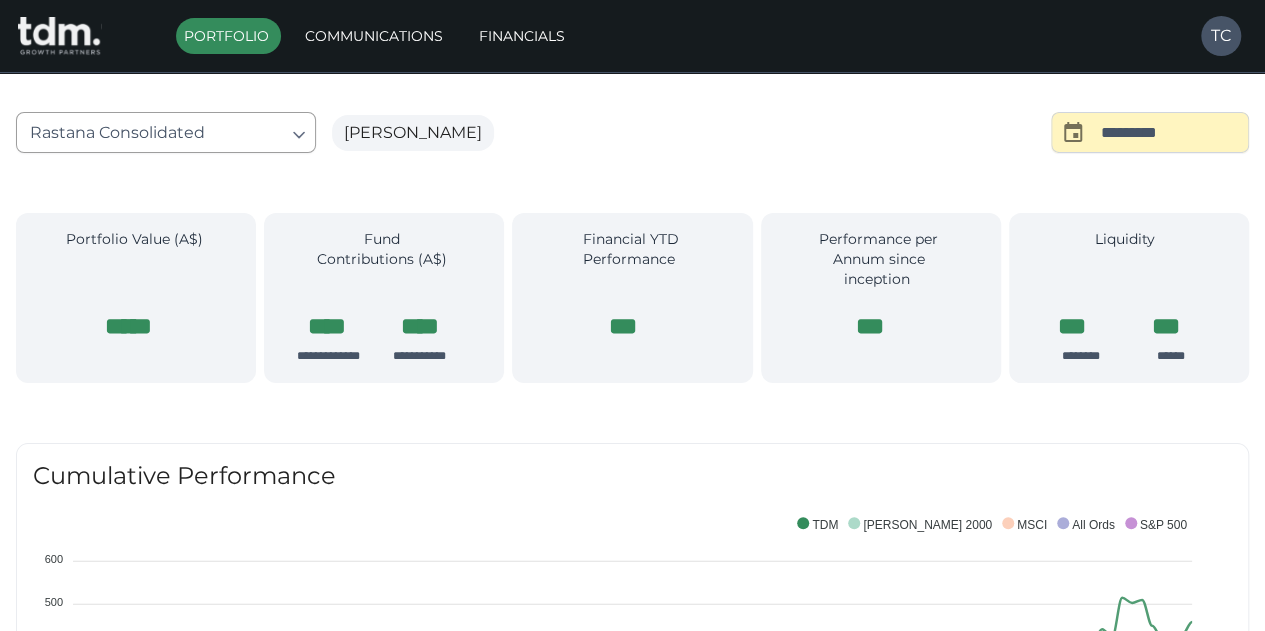 click on "**********" at bounding box center [632, 1391] 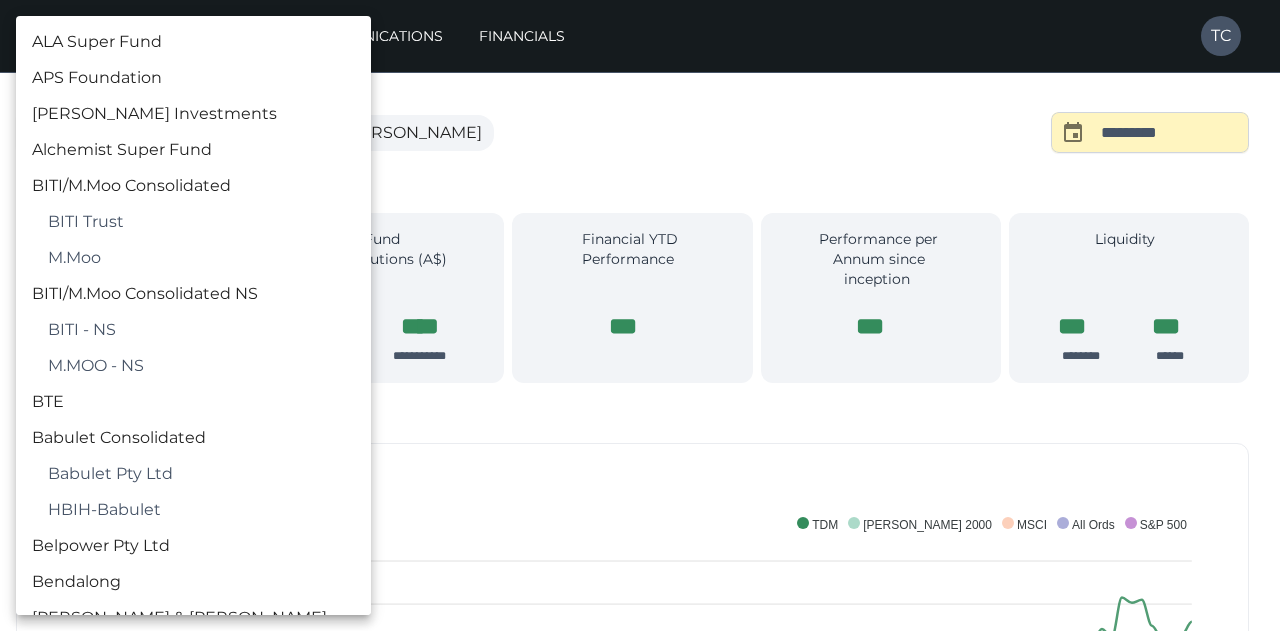 scroll, scrollTop: 2282, scrollLeft: 0, axis: vertical 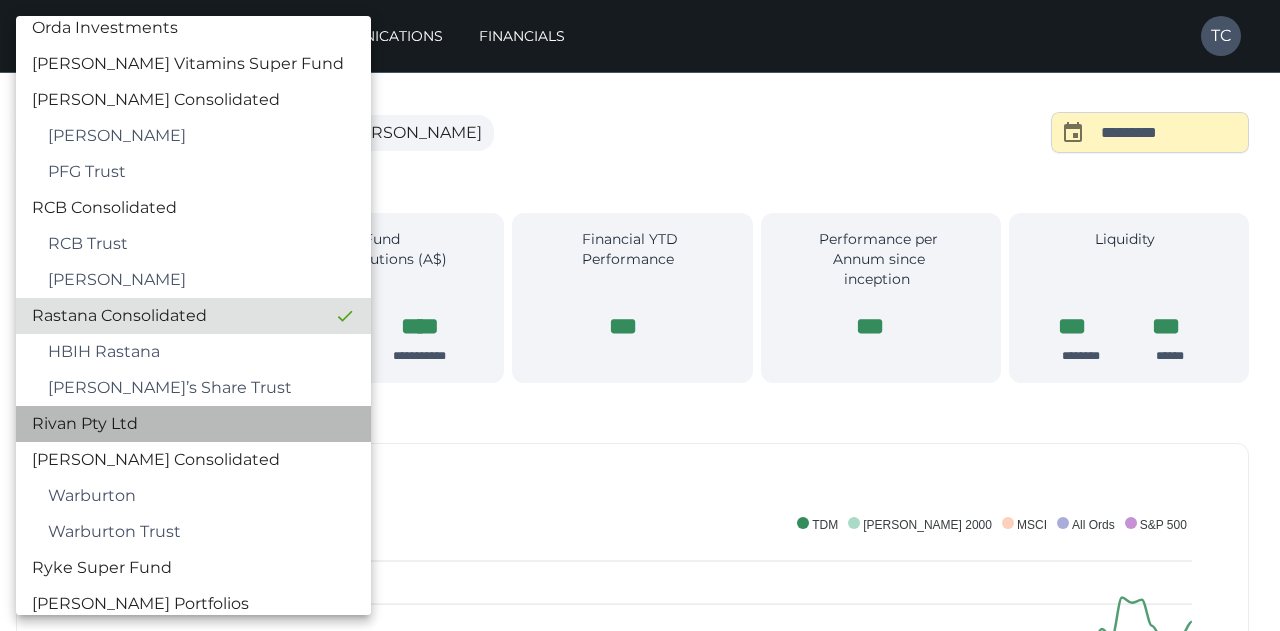 click on "Rivan Pty Ltd" at bounding box center [193, 424] 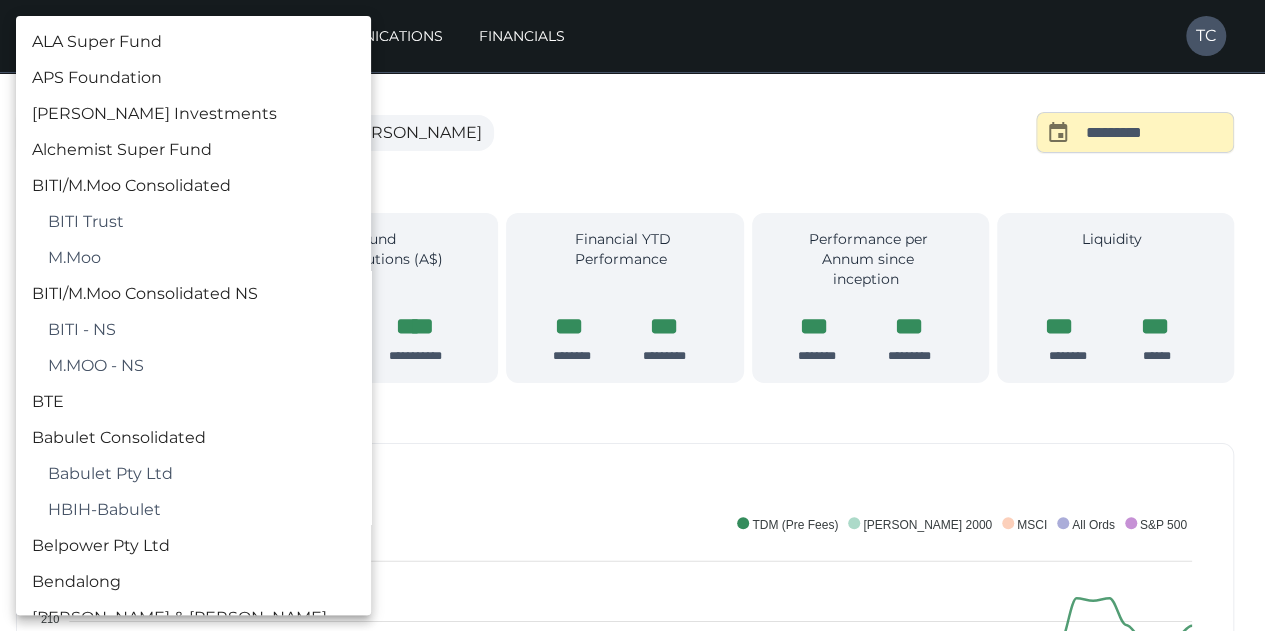 click on "**********" at bounding box center [632, 1453] 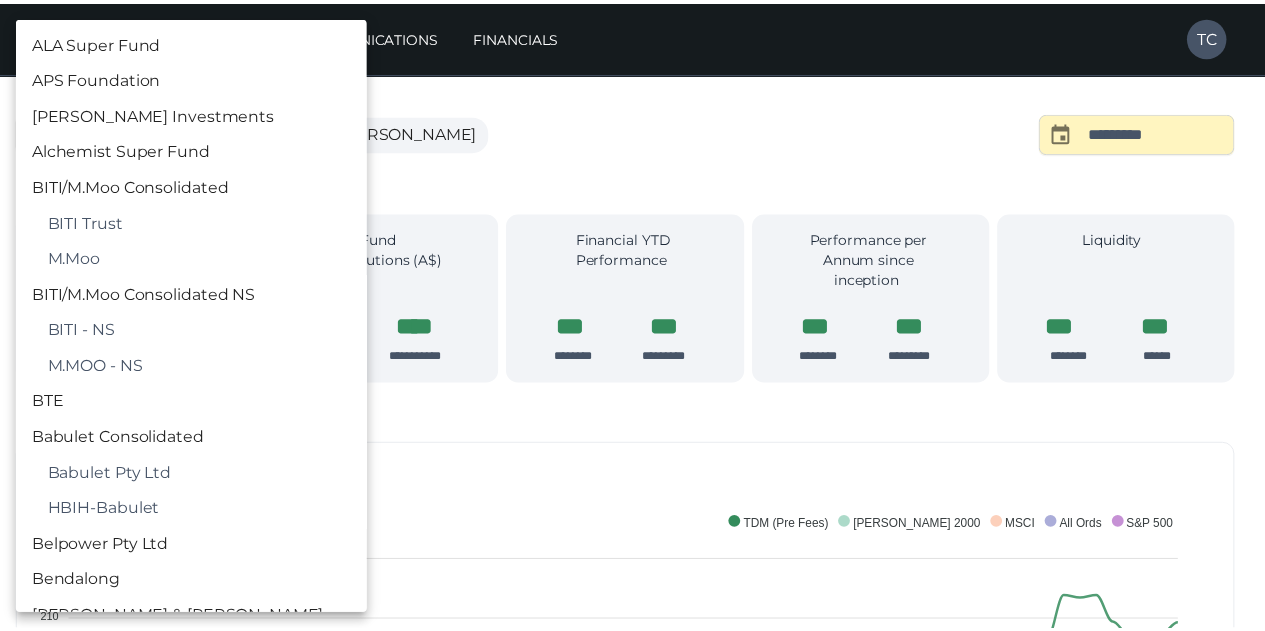 scroll, scrollTop: 2390, scrollLeft: 0, axis: vertical 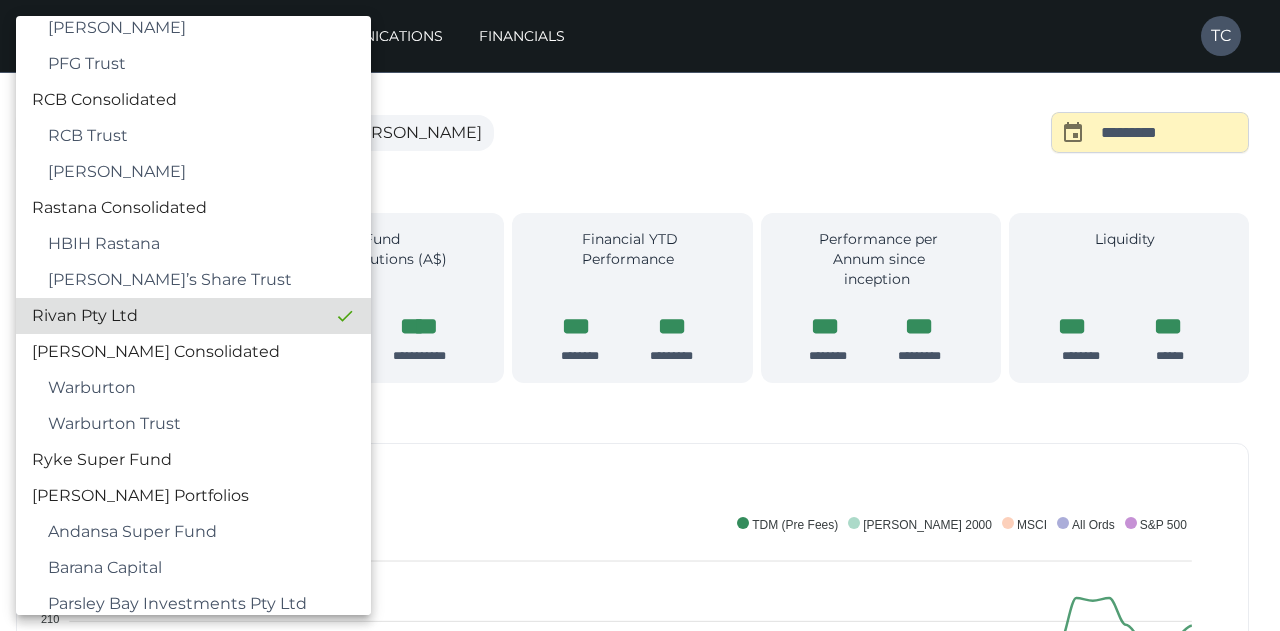 click at bounding box center [640, 315] 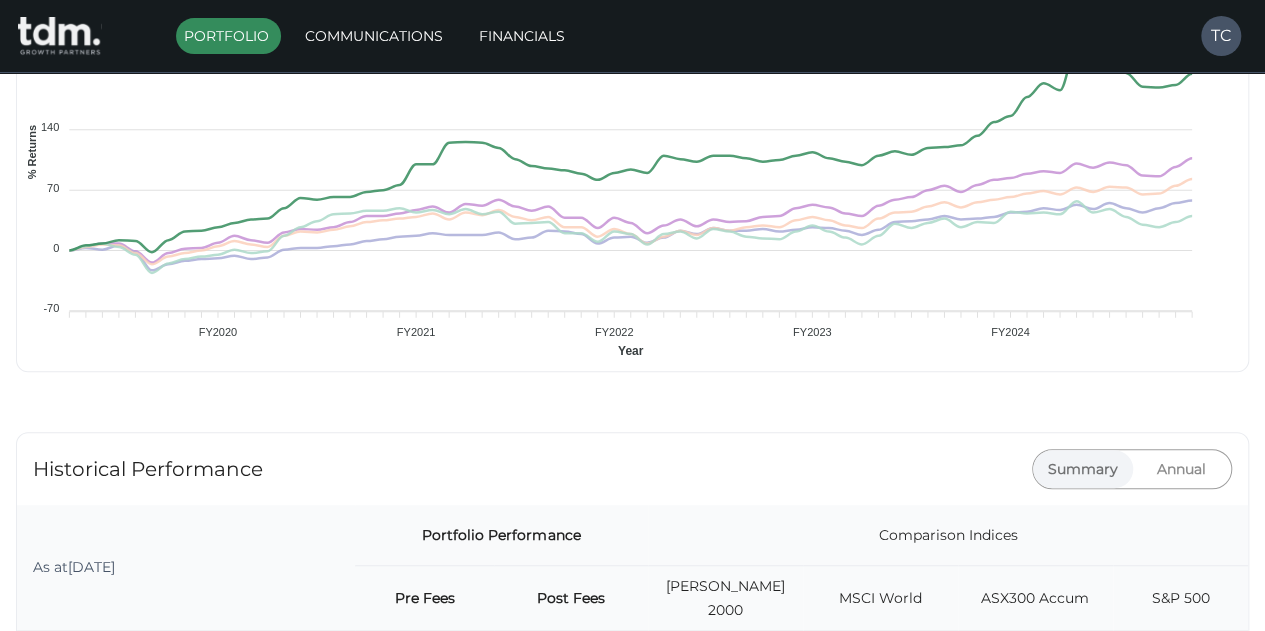 scroll, scrollTop: 1104, scrollLeft: 0, axis: vertical 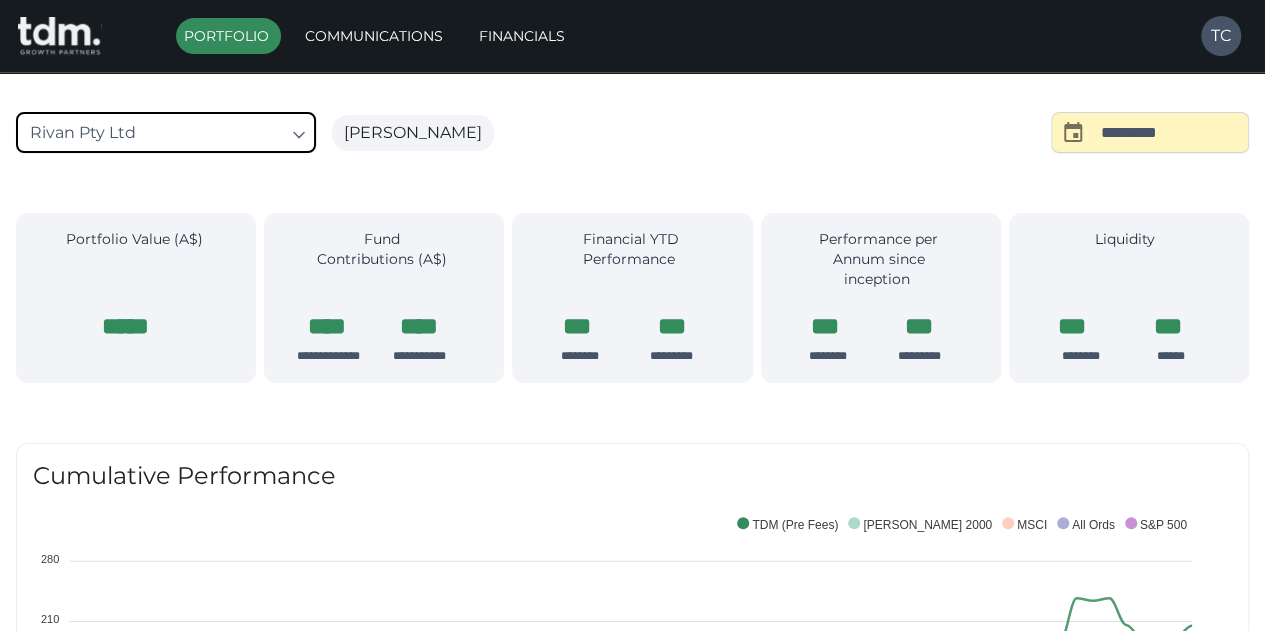 click on "**********" at bounding box center [632, 1453] 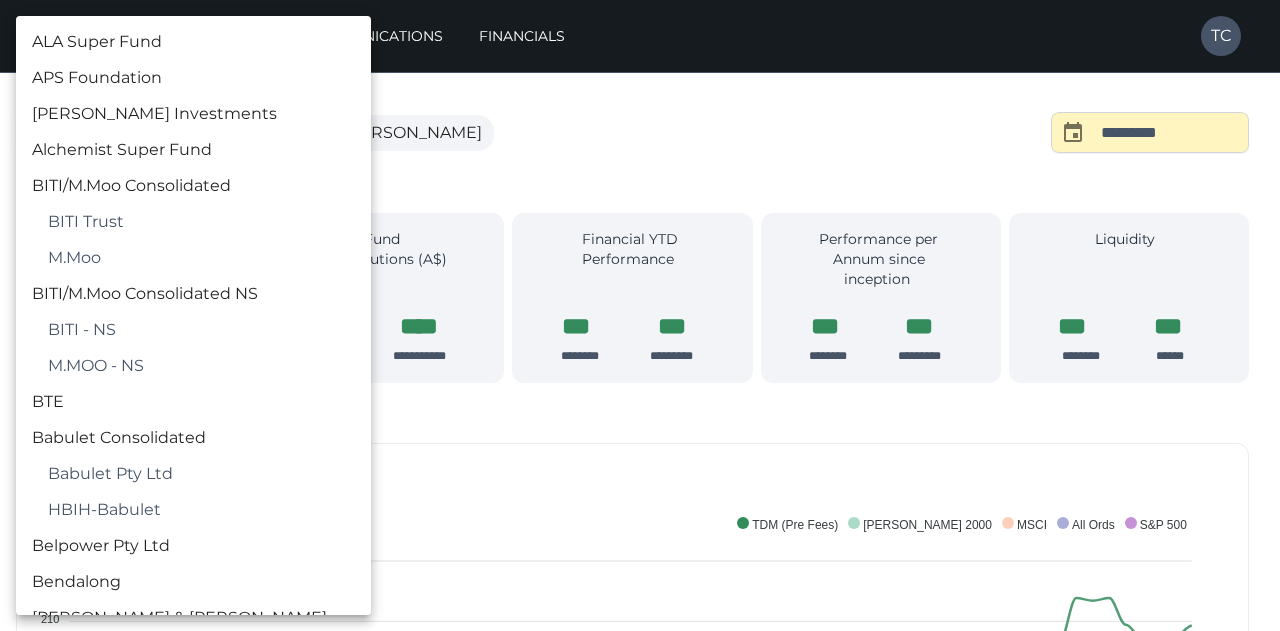 scroll, scrollTop: 2390, scrollLeft: 0, axis: vertical 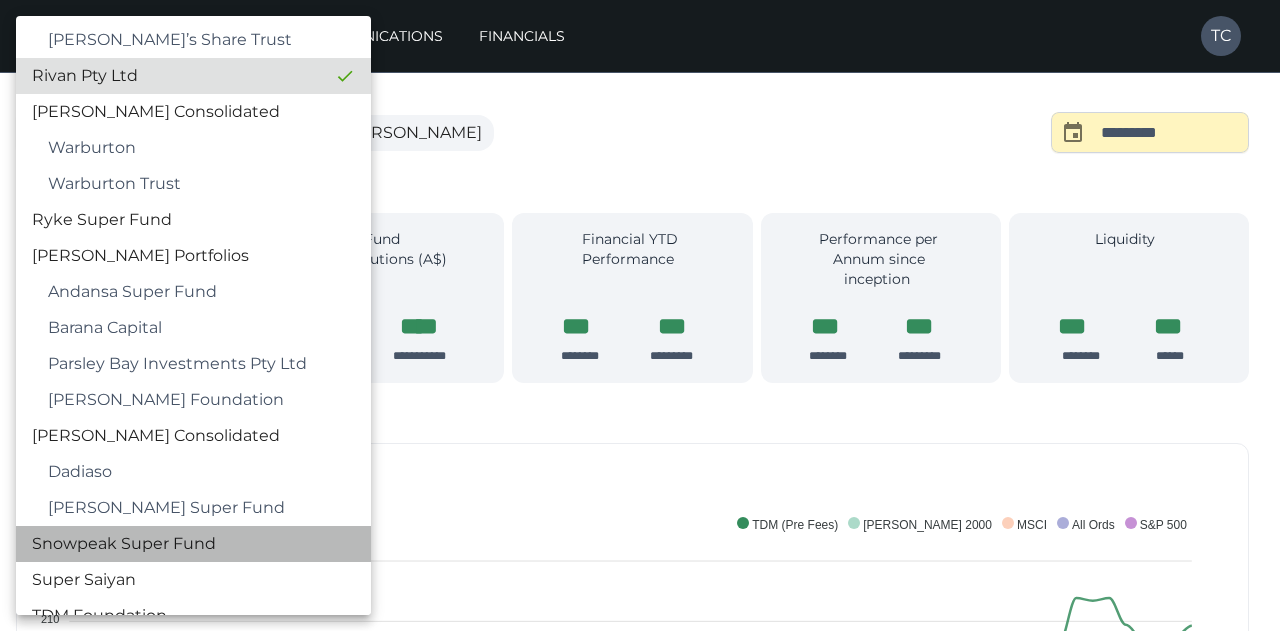 click on "Snowpeak Super Fund" at bounding box center (193, 544) 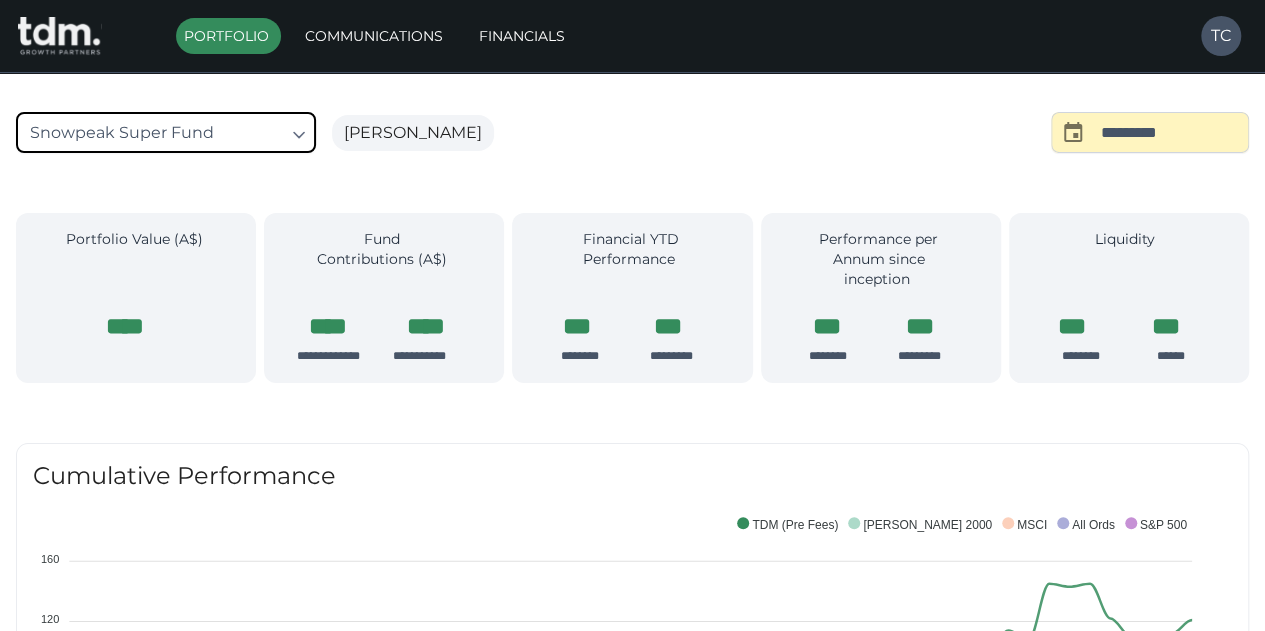 click on "Financial YTD Performance   *** ******** *** *********" at bounding box center [632, 298] 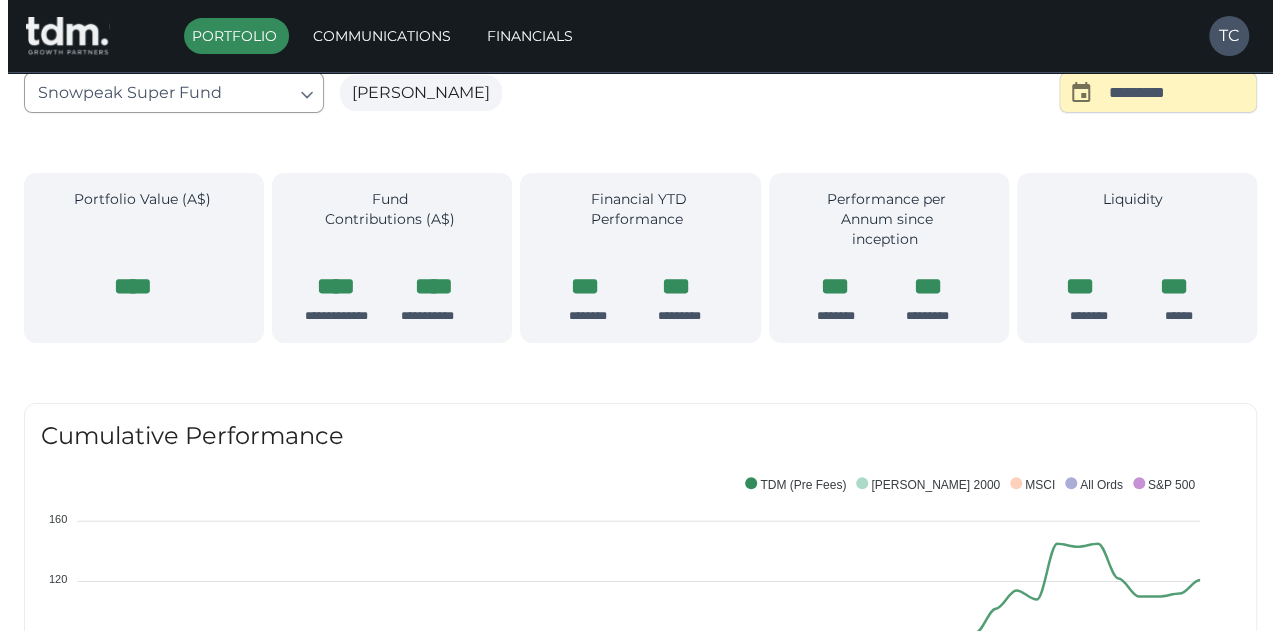 scroll, scrollTop: 0, scrollLeft: 0, axis: both 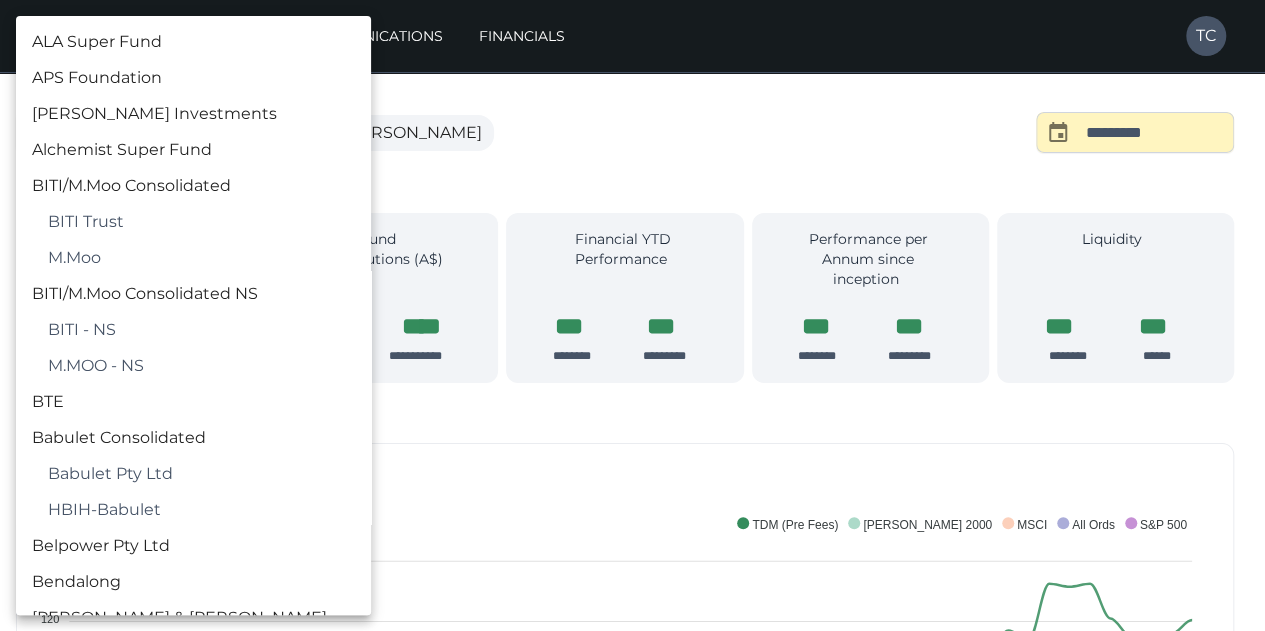 click on "**********" at bounding box center (632, 1423) 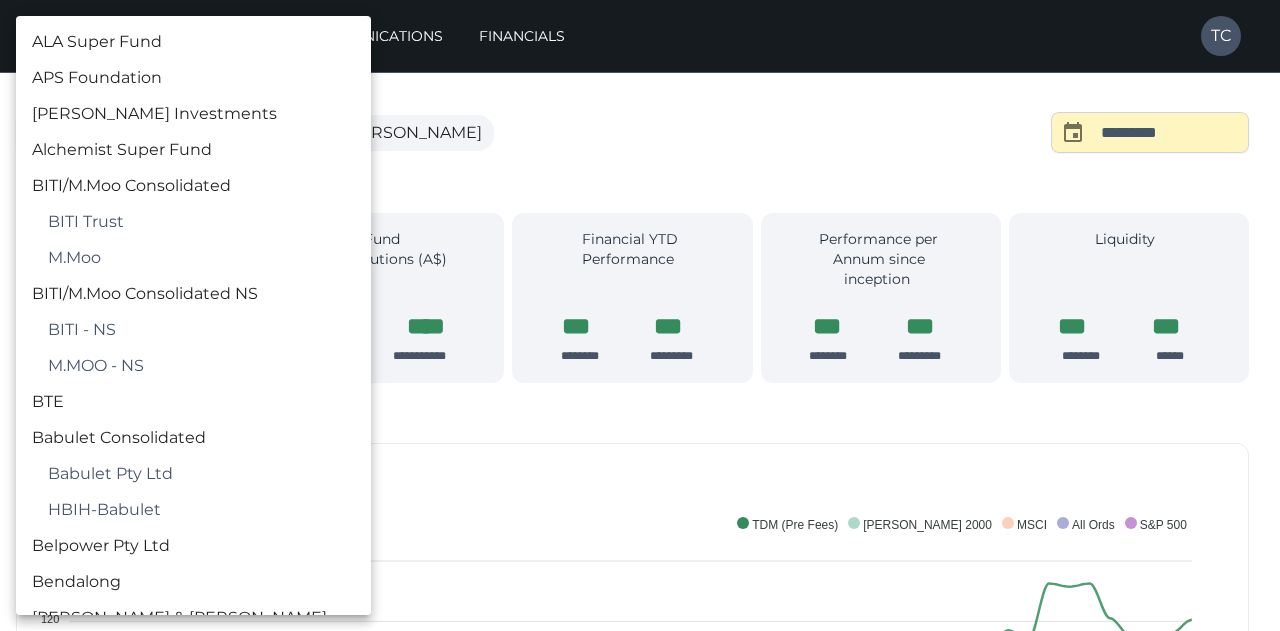scroll, scrollTop: 2858, scrollLeft: 0, axis: vertical 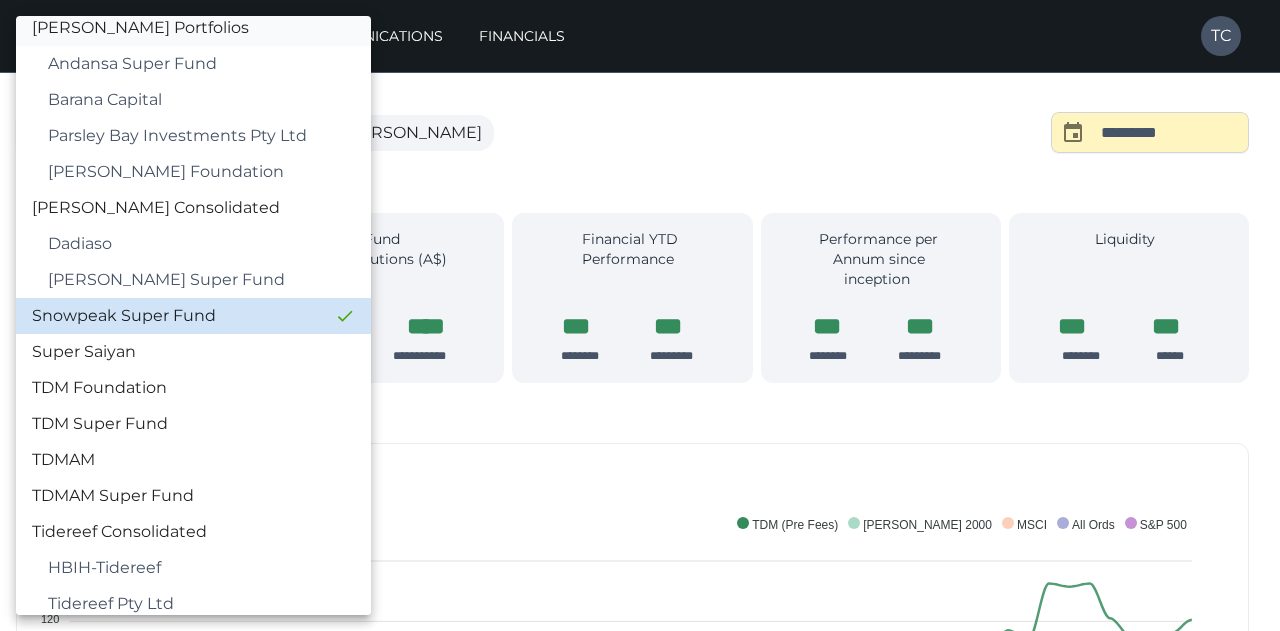 click on "[PERSON_NAME] Portfolios" at bounding box center (193, 28) 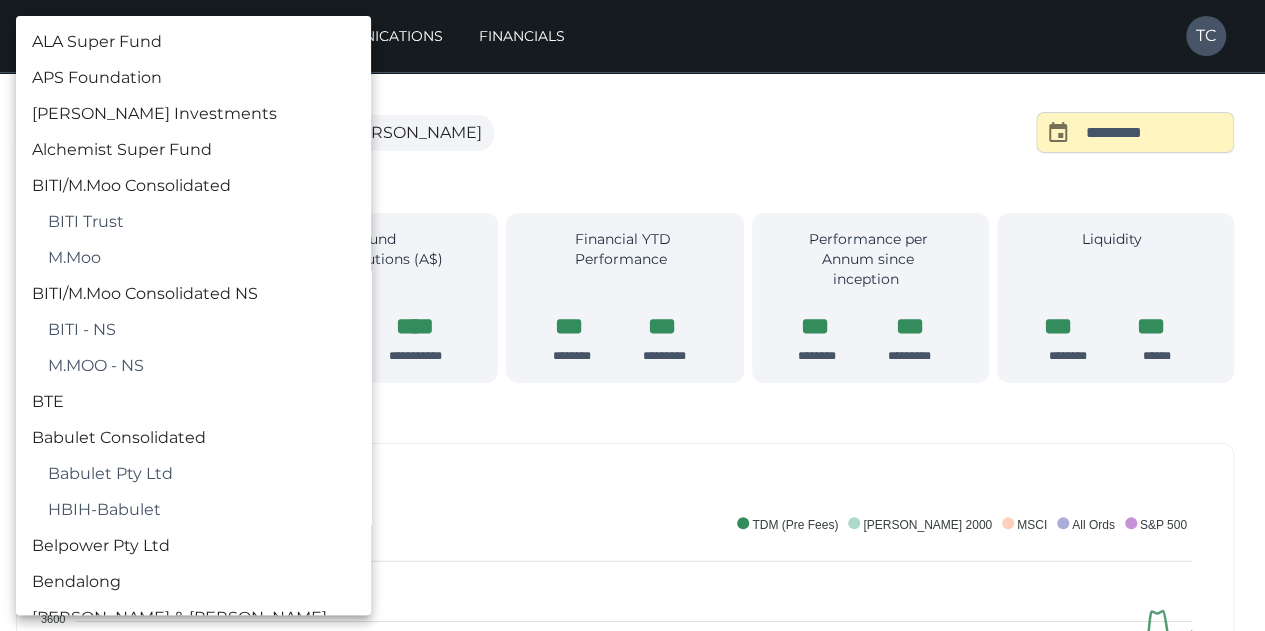 click on "**********" at bounding box center [632, 1513] 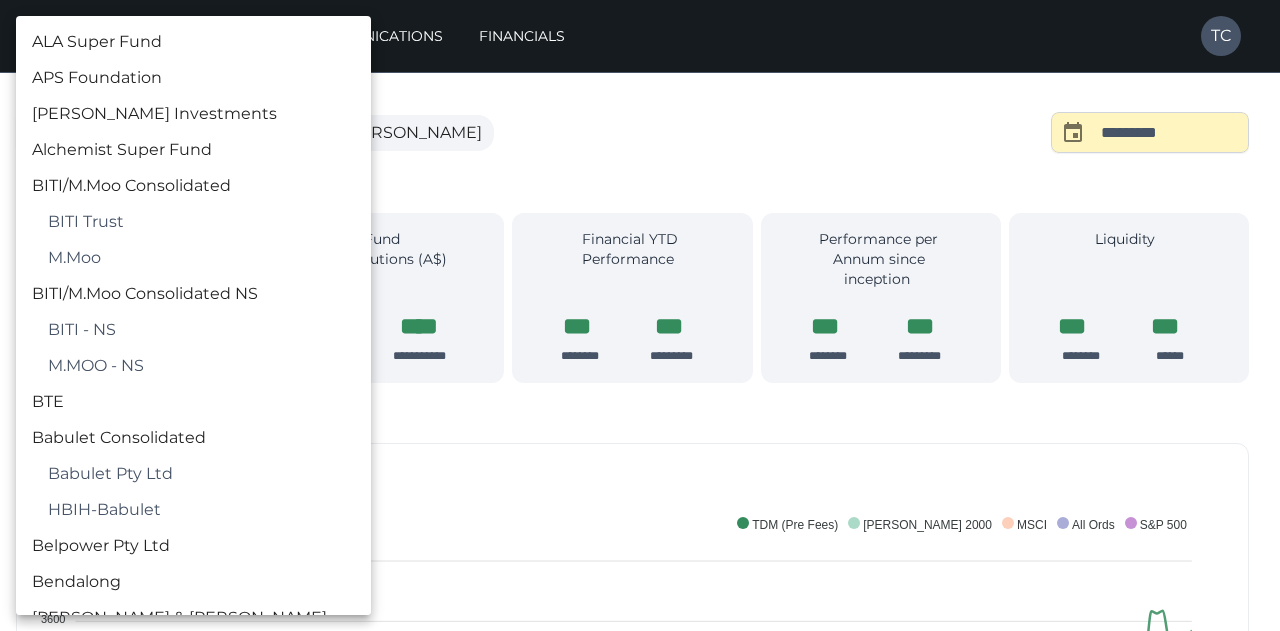 scroll, scrollTop: 2570, scrollLeft: 0, axis: vertical 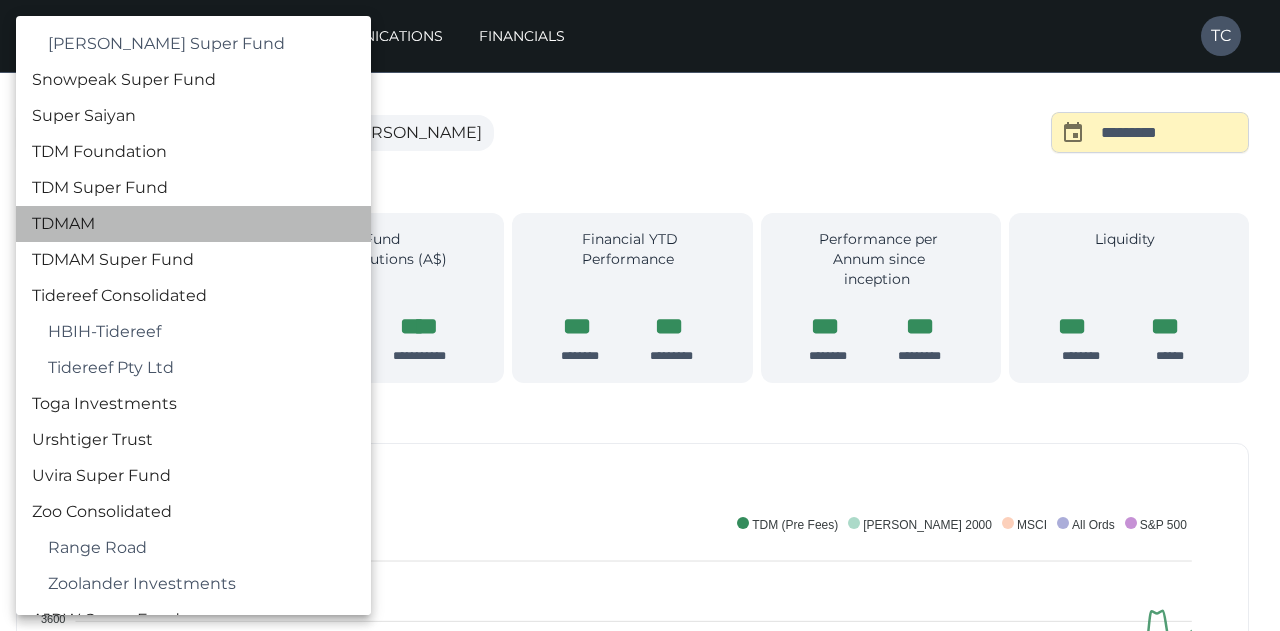 click on "TDMAM" at bounding box center (193, 224) 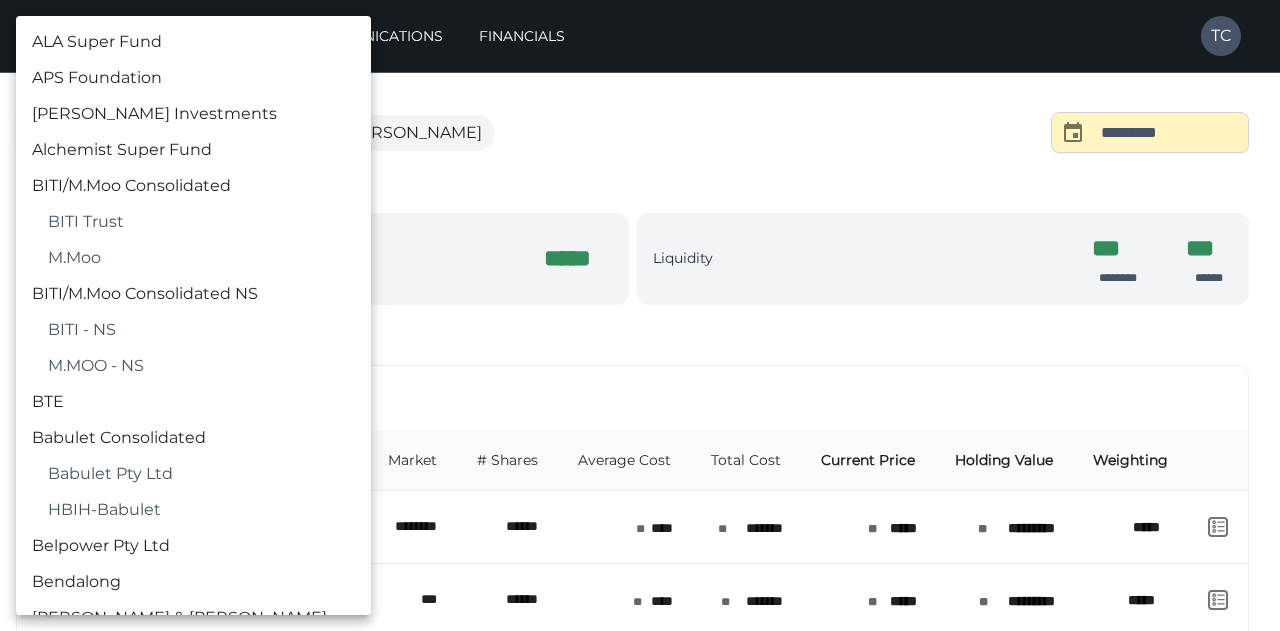 click on "**********" at bounding box center [640, 858] 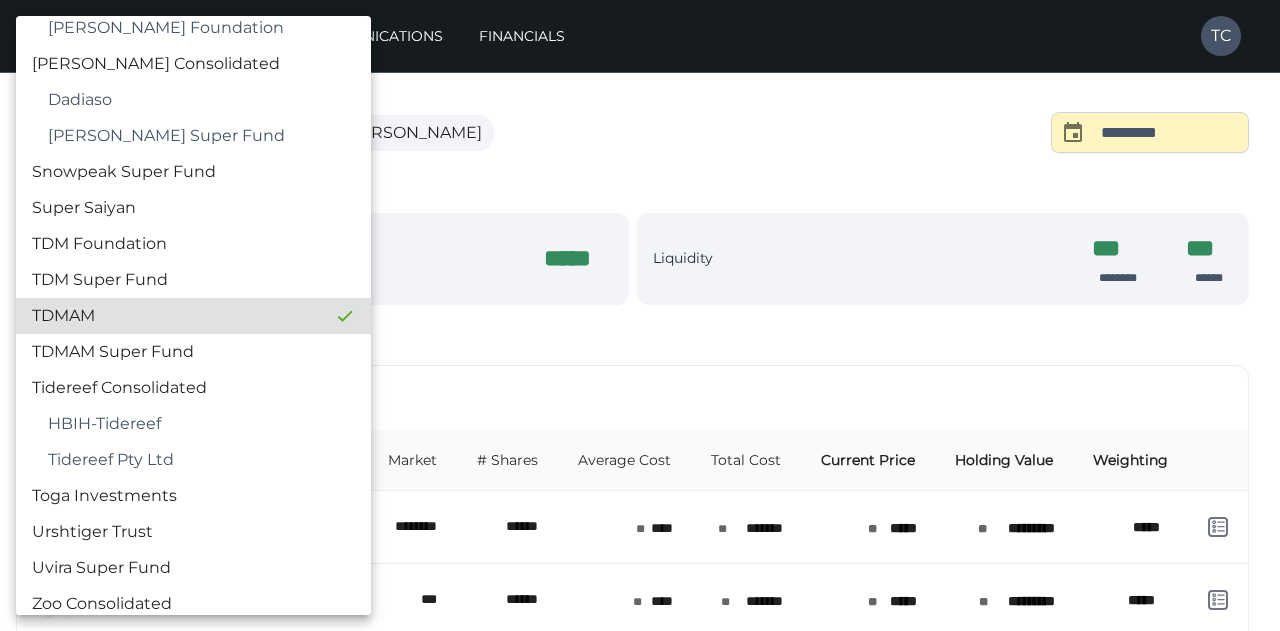 click at bounding box center (640, 315) 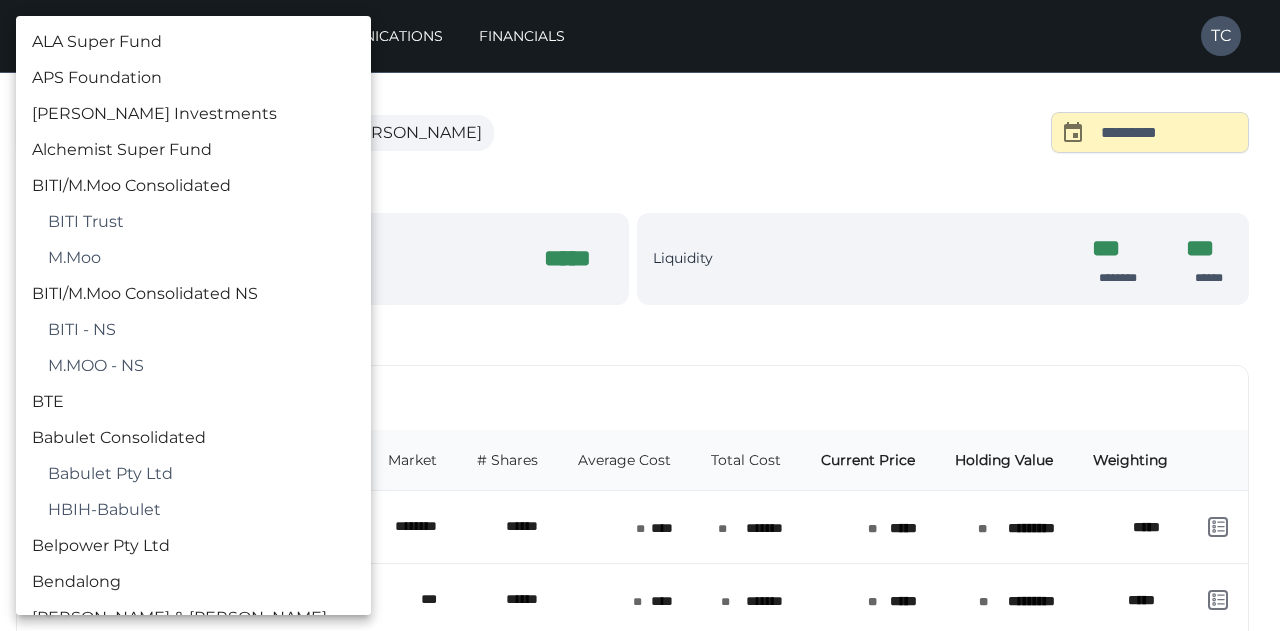 type 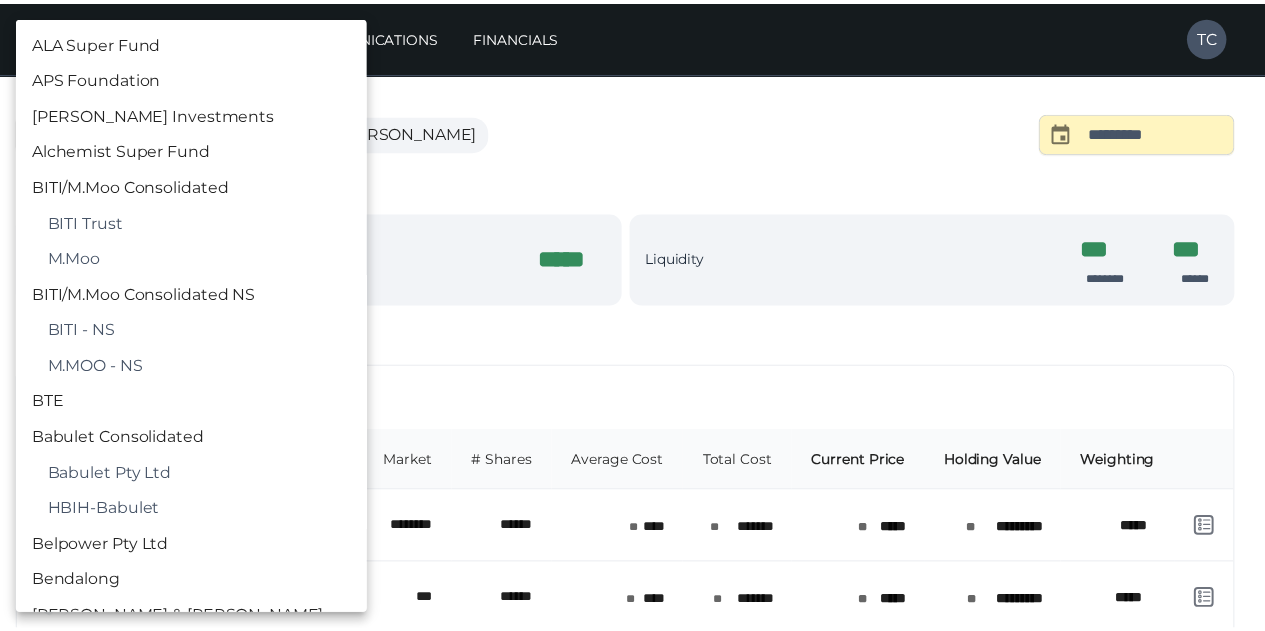 scroll, scrollTop: 3002, scrollLeft: 0, axis: vertical 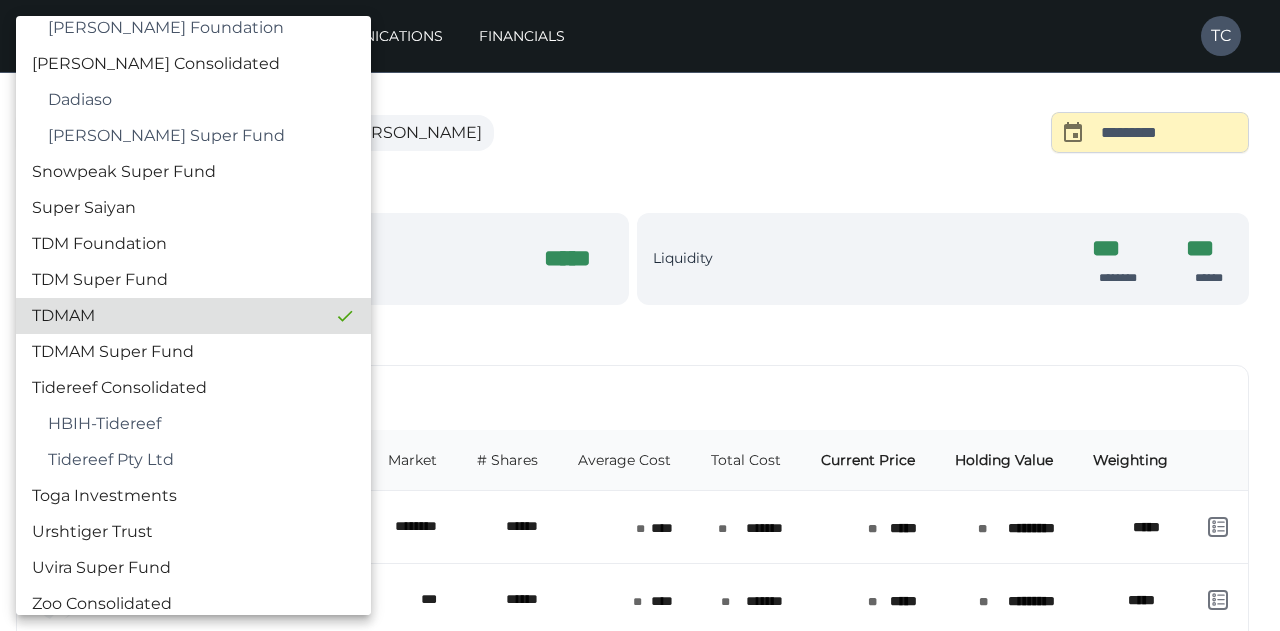 click at bounding box center (640, 315) 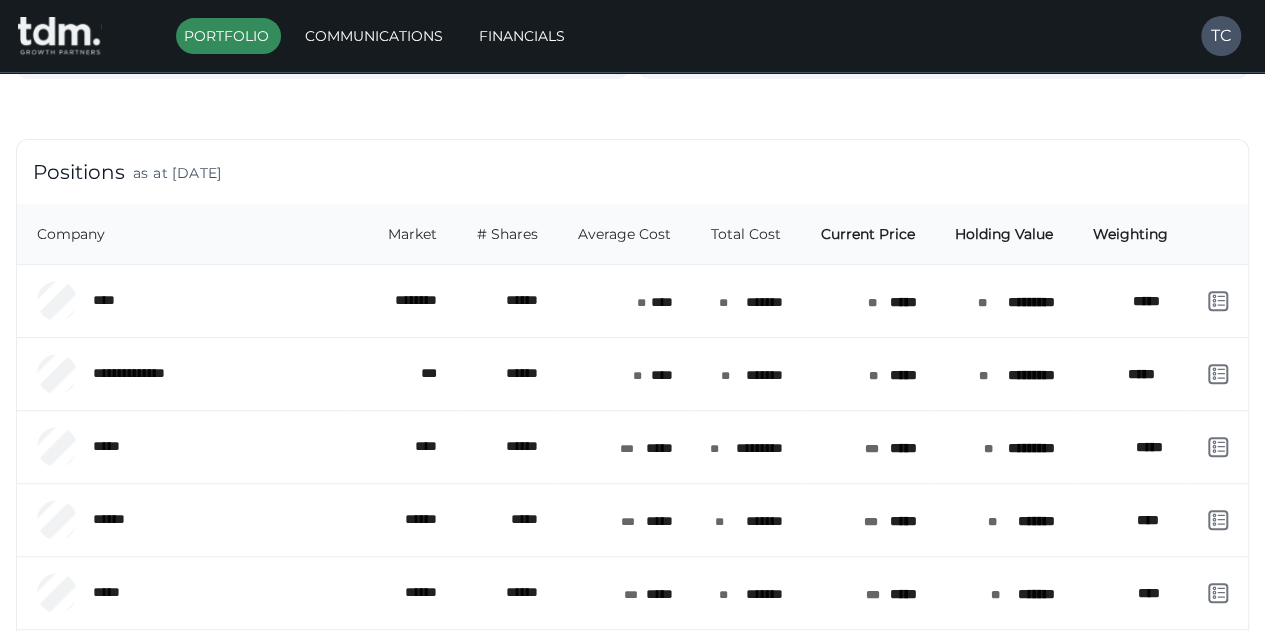 scroll, scrollTop: 399, scrollLeft: 0, axis: vertical 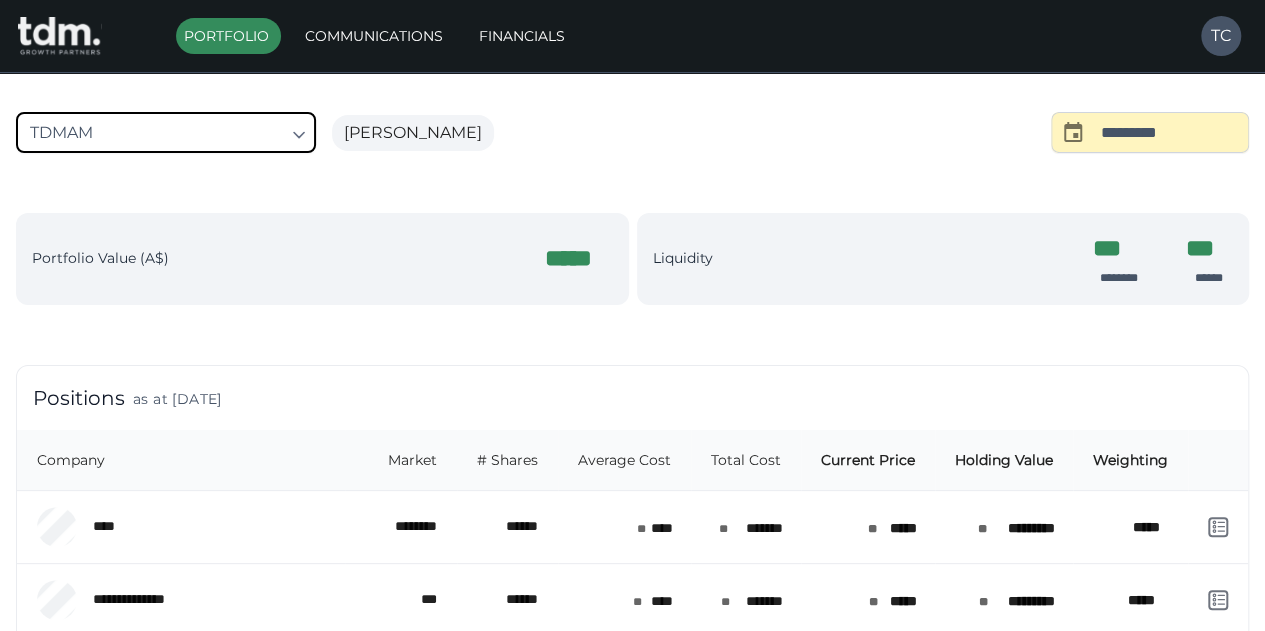 click on "**********" at bounding box center (632, 858) 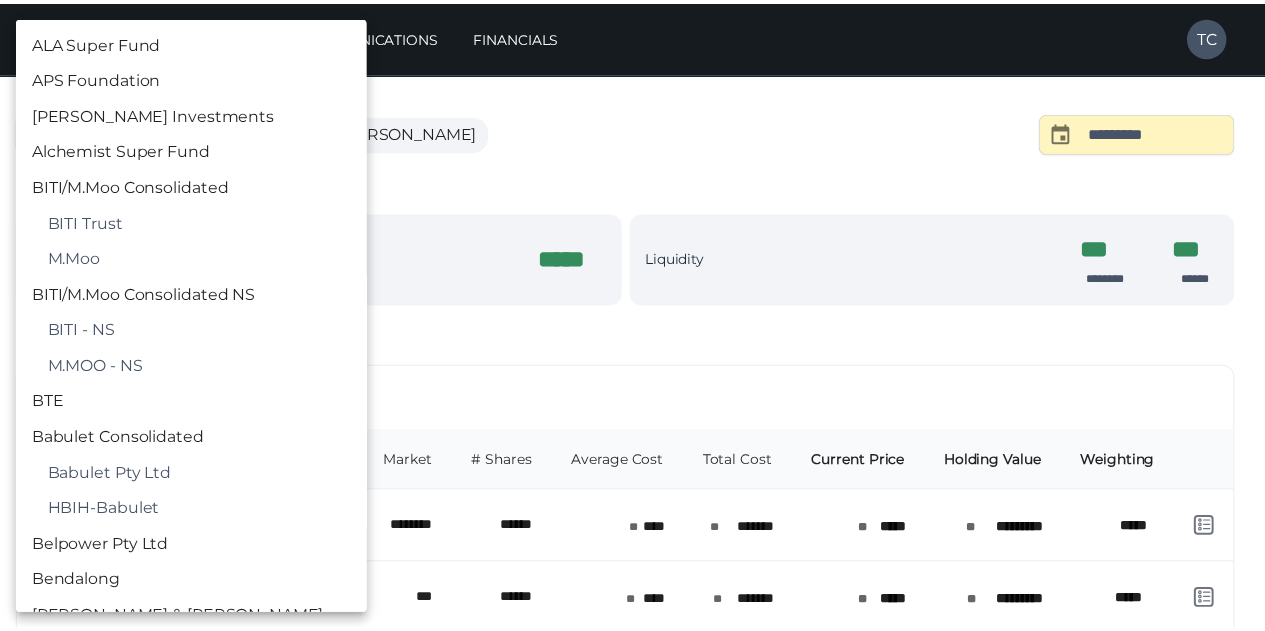 scroll, scrollTop: 3002, scrollLeft: 0, axis: vertical 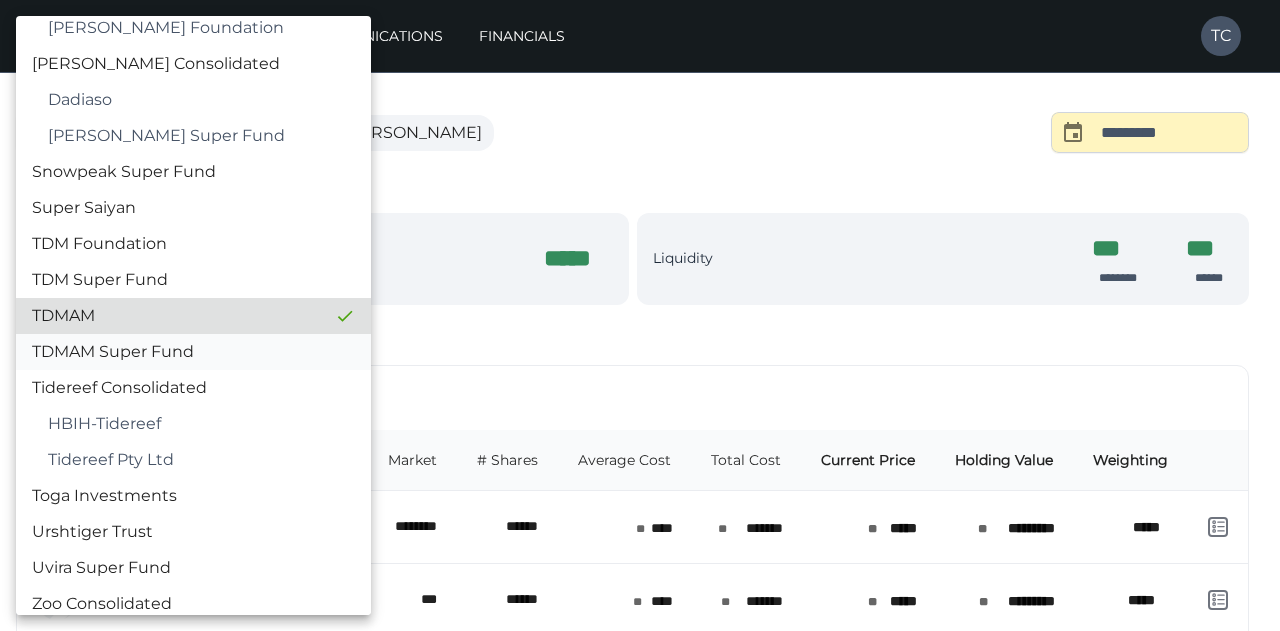 click on "TDMAM Super Fund" at bounding box center (193, 352) 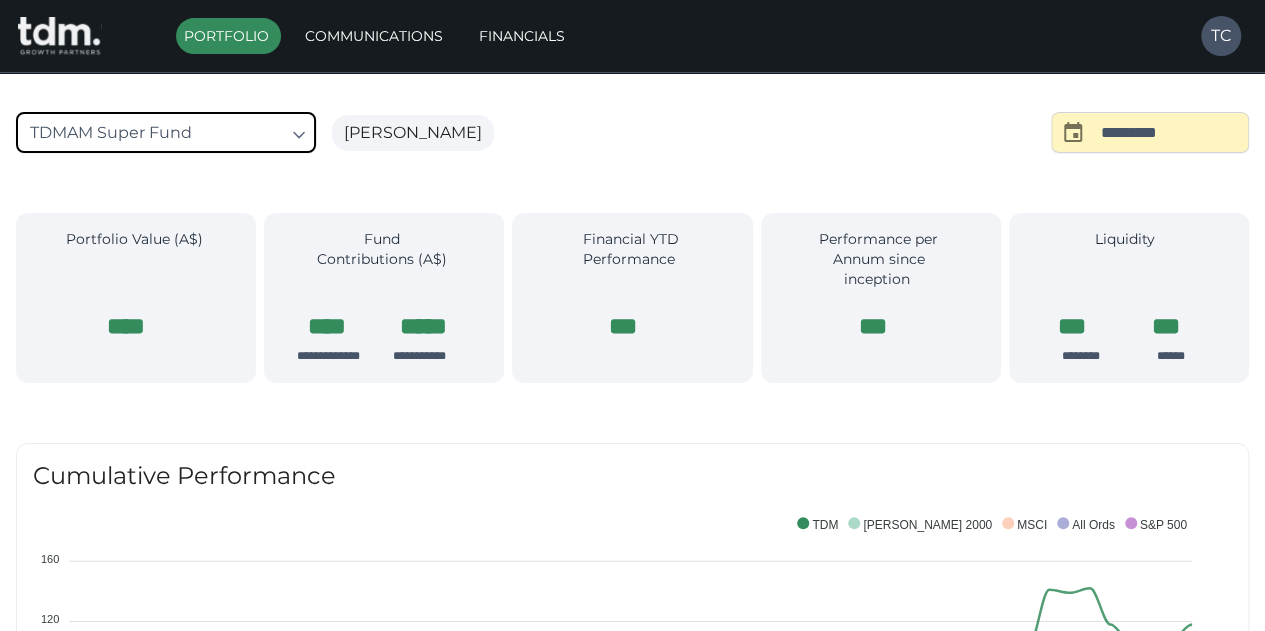 scroll, scrollTop: 552, scrollLeft: 0, axis: vertical 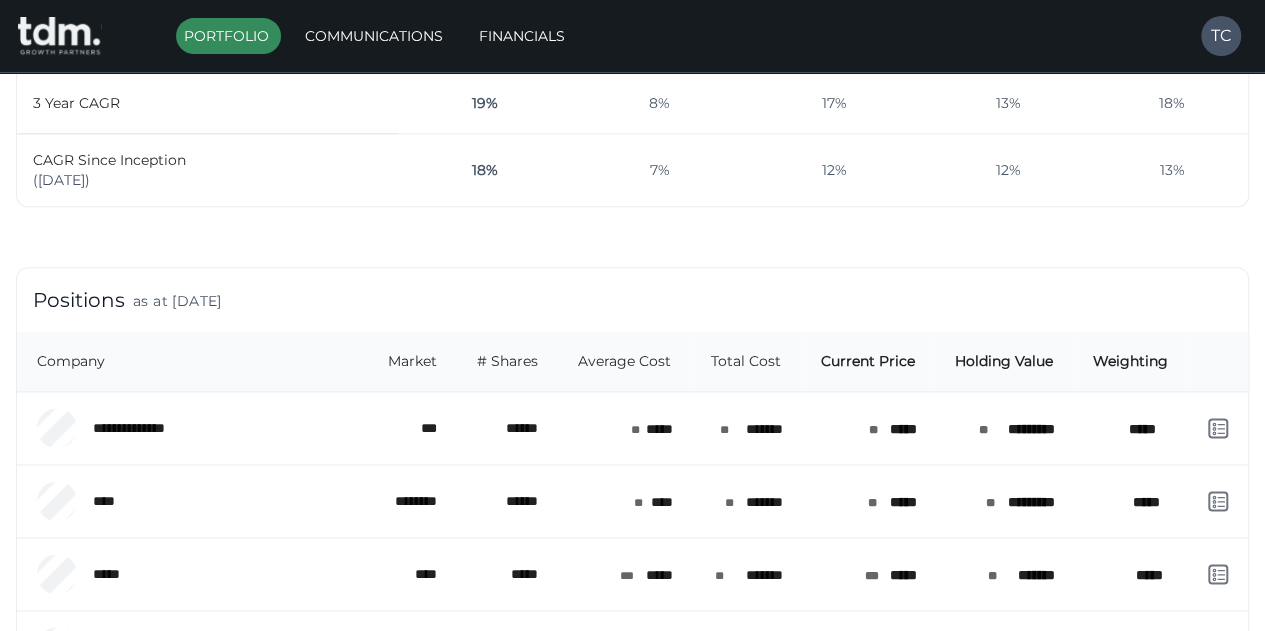 drag, startPoint x: 1274, startPoint y: 359, endPoint x: 805, endPoint y: 291, distance: 473.904 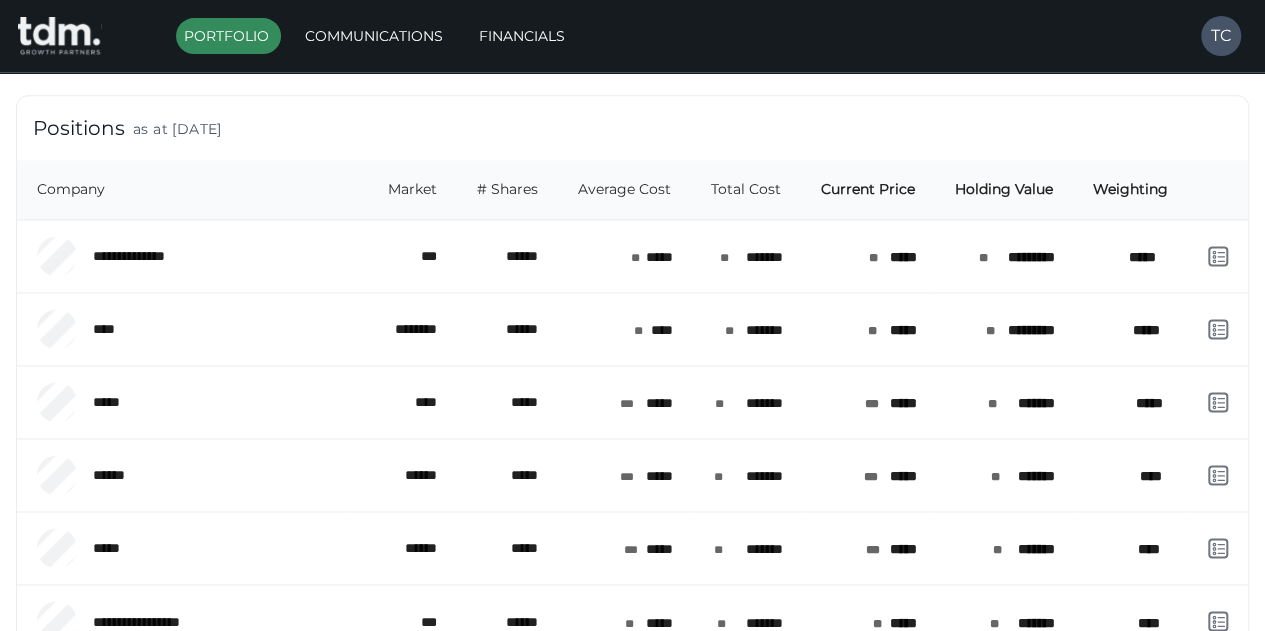 scroll, scrollTop: 1282, scrollLeft: 0, axis: vertical 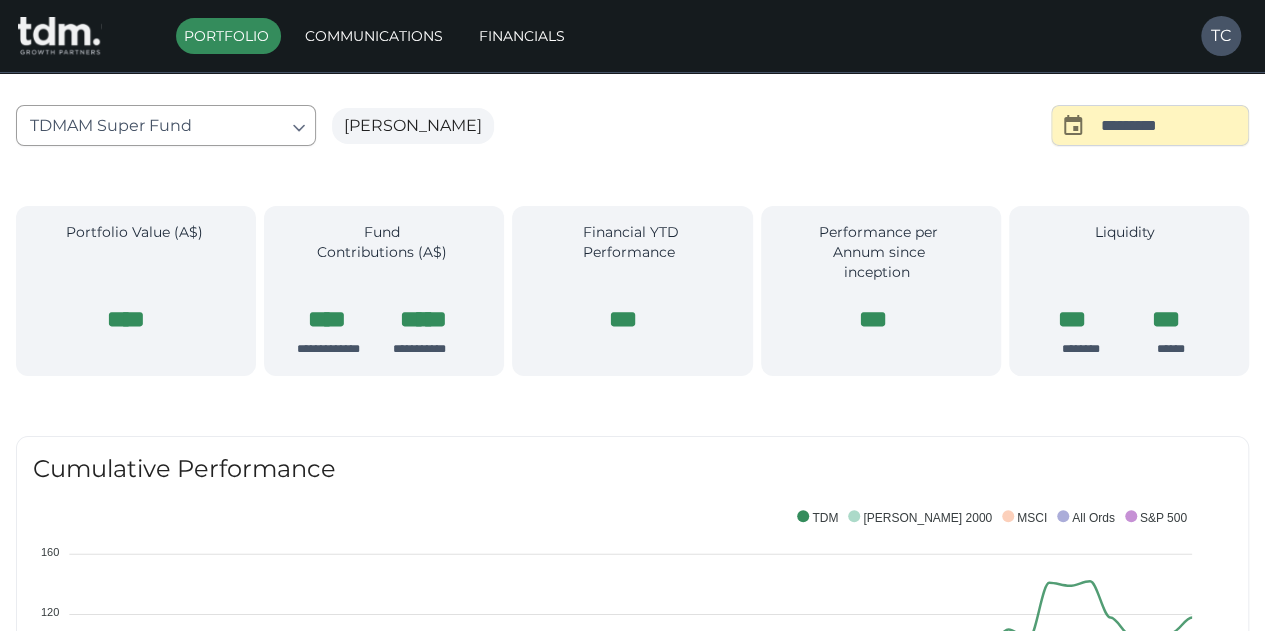 click on "**********" at bounding box center [632, 1354] 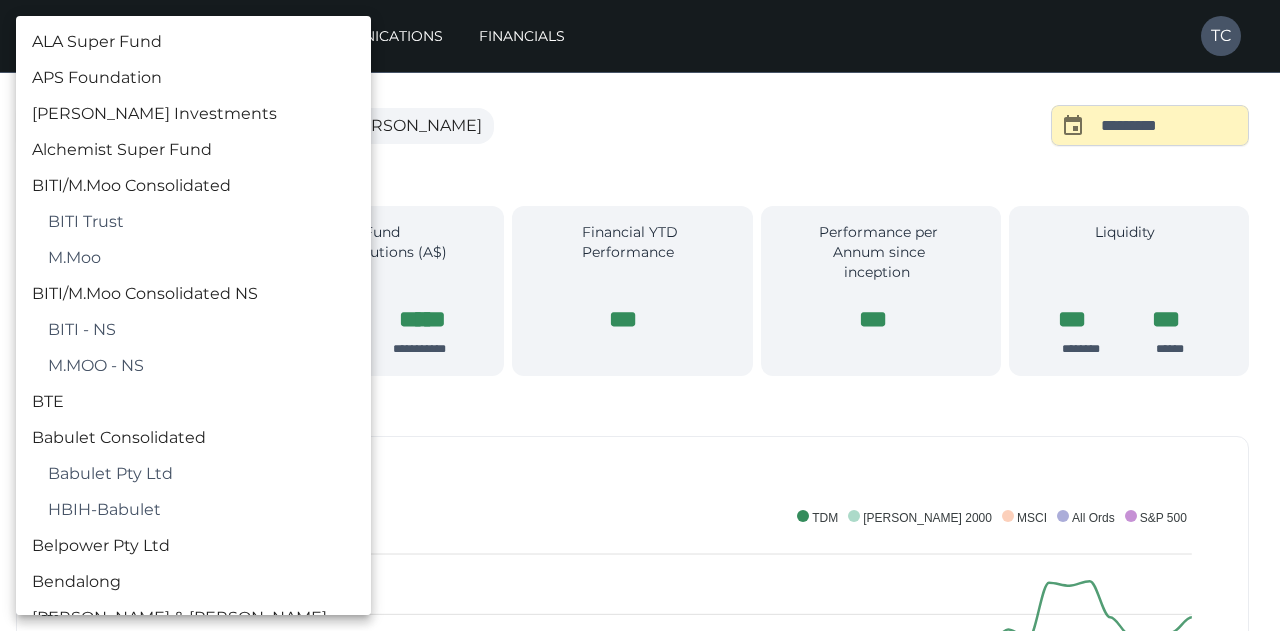 scroll, scrollTop: 3038, scrollLeft: 0, axis: vertical 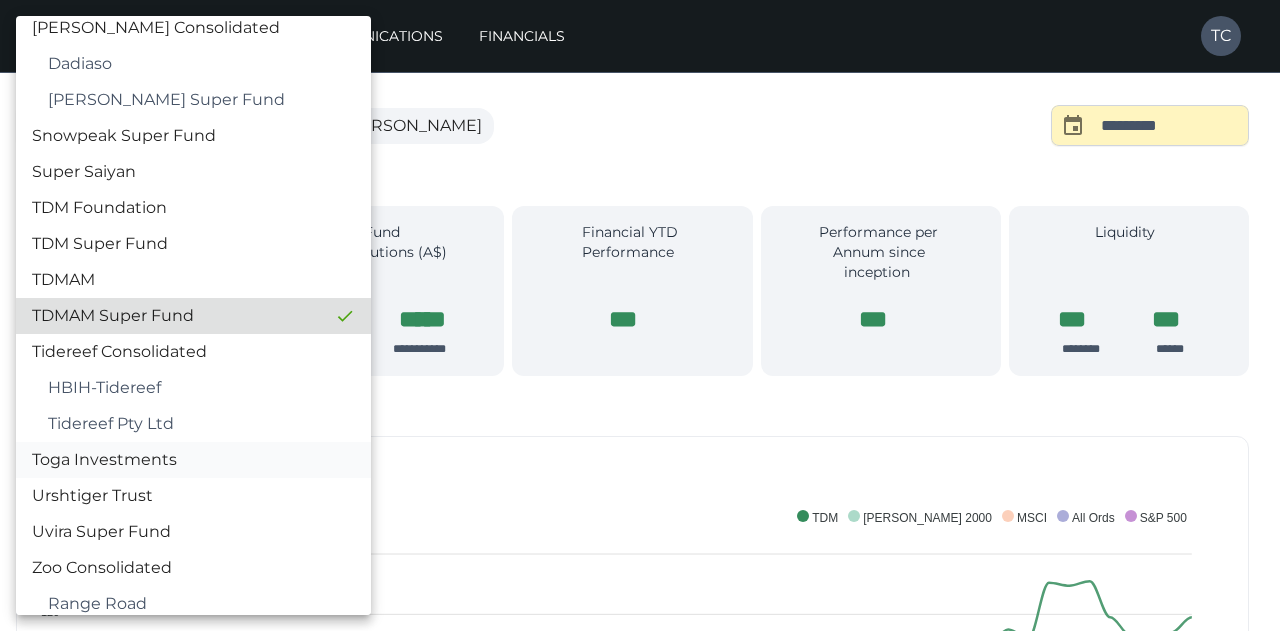 click on "Toga Investments" at bounding box center (193, 460) 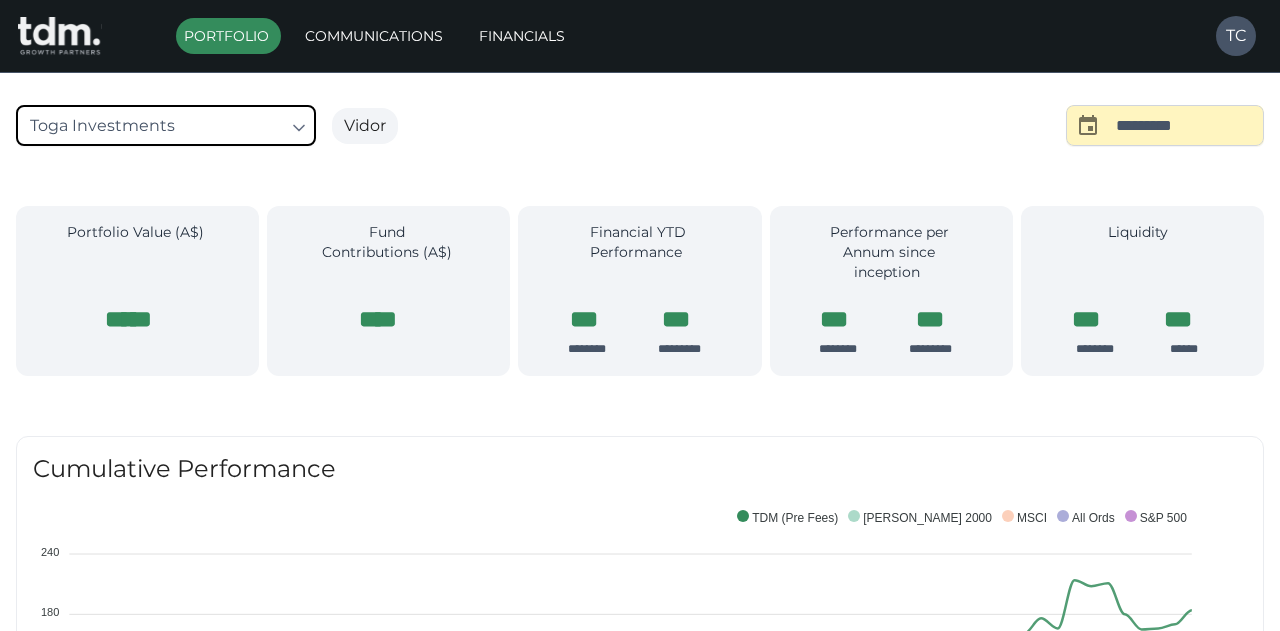 click on "**********" at bounding box center [640, 1446] 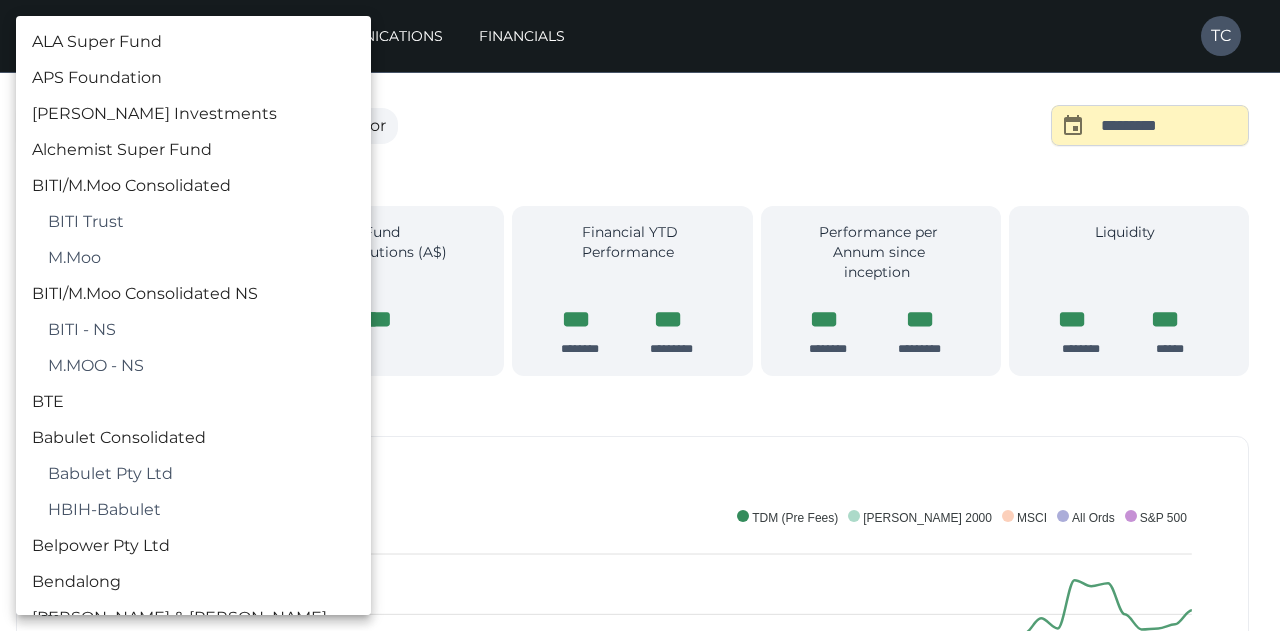 scroll, scrollTop: 3182, scrollLeft: 0, axis: vertical 